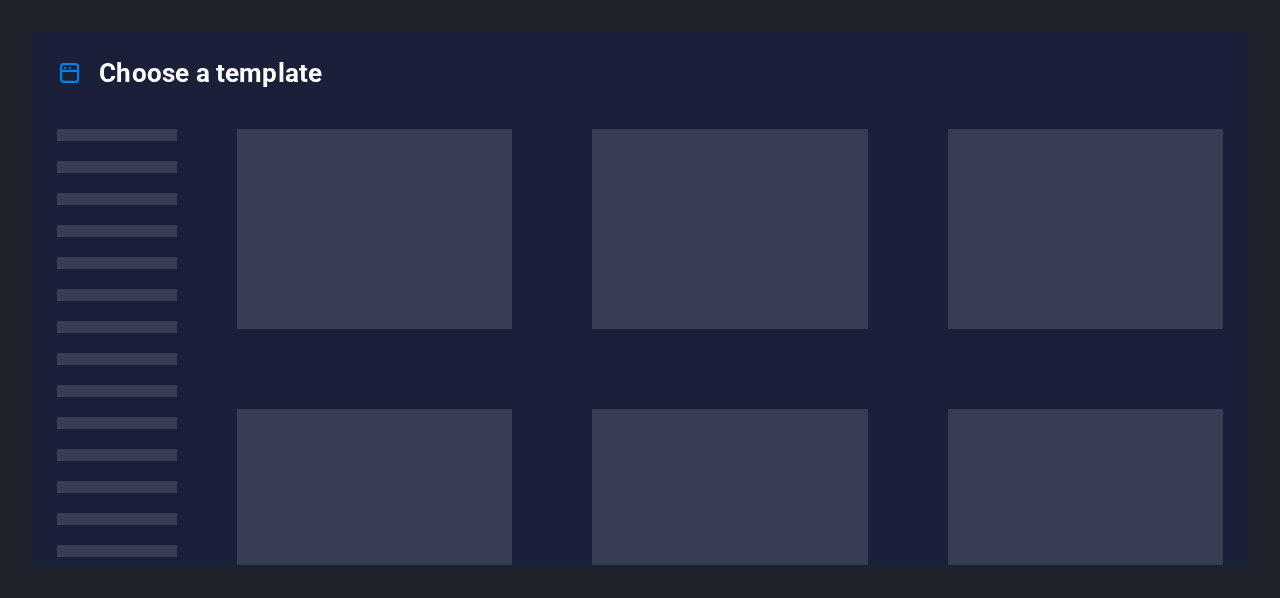 scroll, scrollTop: 0, scrollLeft: 0, axis: both 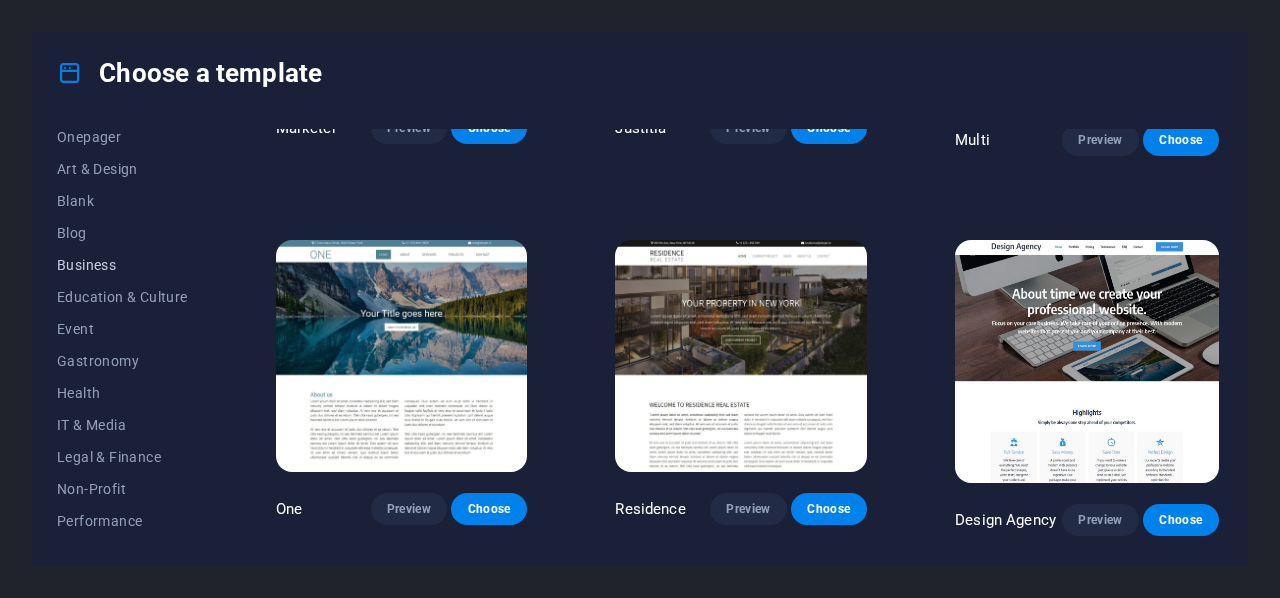 click on "Business" at bounding box center (122, 265) 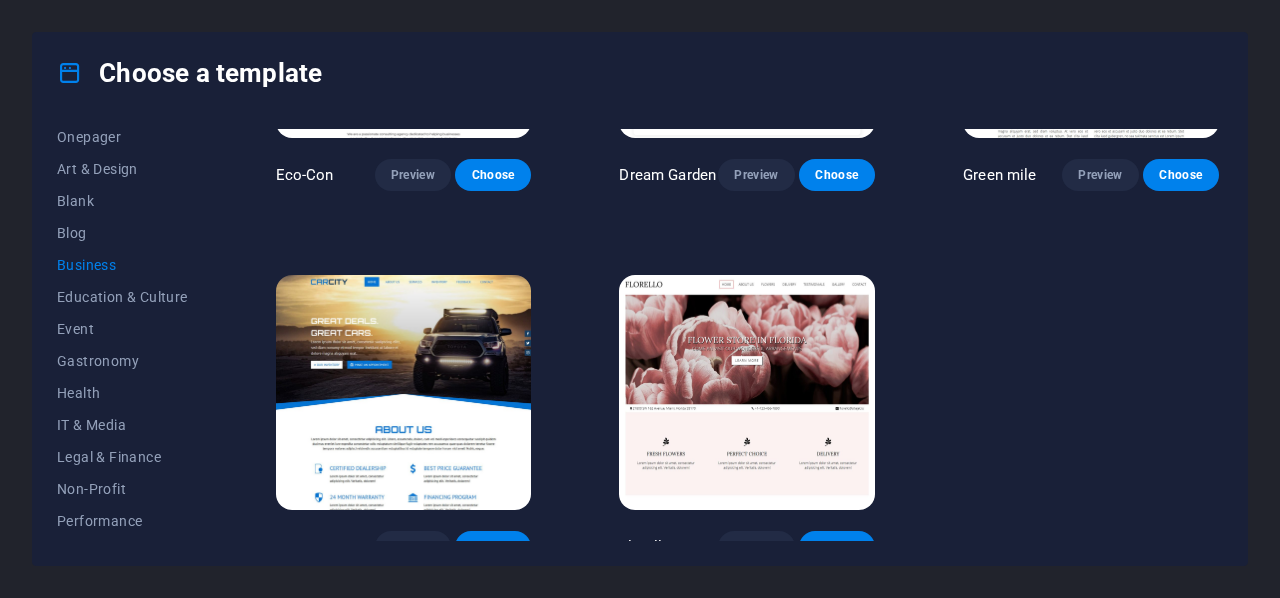scroll, scrollTop: 256, scrollLeft: 0, axis: vertical 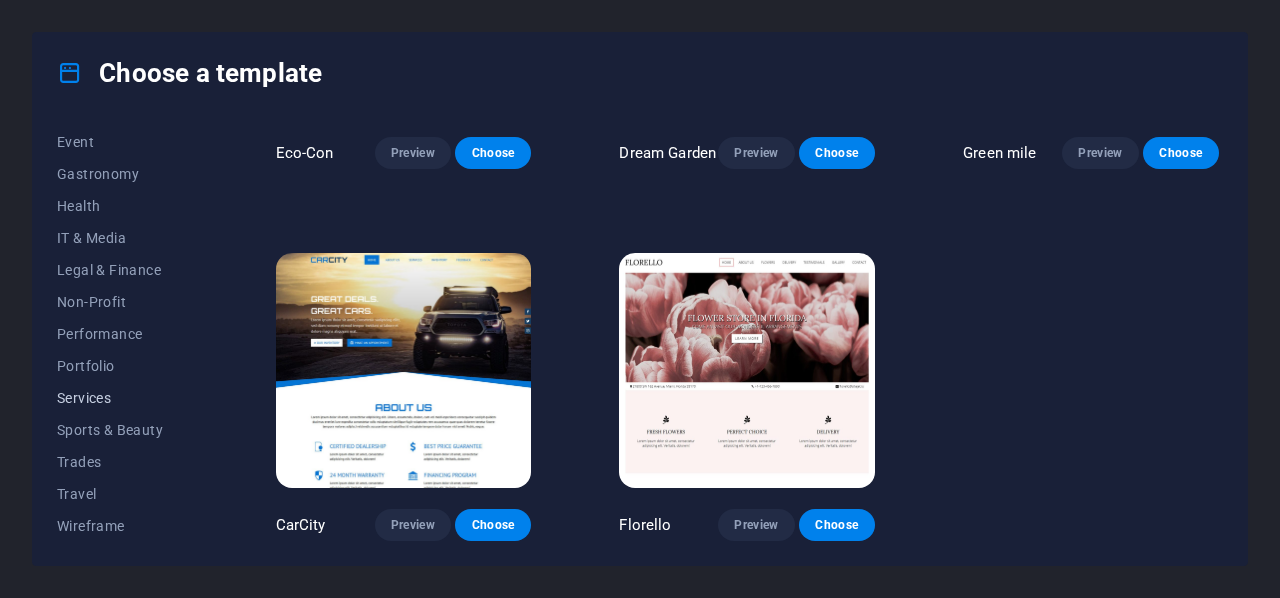 click on "Services" at bounding box center [122, 398] 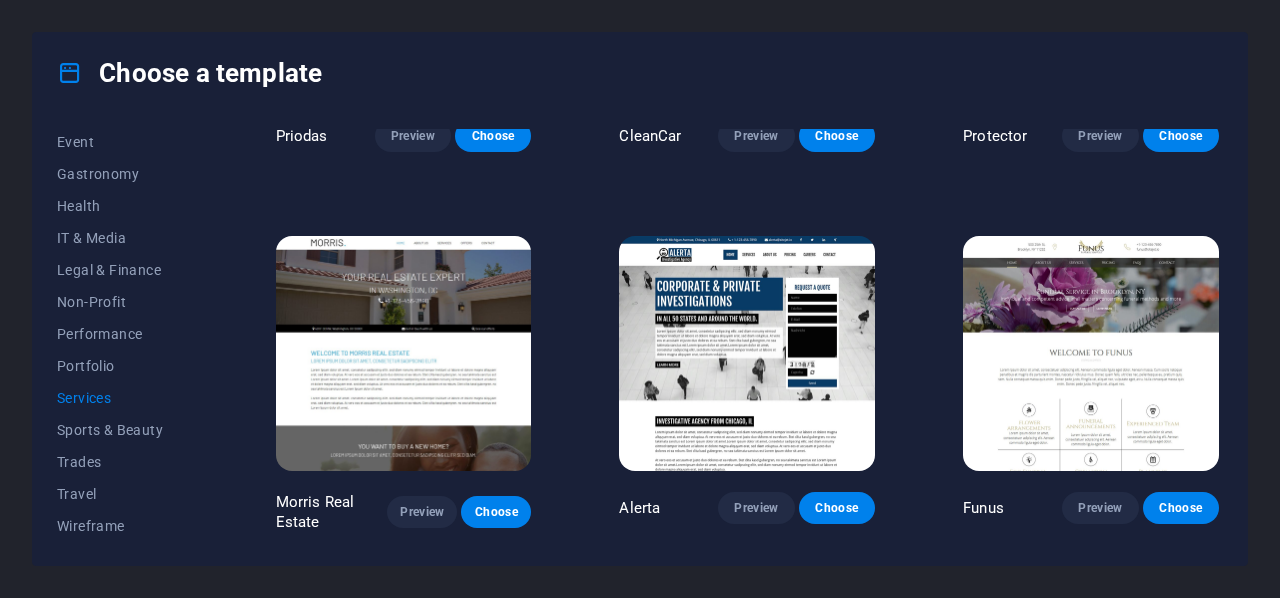 scroll, scrollTop: 1423, scrollLeft: 0, axis: vertical 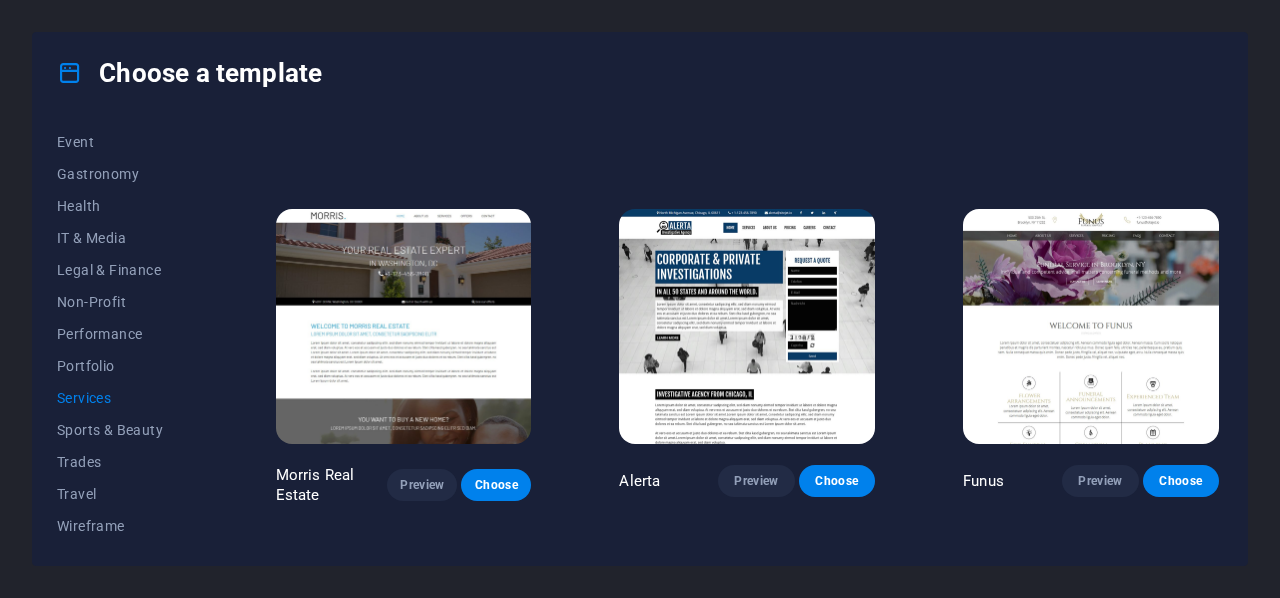 click at bounding box center (1091, 327) 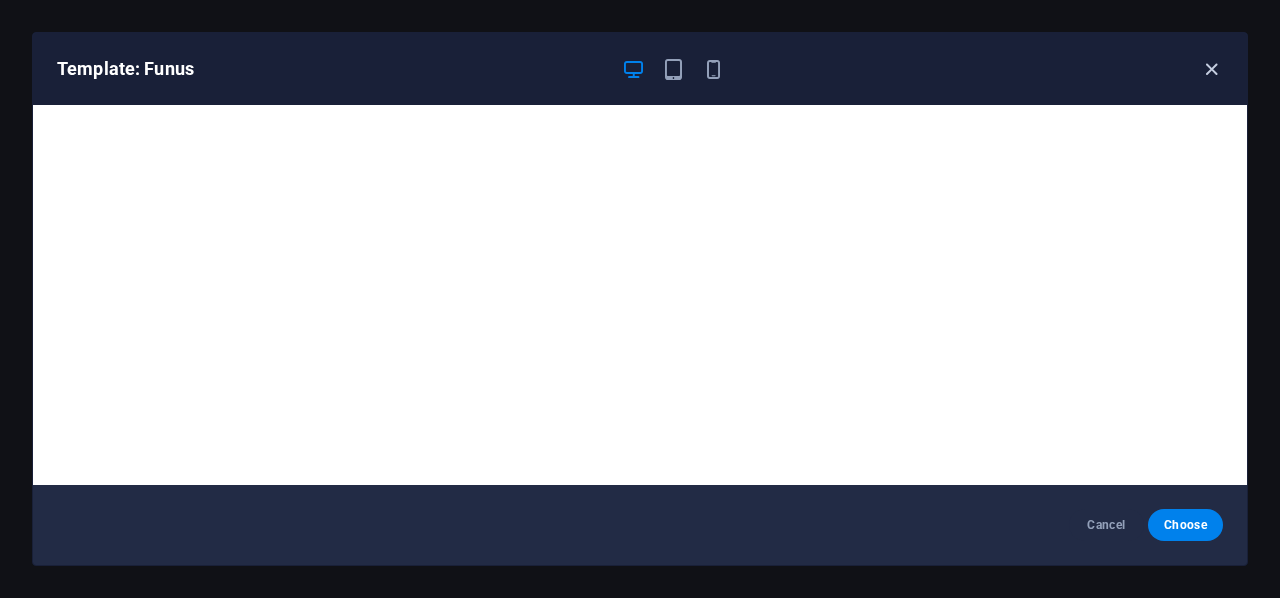 click at bounding box center [1211, 69] 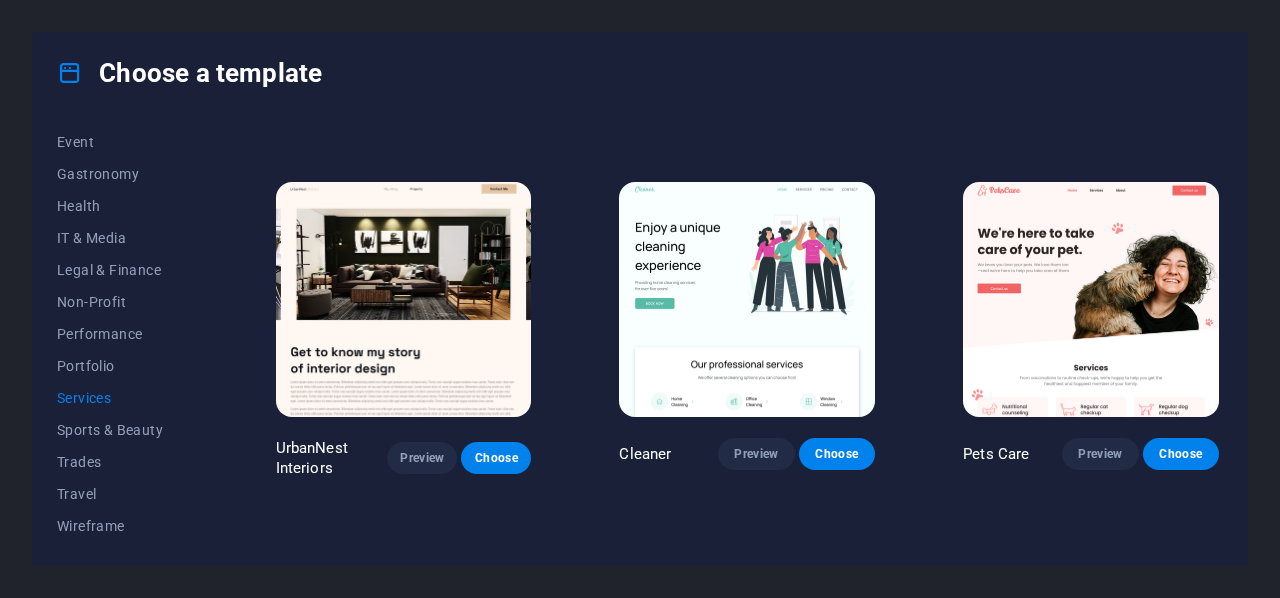 scroll, scrollTop: 323, scrollLeft: 0, axis: vertical 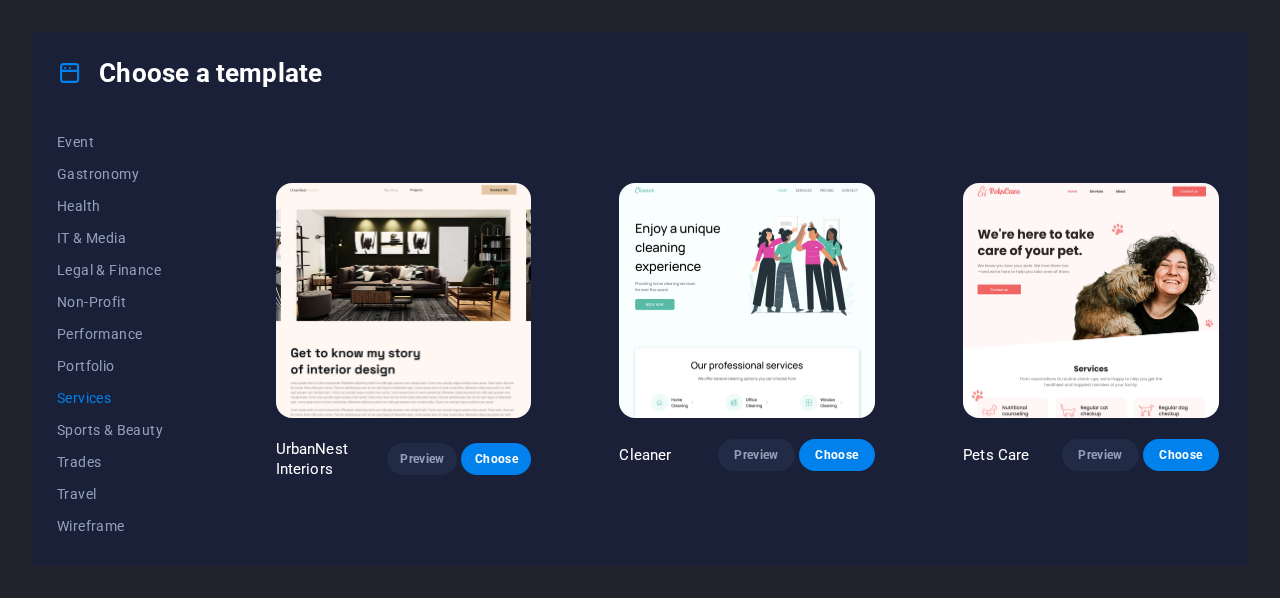 click at bounding box center (747, 301) 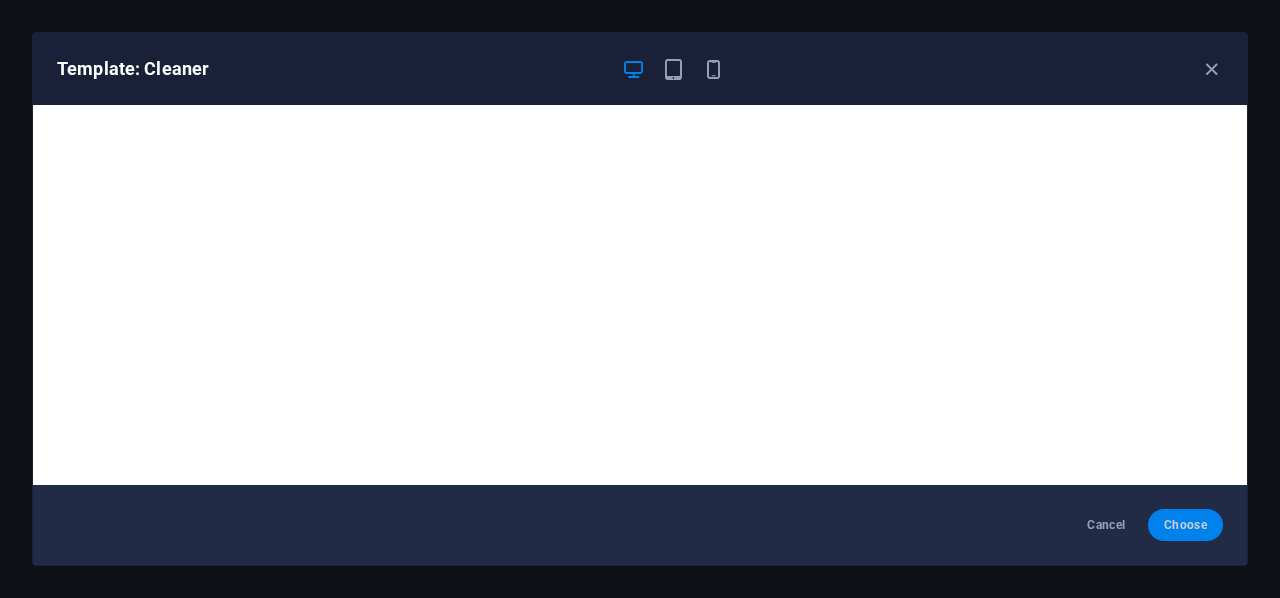click on "Choose" at bounding box center [1185, 525] 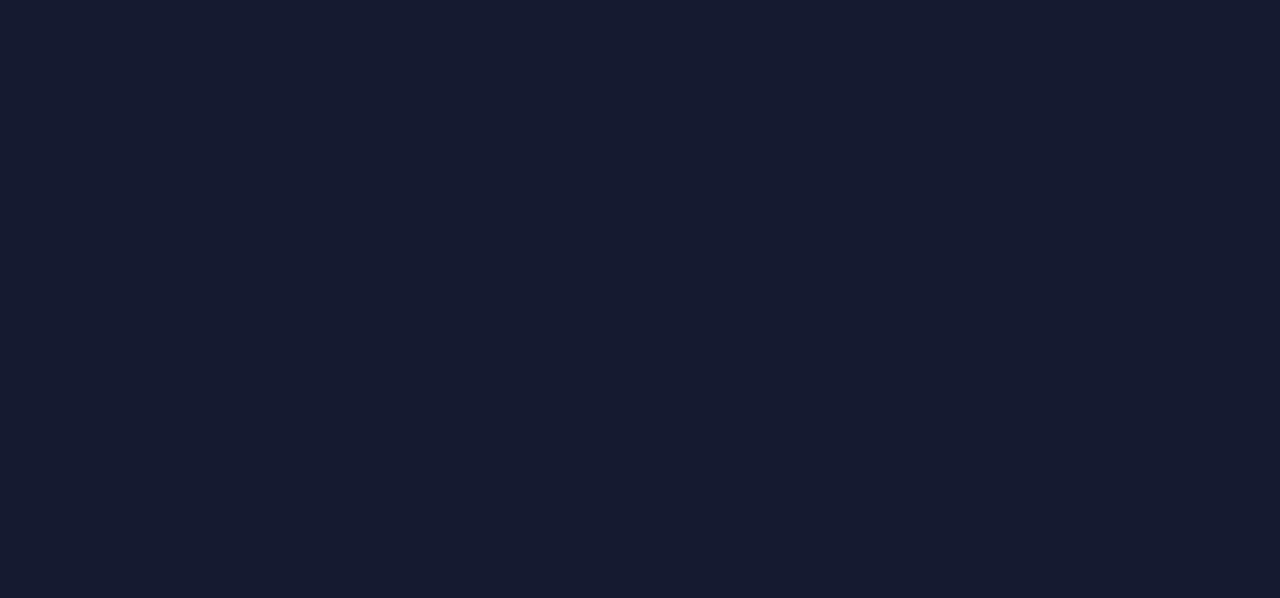 scroll, scrollTop: 0, scrollLeft: 0, axis: both 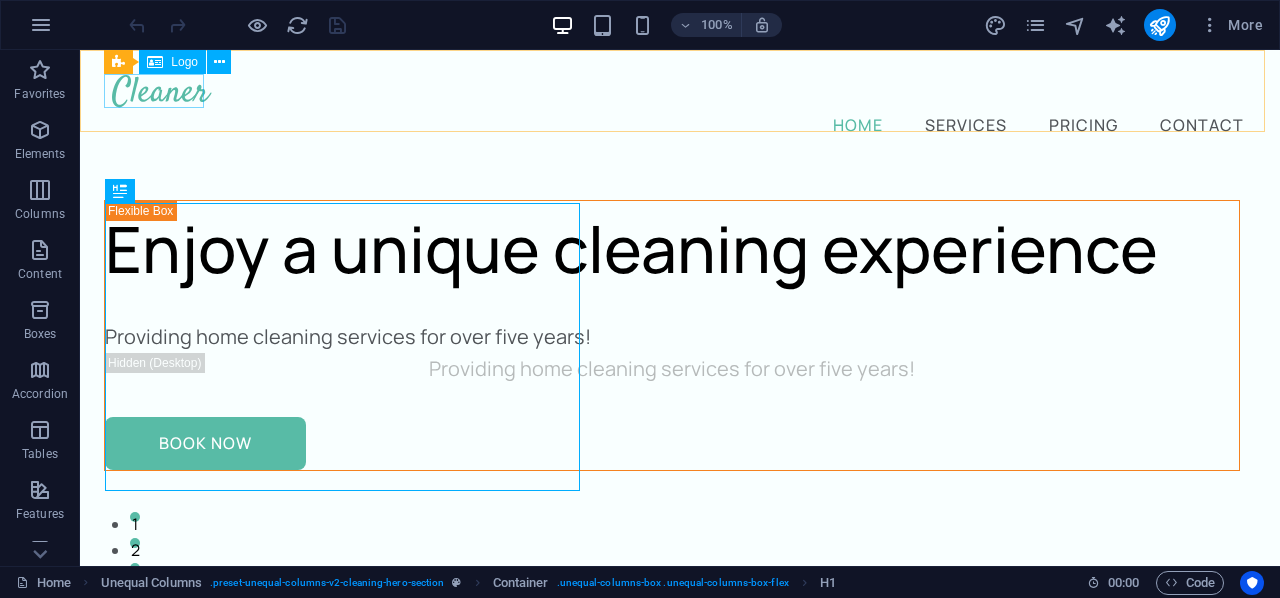 click on "Logo" at bounding box center (184, 62) 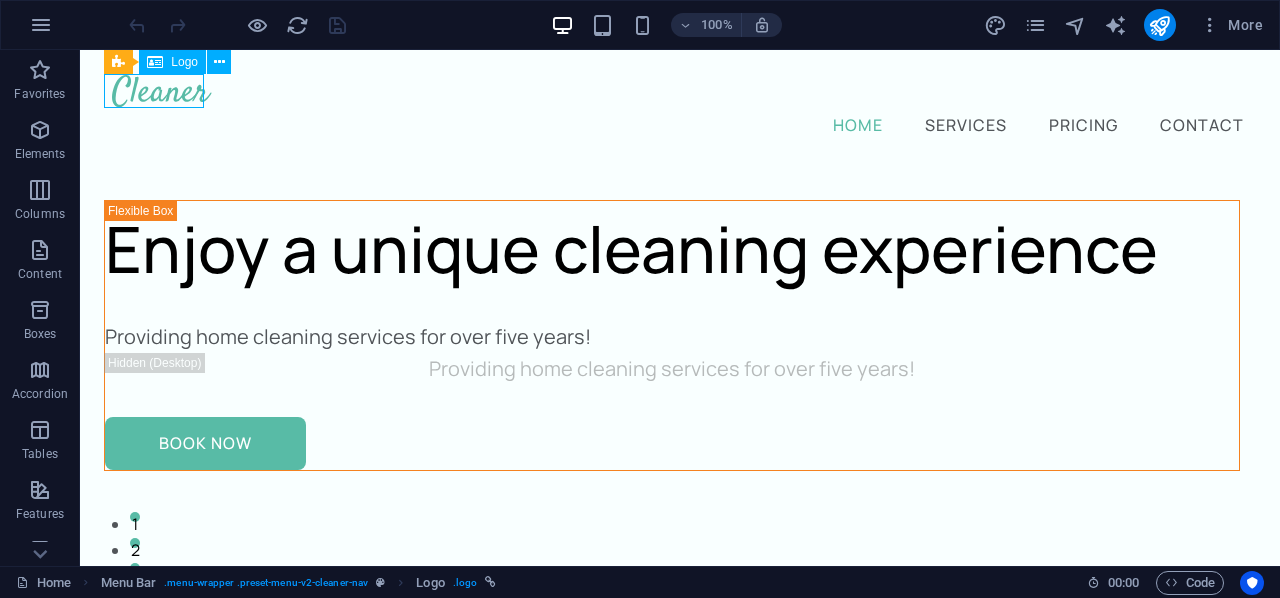 click at bounding box center [155, 62] 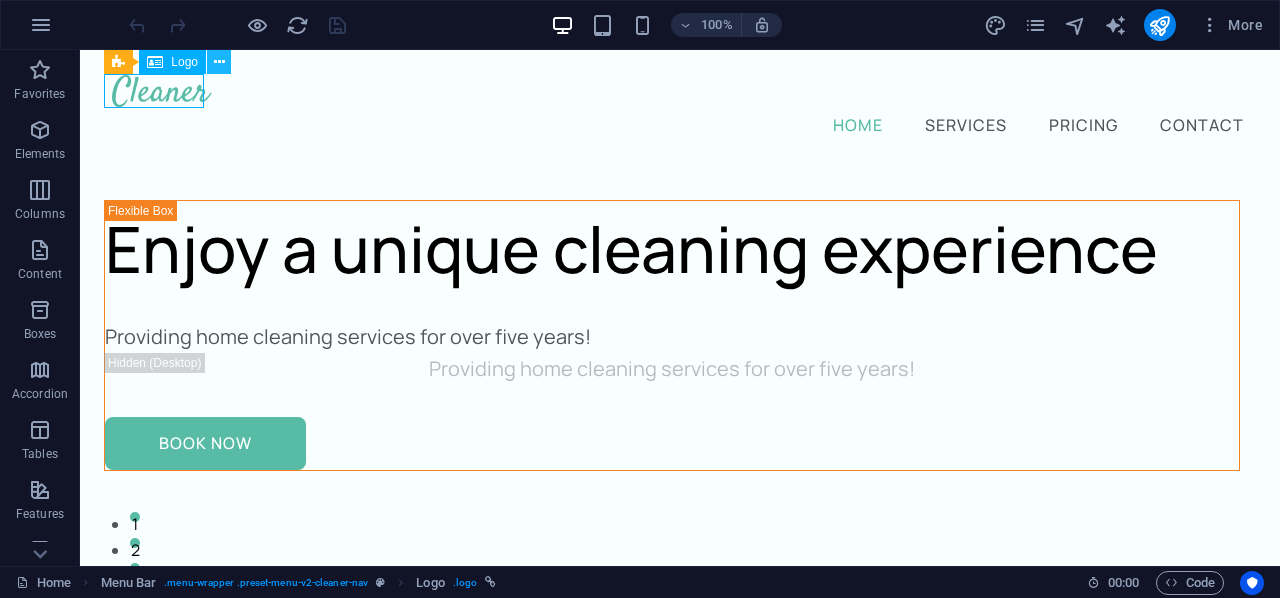 click at bounding box center [219, 62] 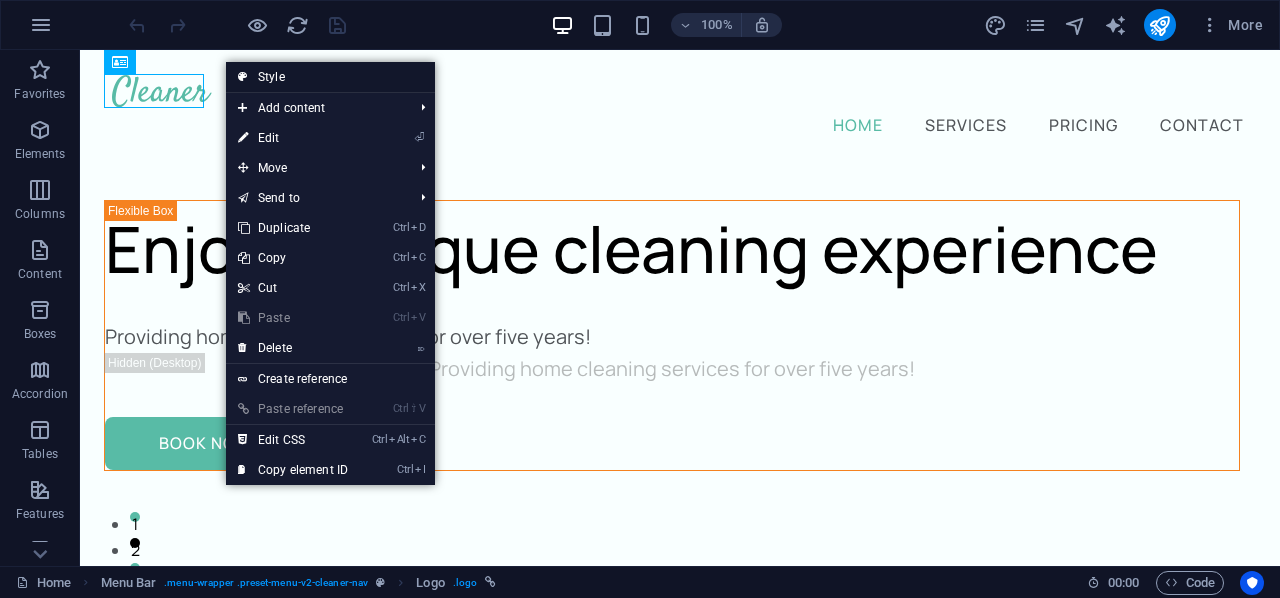 click on "Style" at bounding box center [330, 77] 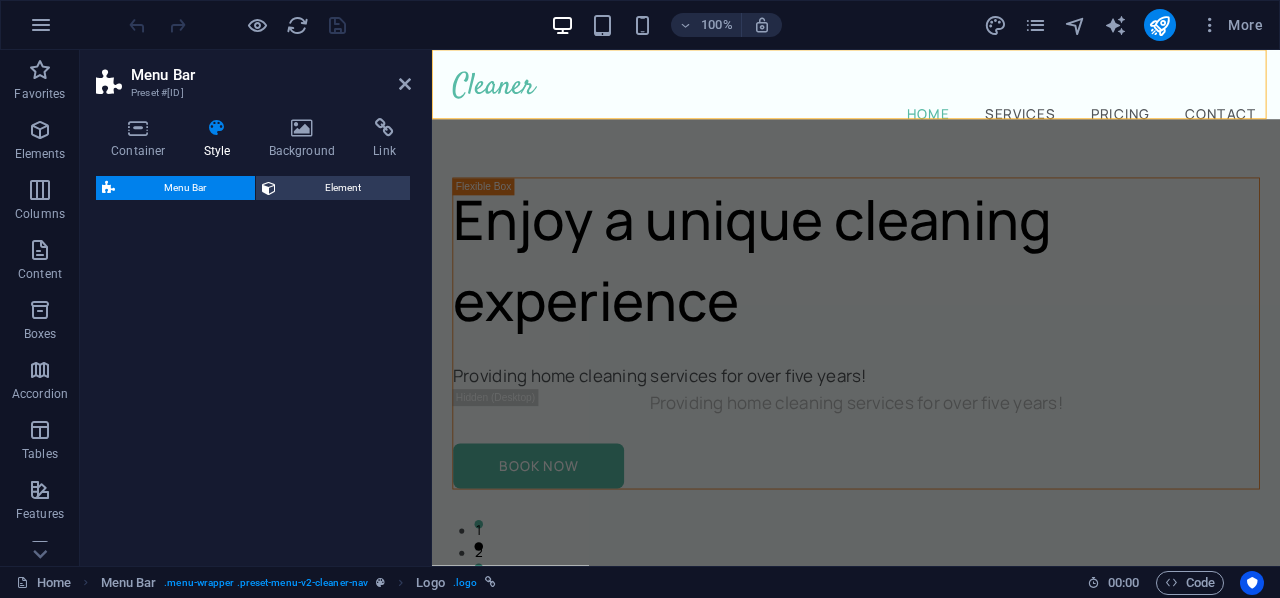 select on "px" 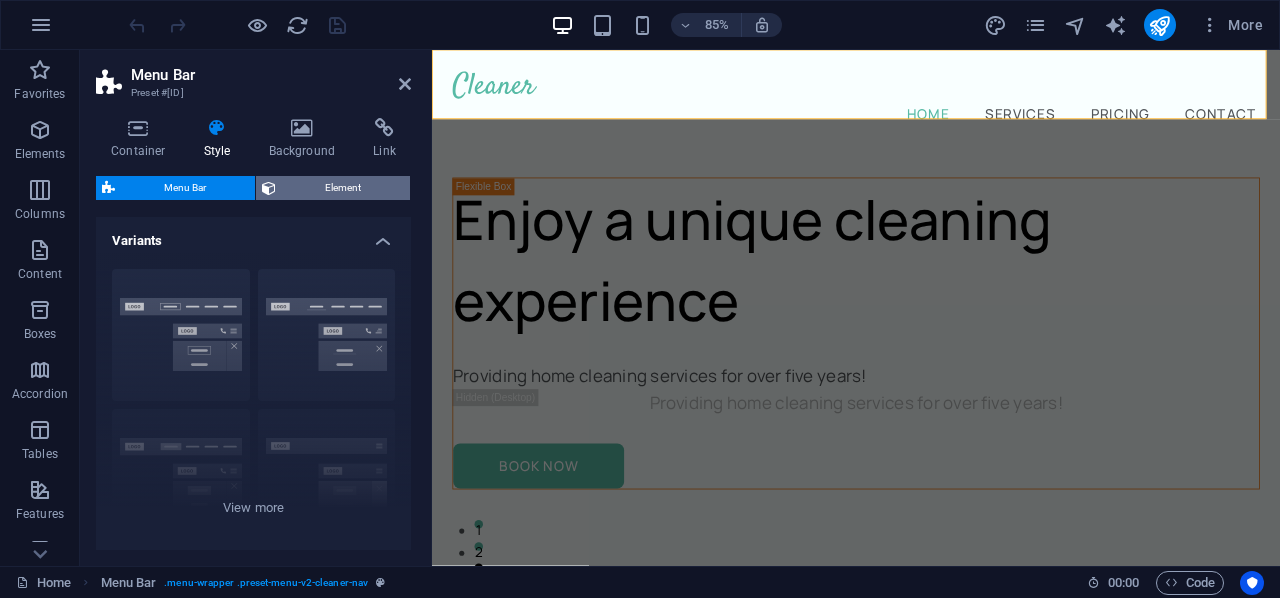 click on "Element" at bounding box center (343, 188) 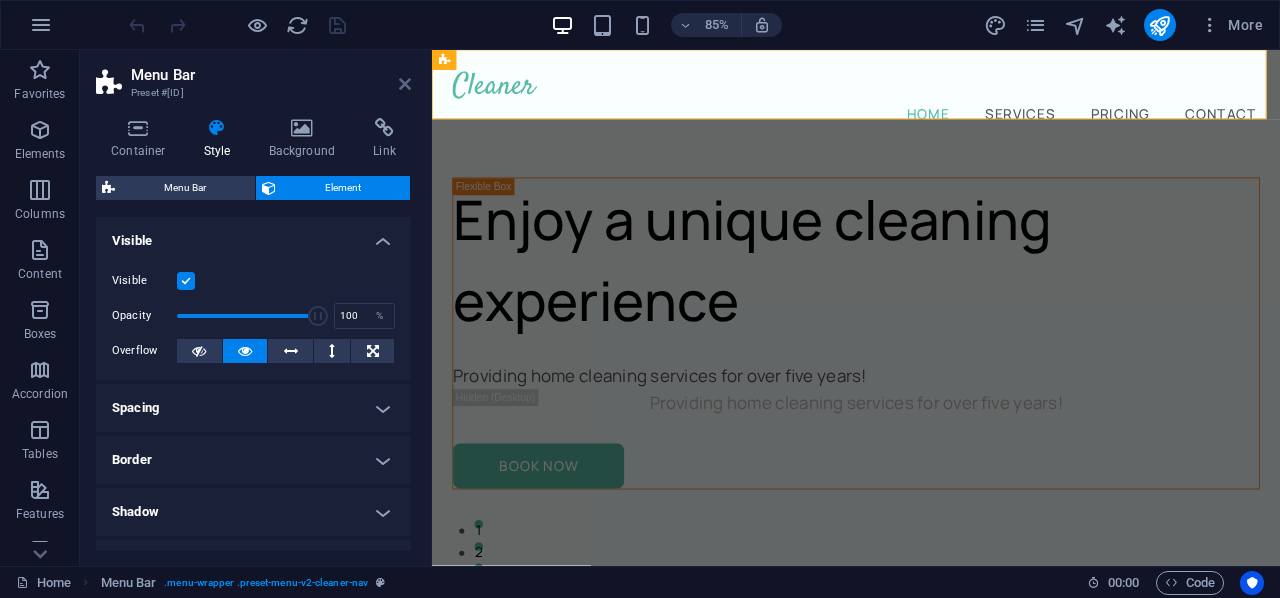 drag, startPoint x: 414, startPoint y: 79, endPoint x: 399, endPoint y: 82, distance: 15.297058 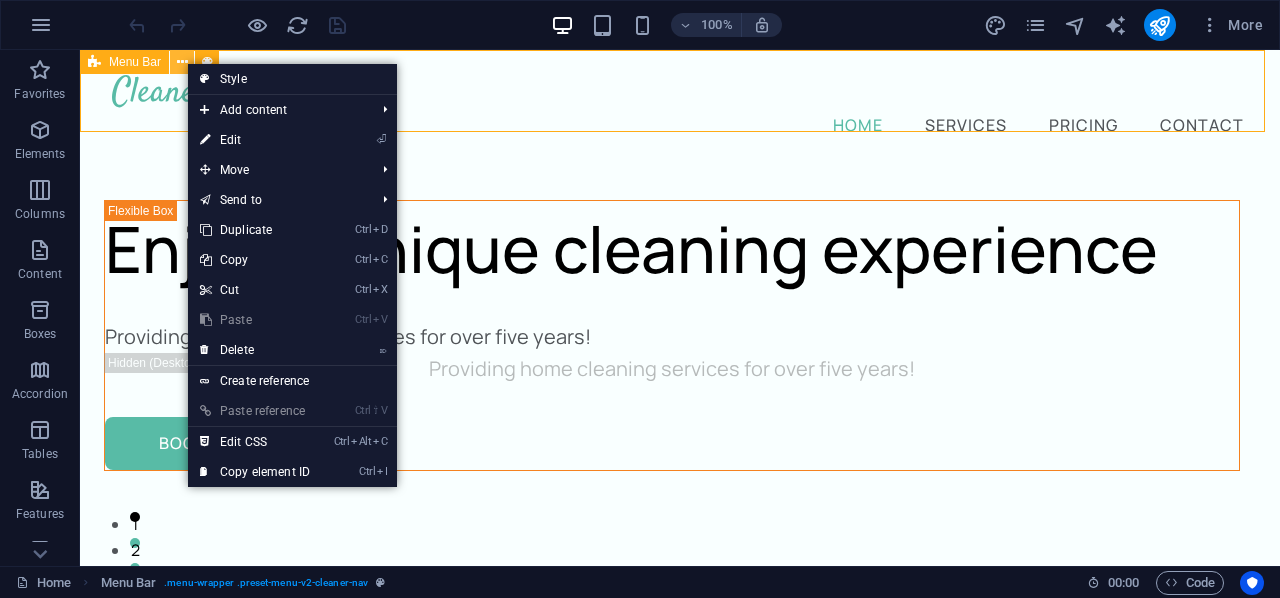 click at bounding box center (182, 62) 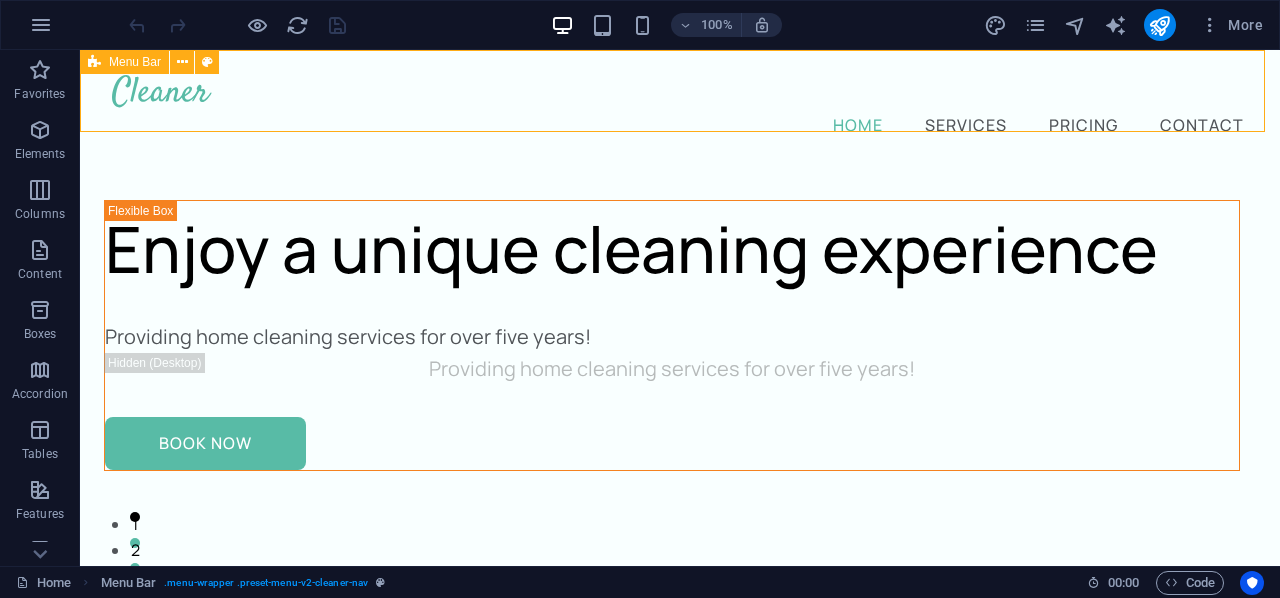 click at bounding box center [182, 62] 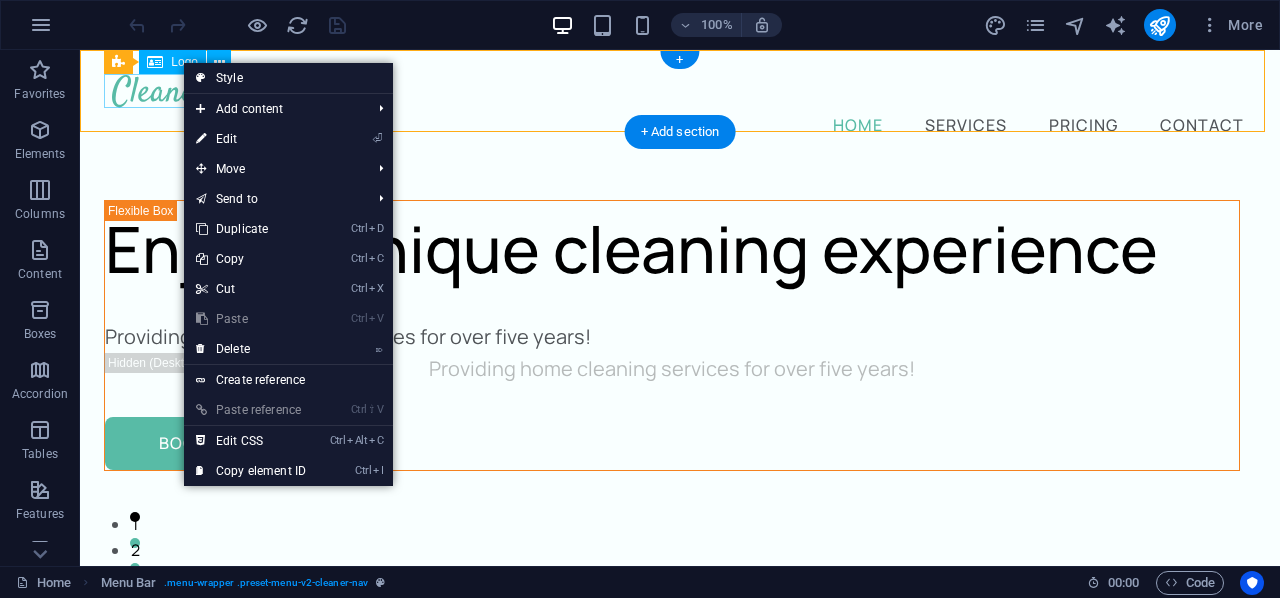 click at bounding box center [680, 91] 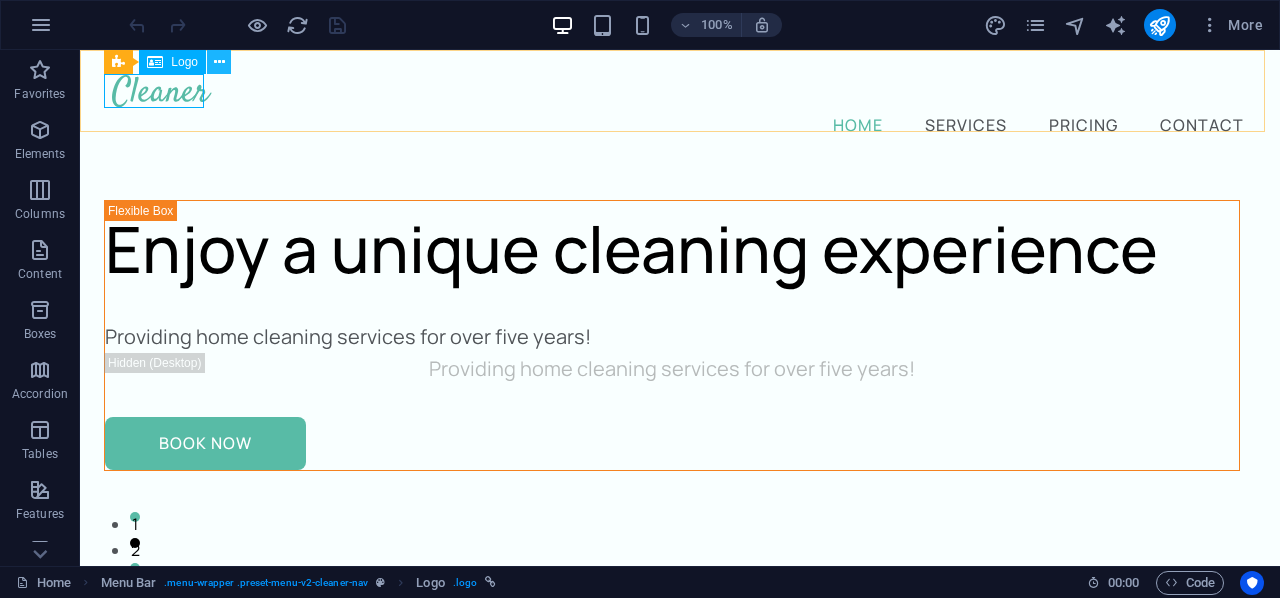 click at bounding box center (219, 62) 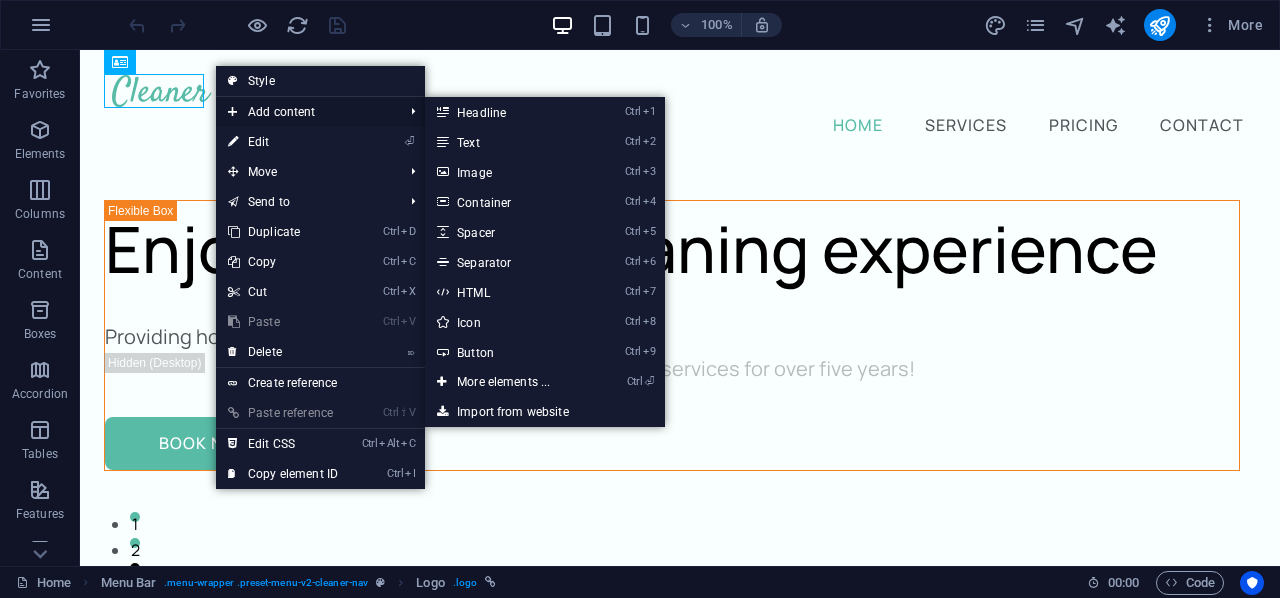 drag, startPoint x: 360, startPoint y: 109, endPoint x: 335, endPoint y: 108, distance: 25.019993 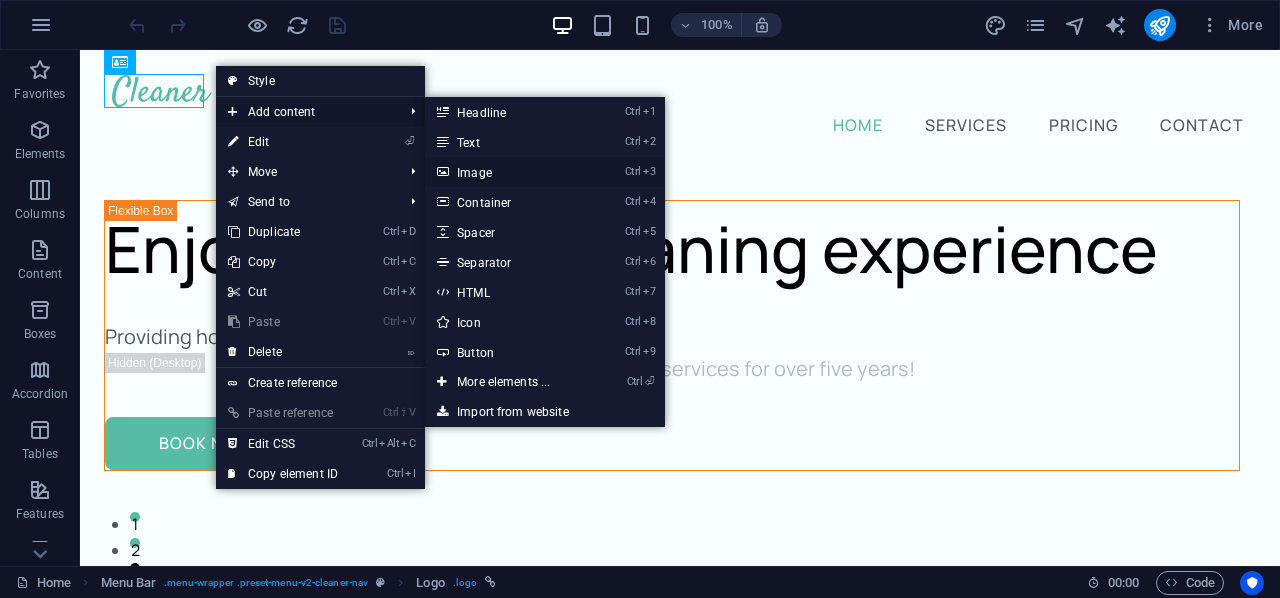 drag, startPoint x: 467, startPoint y: 167, endPoint x: 41, endPoint y: 142, distance: 426.73294 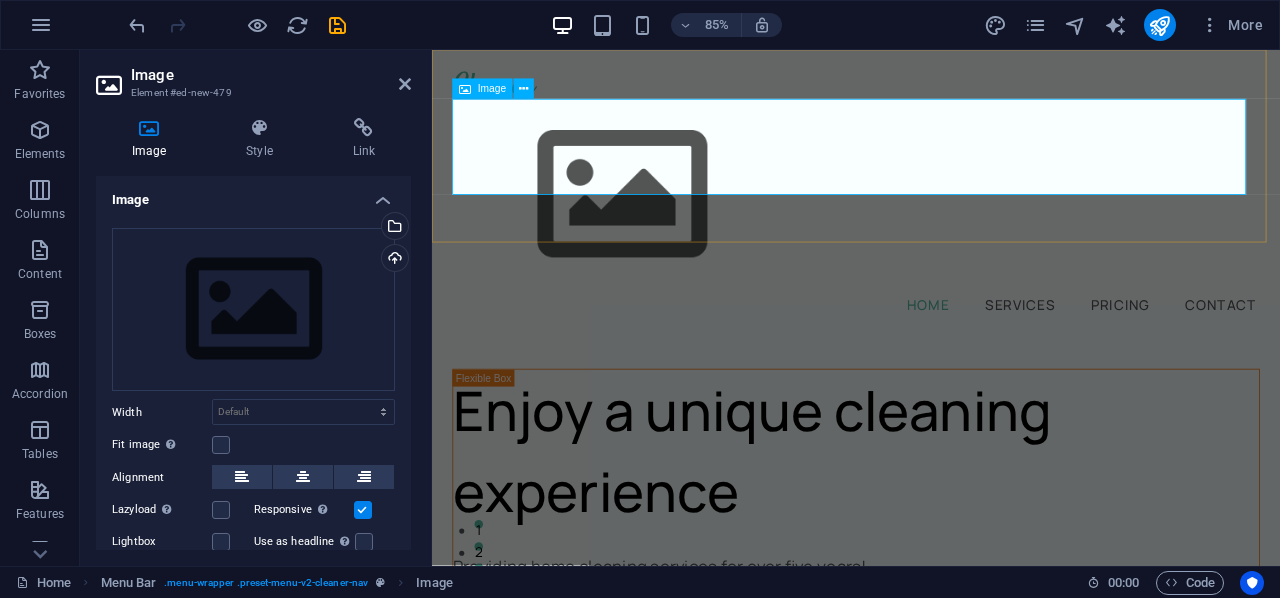 click at bounding box center [931, 220] 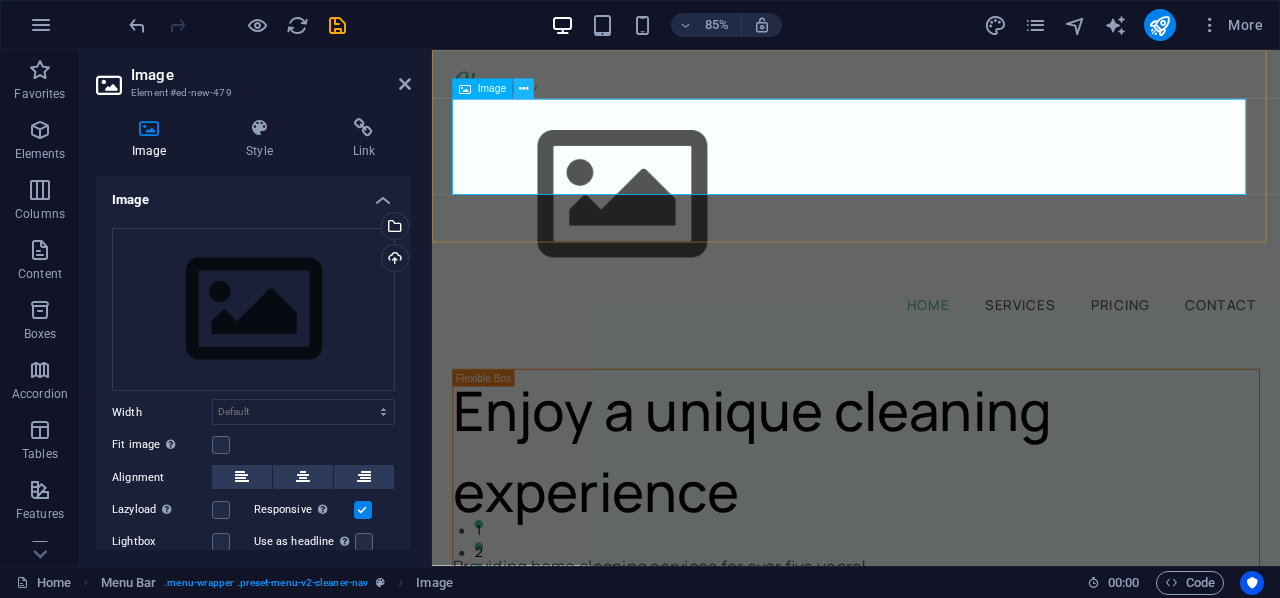 click at bounding box center [523, 89] 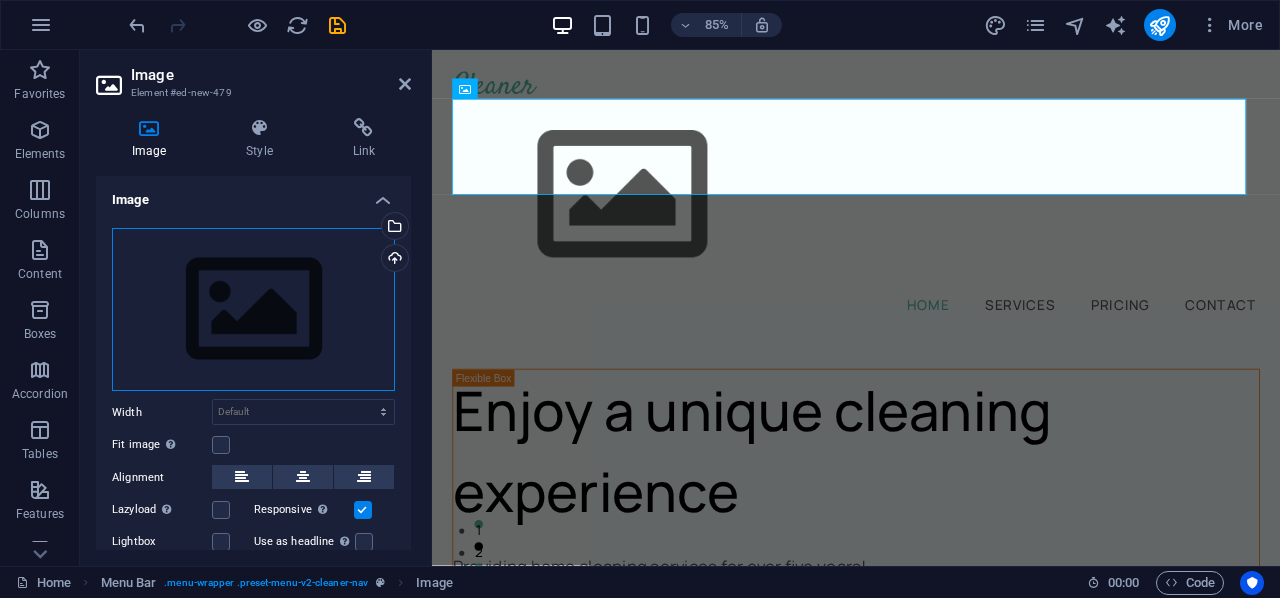 click on "Drag files here, click to choose files or select files from Files or our free stock photos & videos" at bounding box center [253, 310] 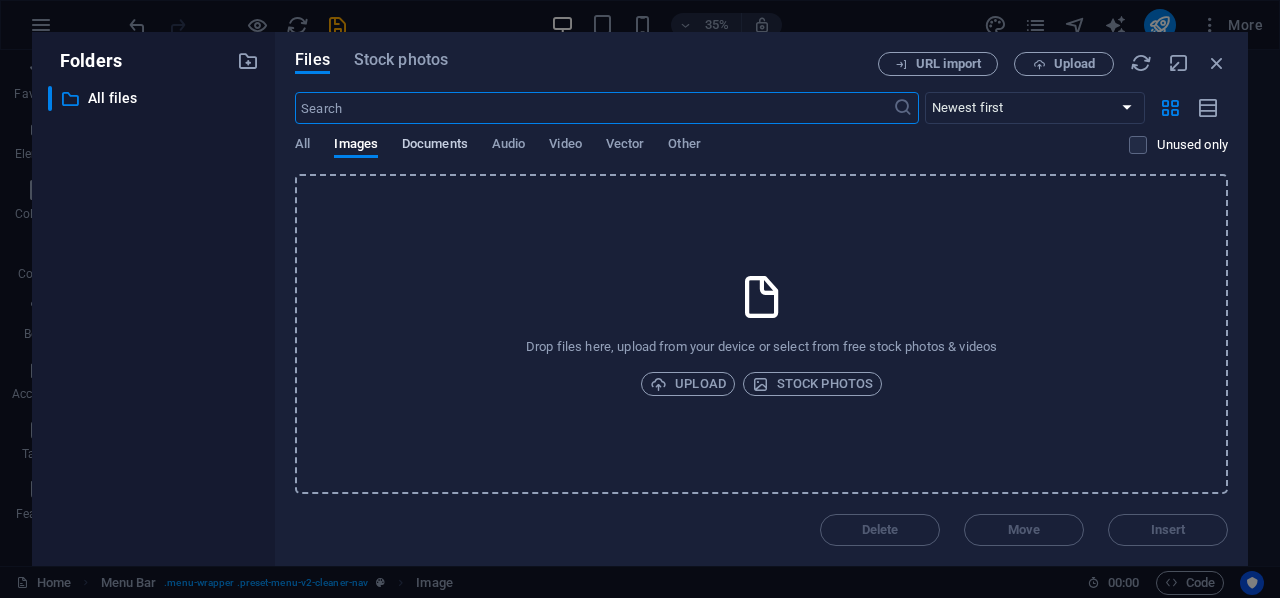 click on "Documents" at bounding box center (435, 146) 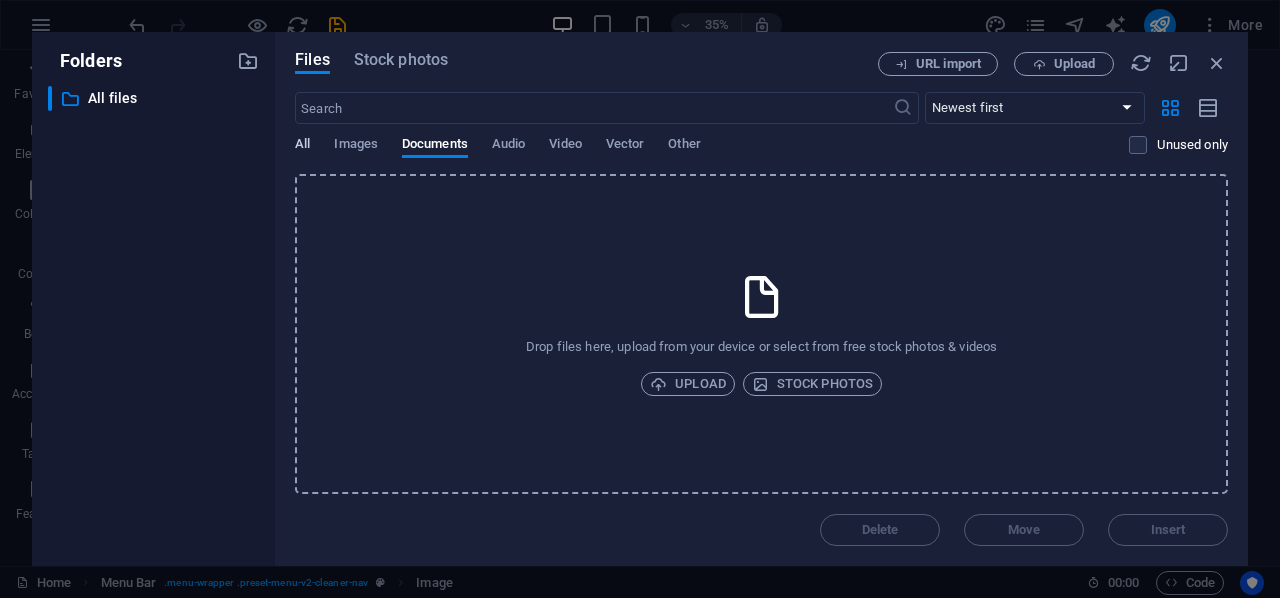 click on "All" at bounding box center [302, 146] 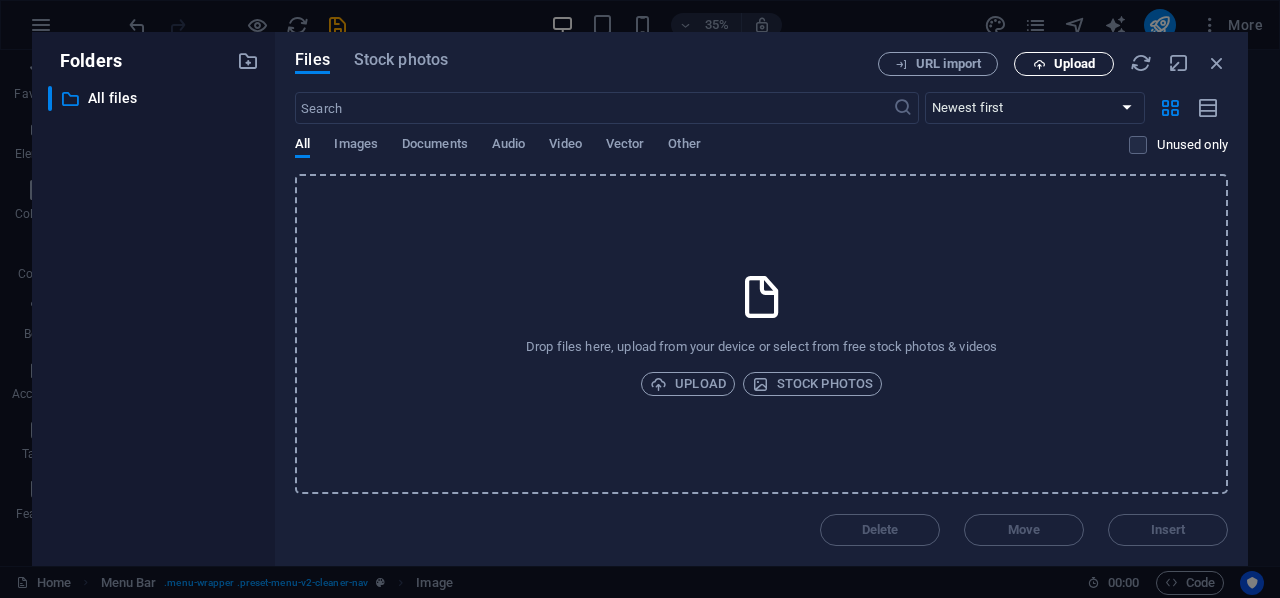 click at bounding box center [1039, 64] 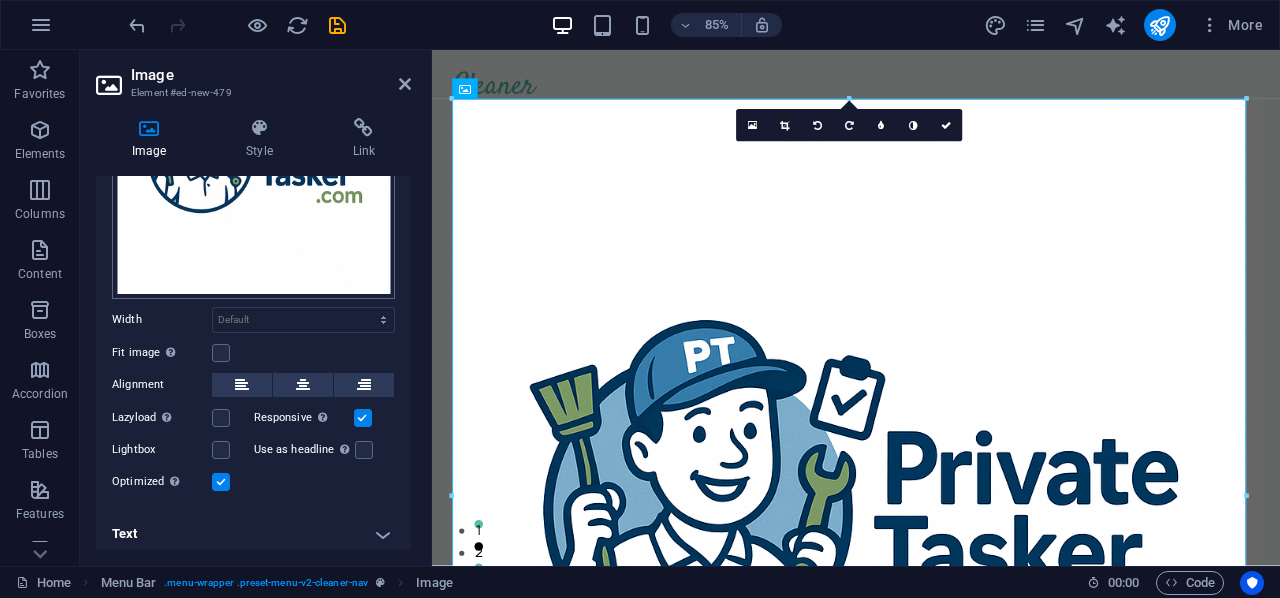 scroll, scrollTop: 215, scrollLeft: 0, axis: vertical 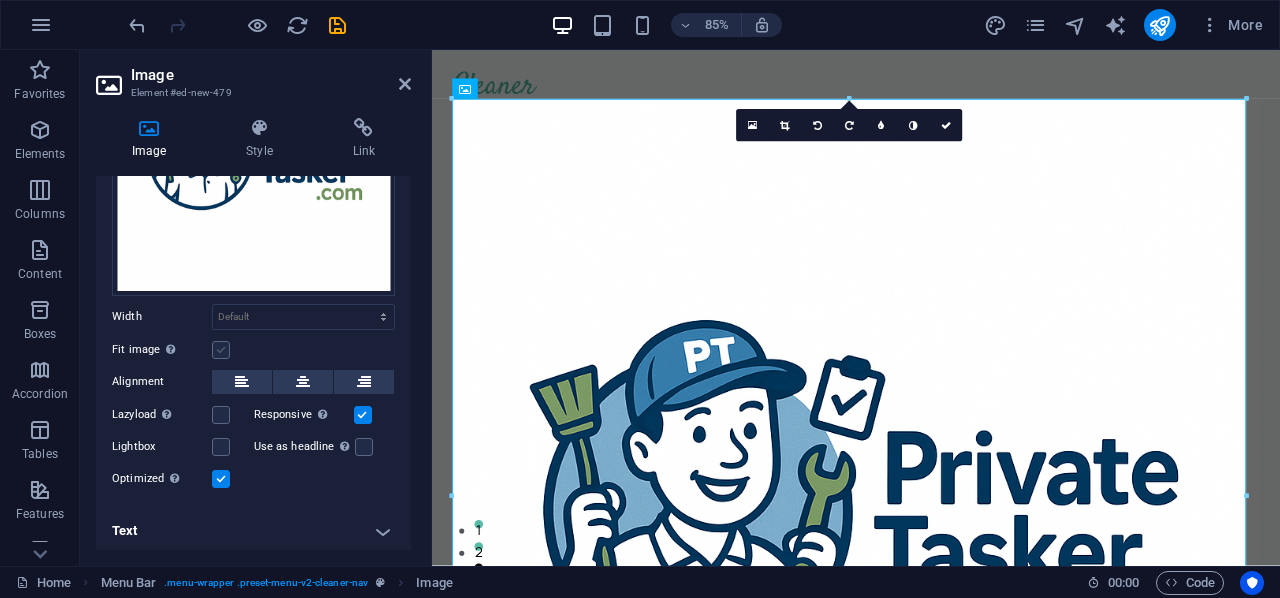 click at bounding box center (221, 350) 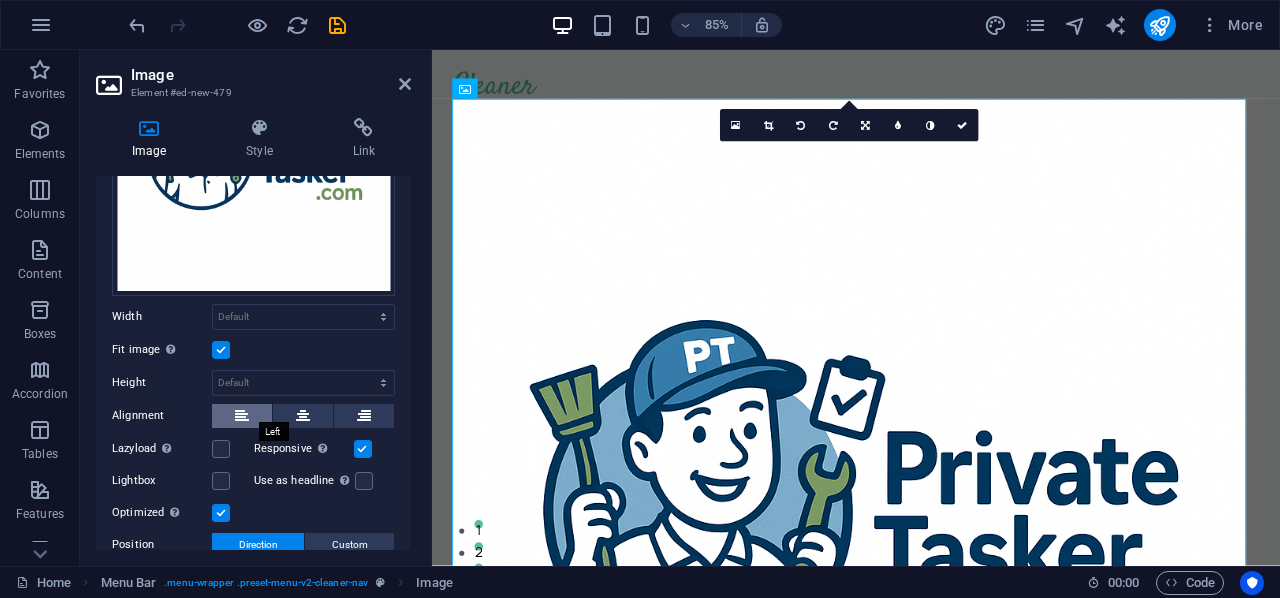 click at bounding box center (242, 416) 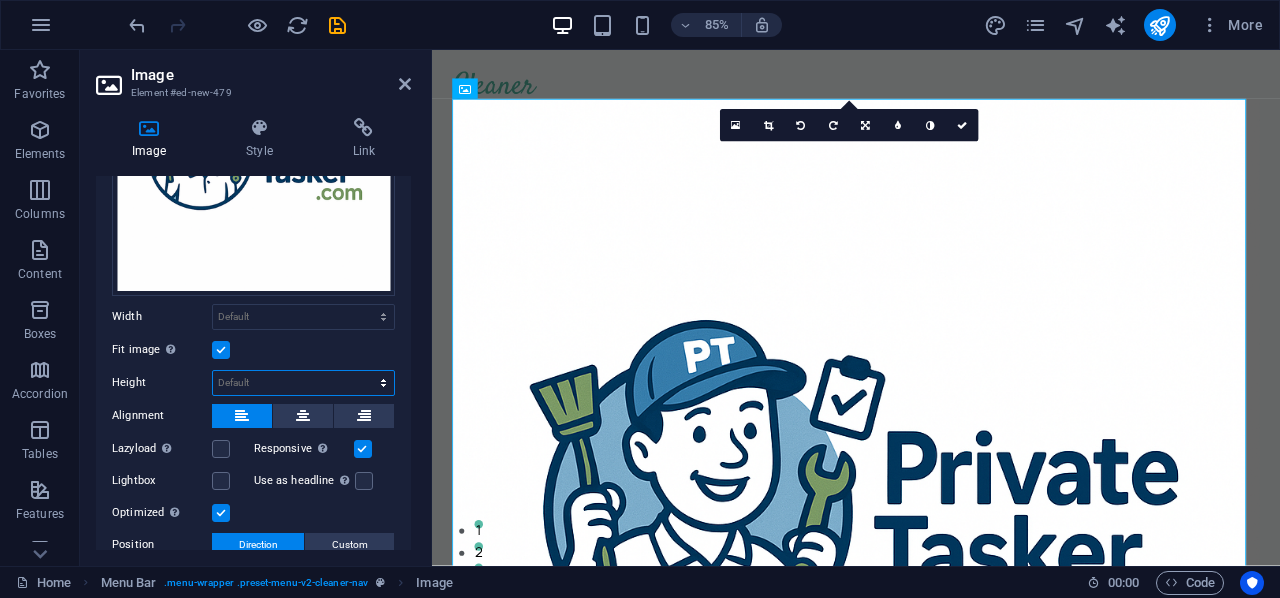 click on "Default auto px" at bounding box center [303, 383] 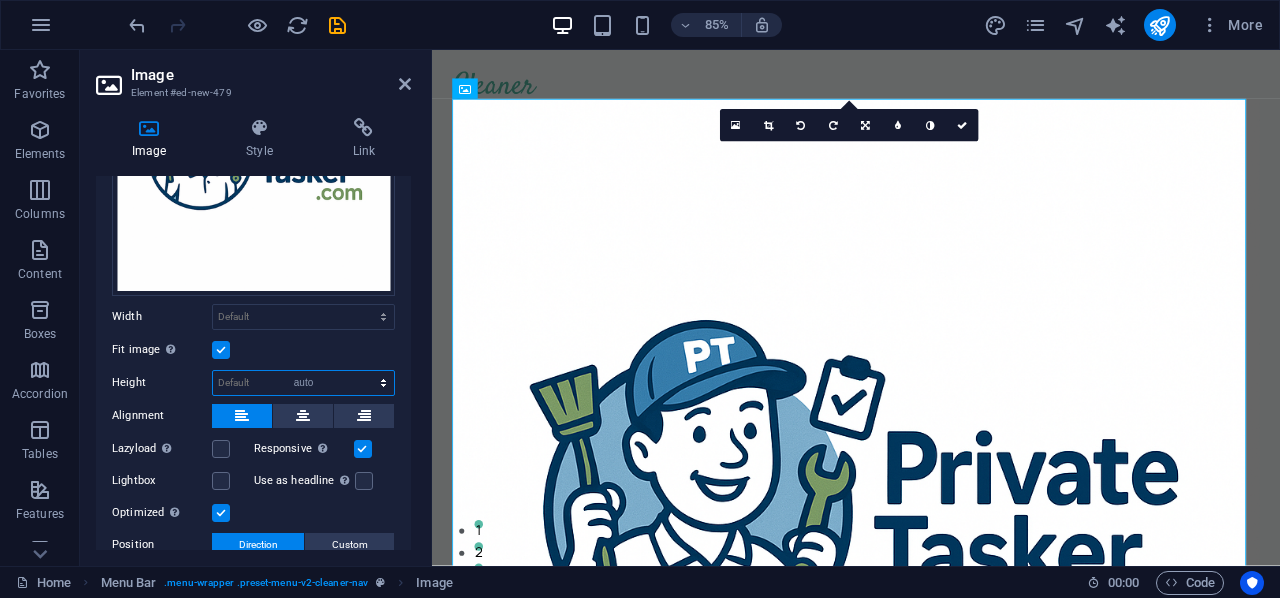 click on "Default auto px" at bounding box center (303, 383) 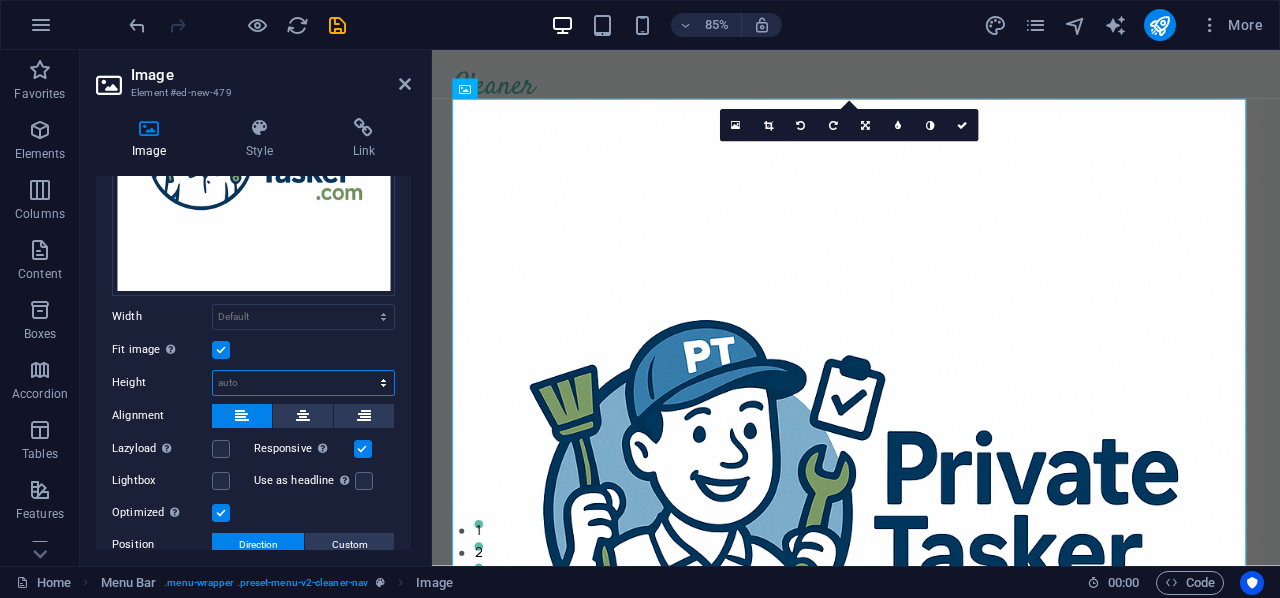 click on "Default auto px" at bounding box center [303, 383] 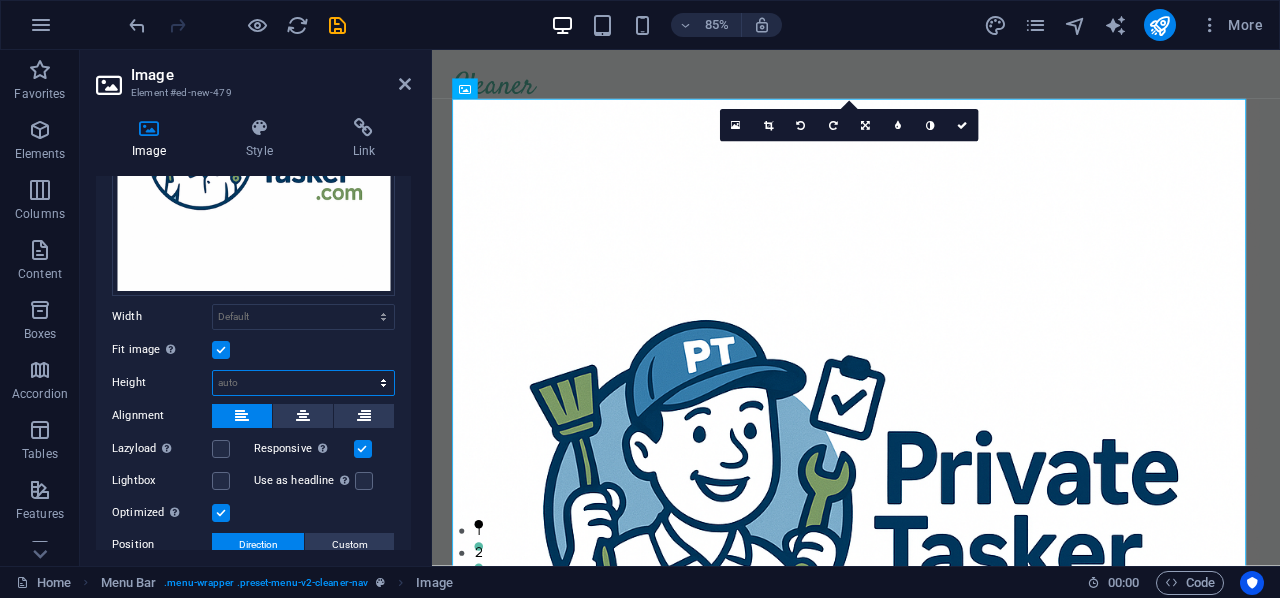 select on "px" 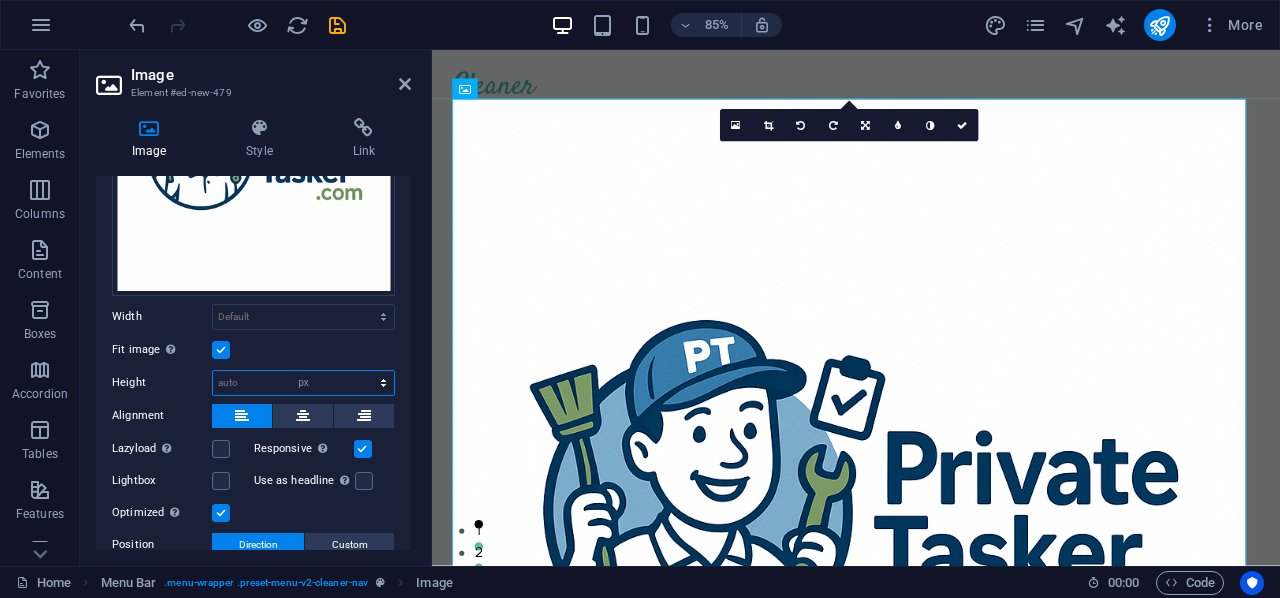 click on "Default auto px" at bounding box center [303, 383] 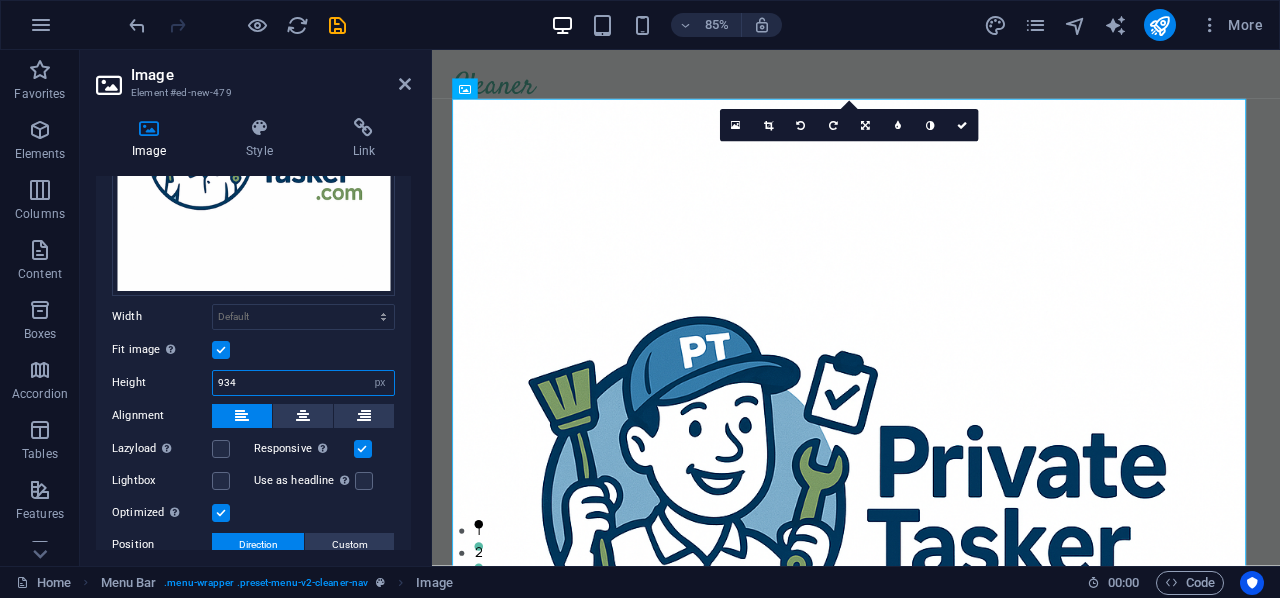 click on "934" at bounding box center (303, 383) 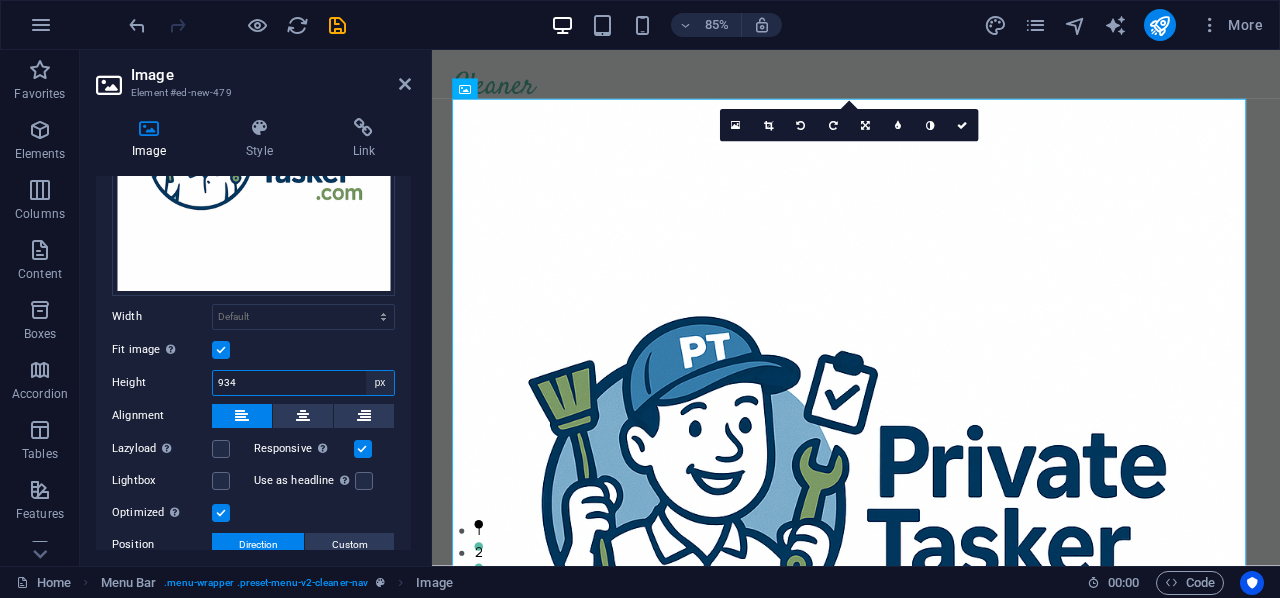 click on "Default auto px" at bounding box center (380, 383) 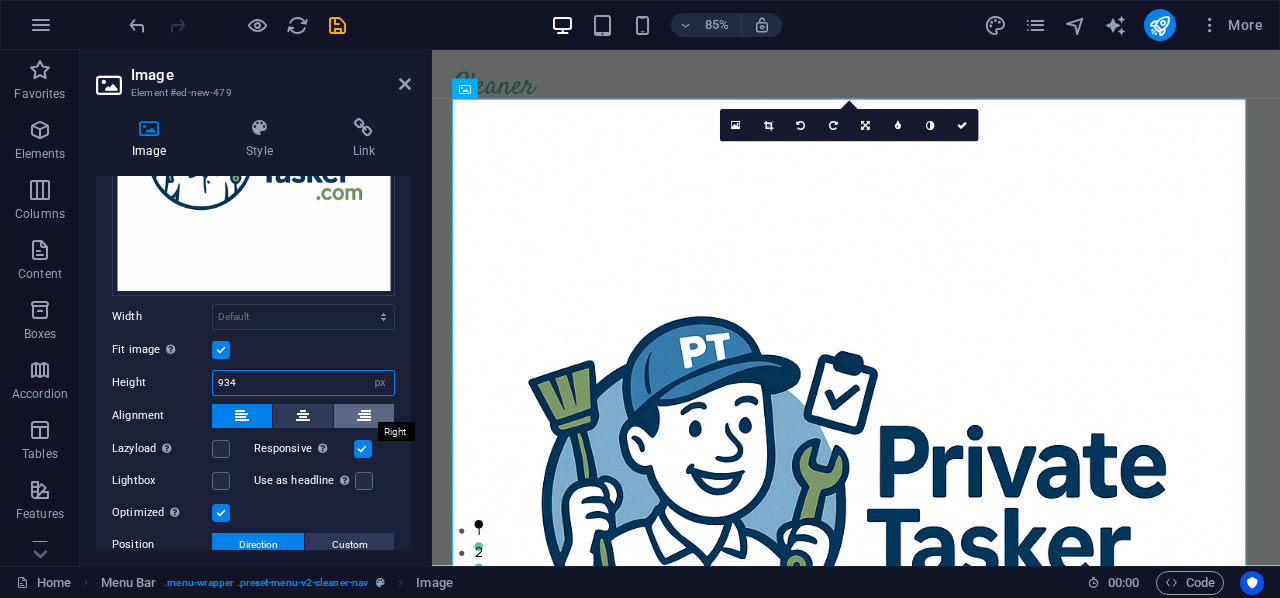select on "default" 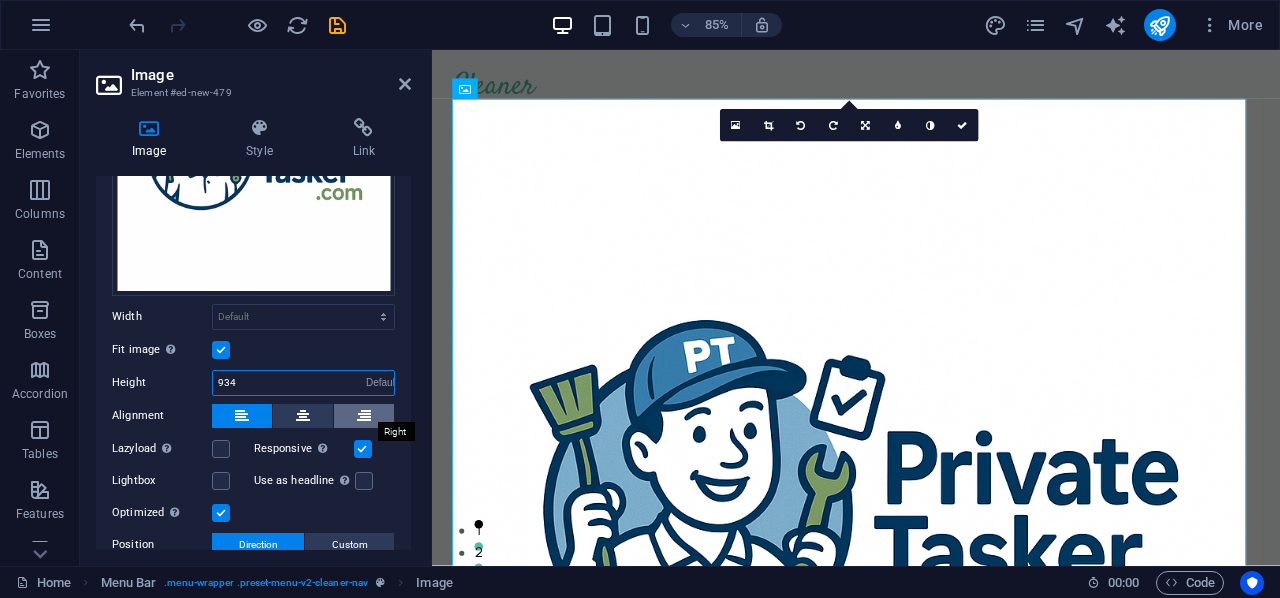 click on "Default auto px" at bounding box center [380, 383] 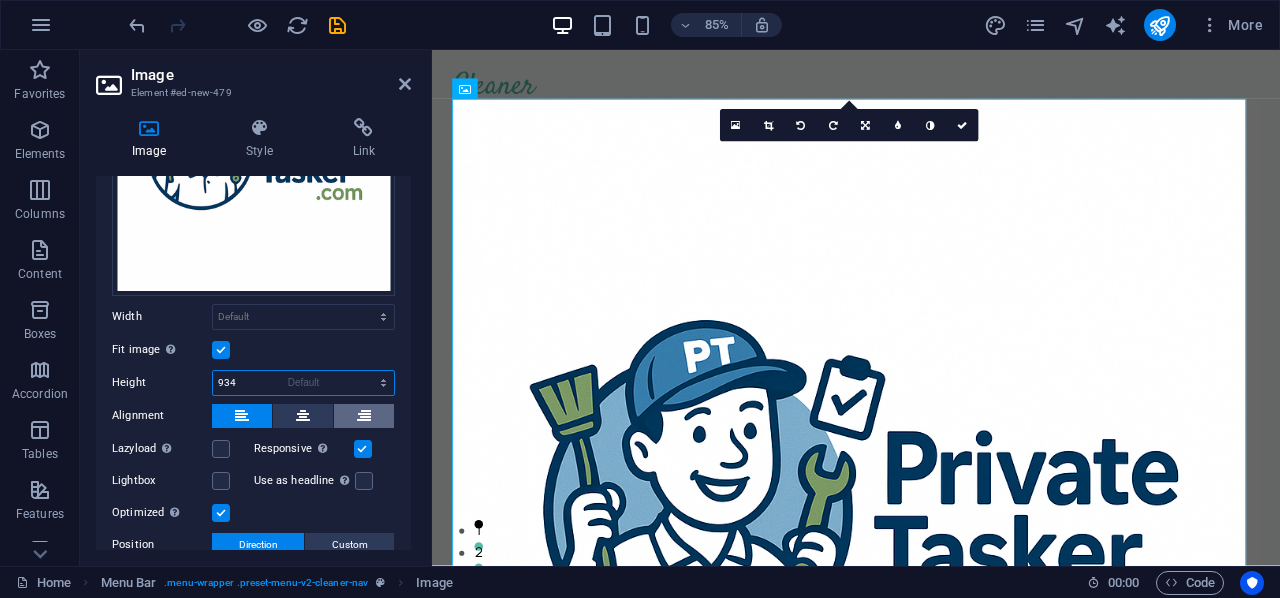 type 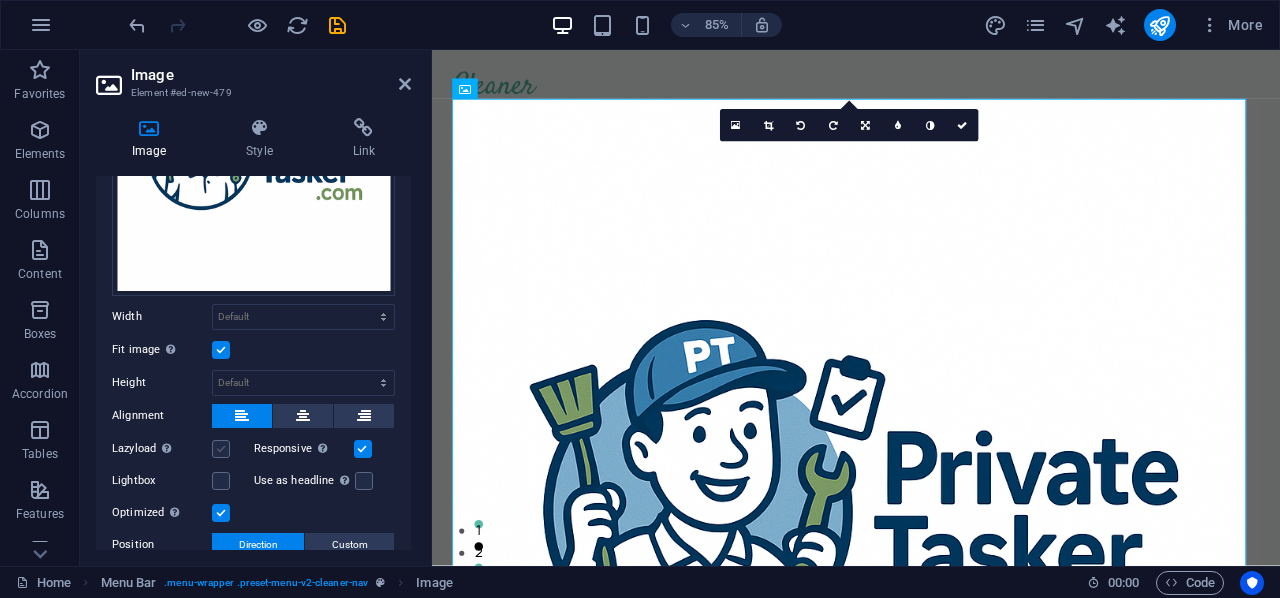 click at bounding box center [221, 449] 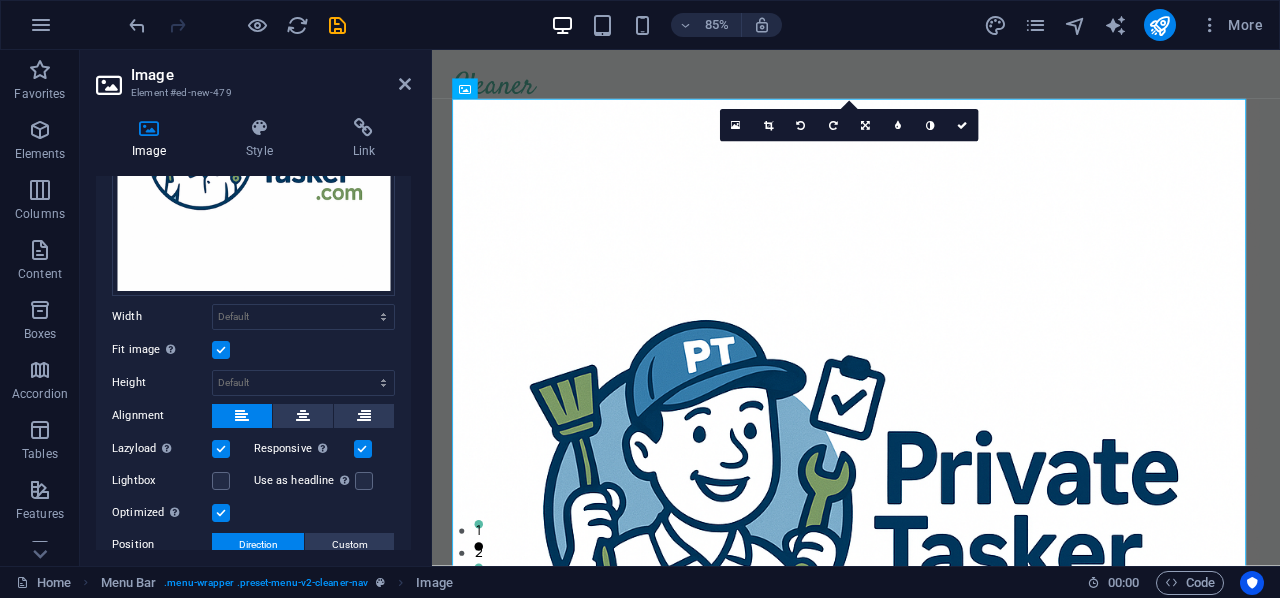 click at bounding box center [363, 449] 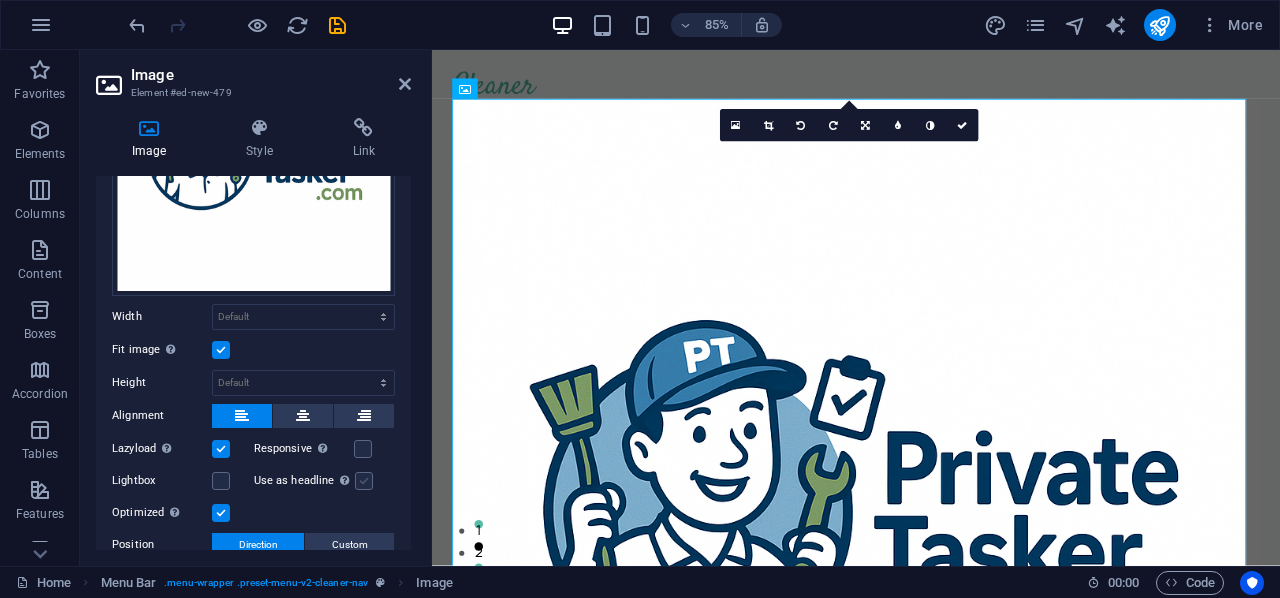 click at bounding box center (364, 481) 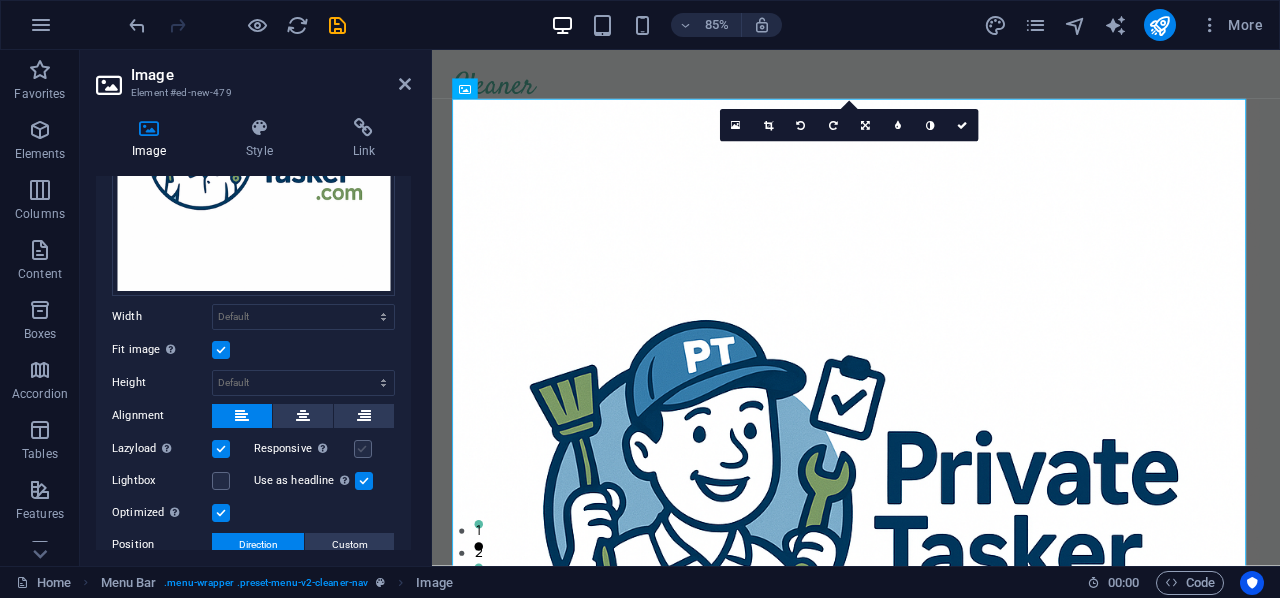 click at bounding box center (363, 449) 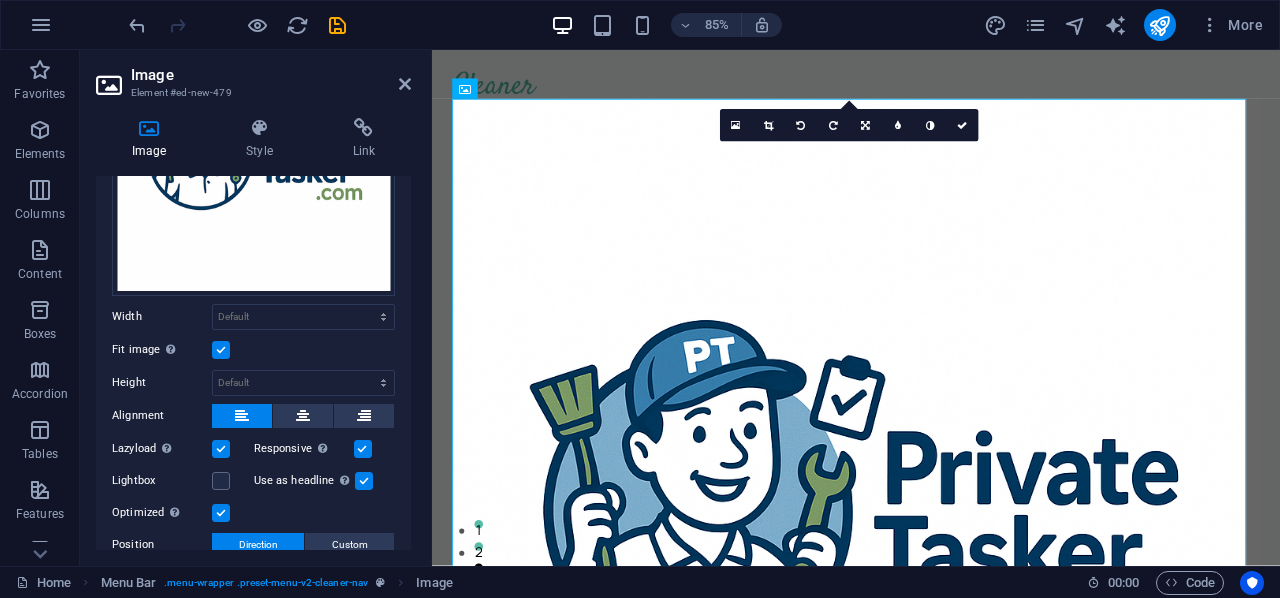 click at bounding box center [221, 449] 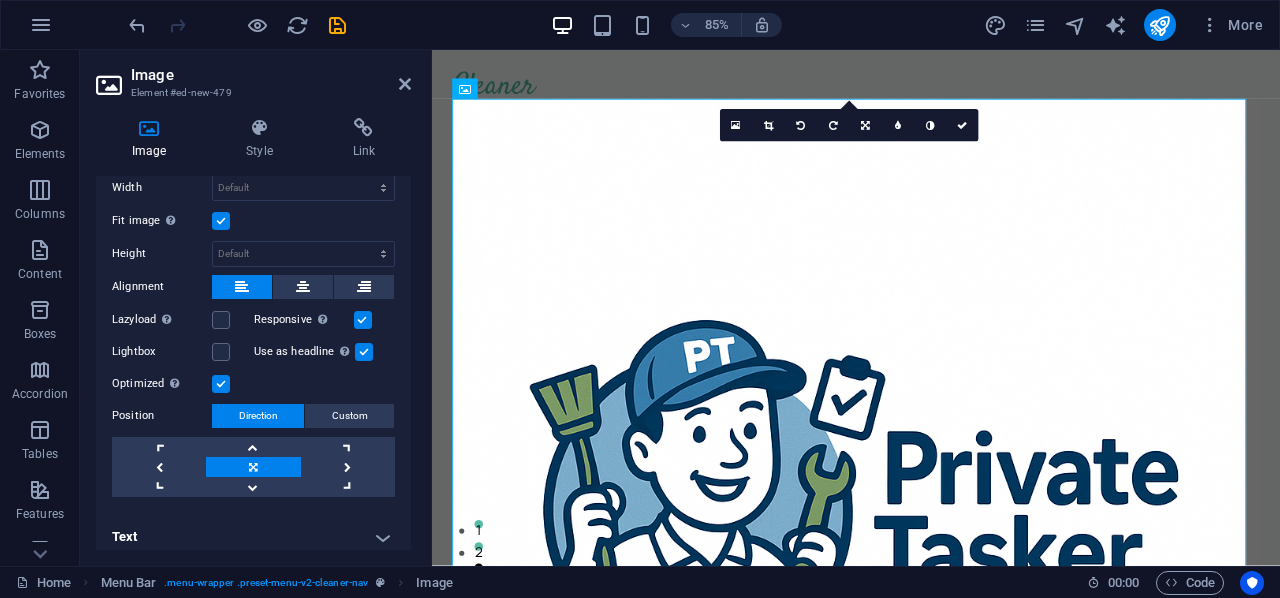 scroll, scrollTop: 349, scrollLeft: 0, axis: vertical 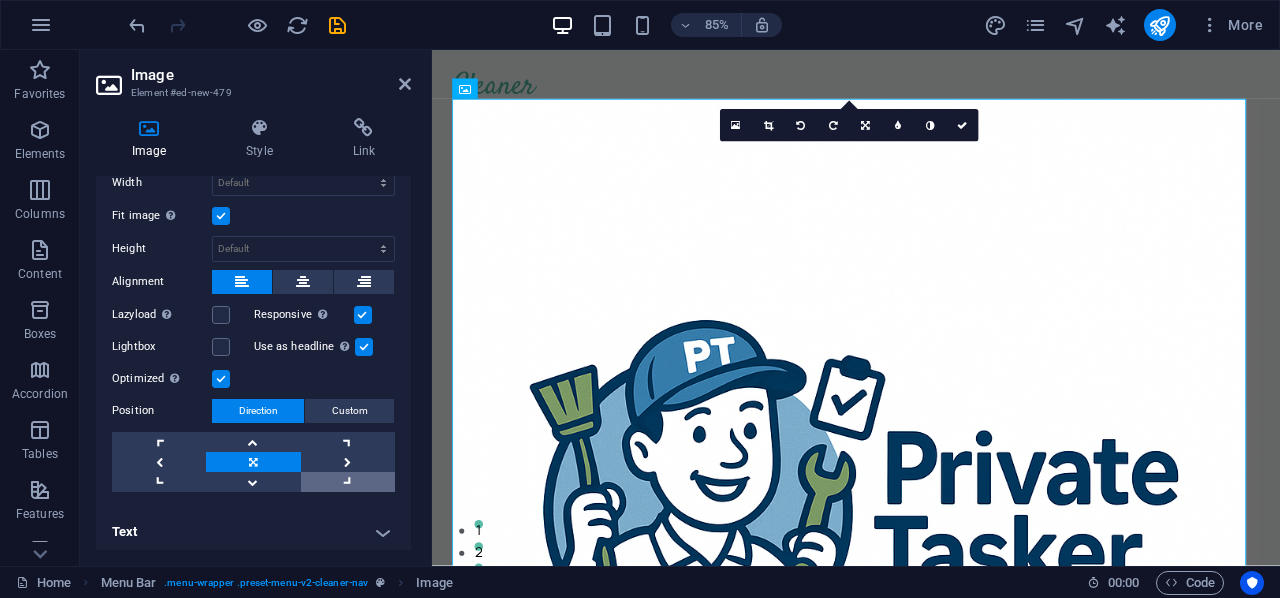 click at bounding box center (348, 482) 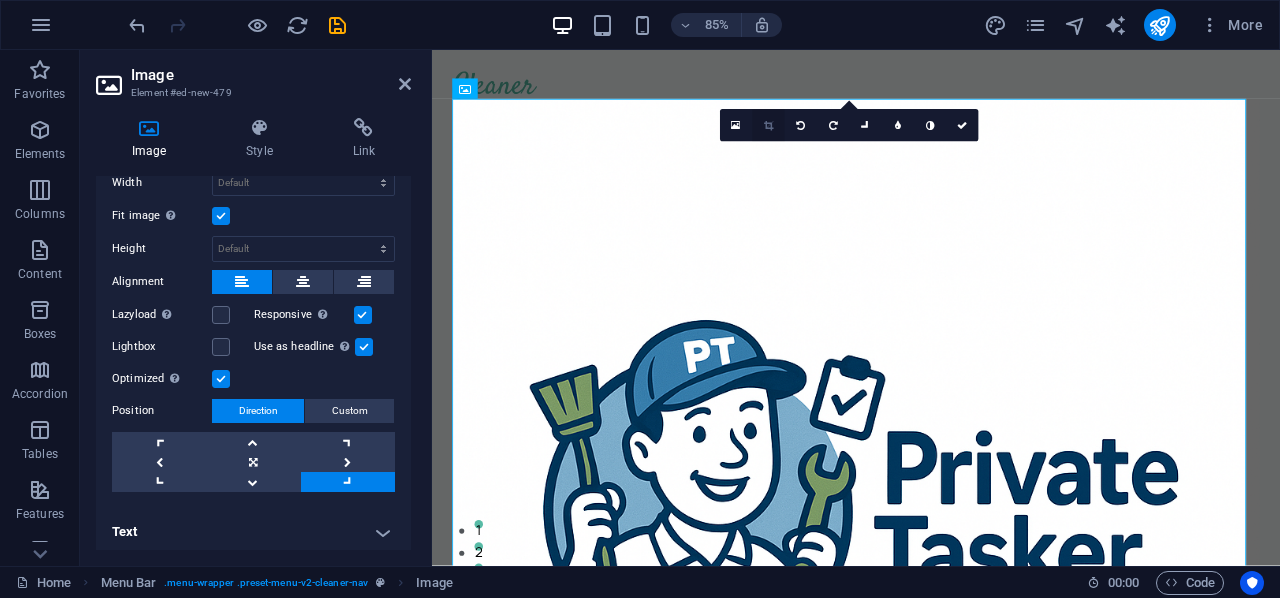 click at bounding box center [768, 126] 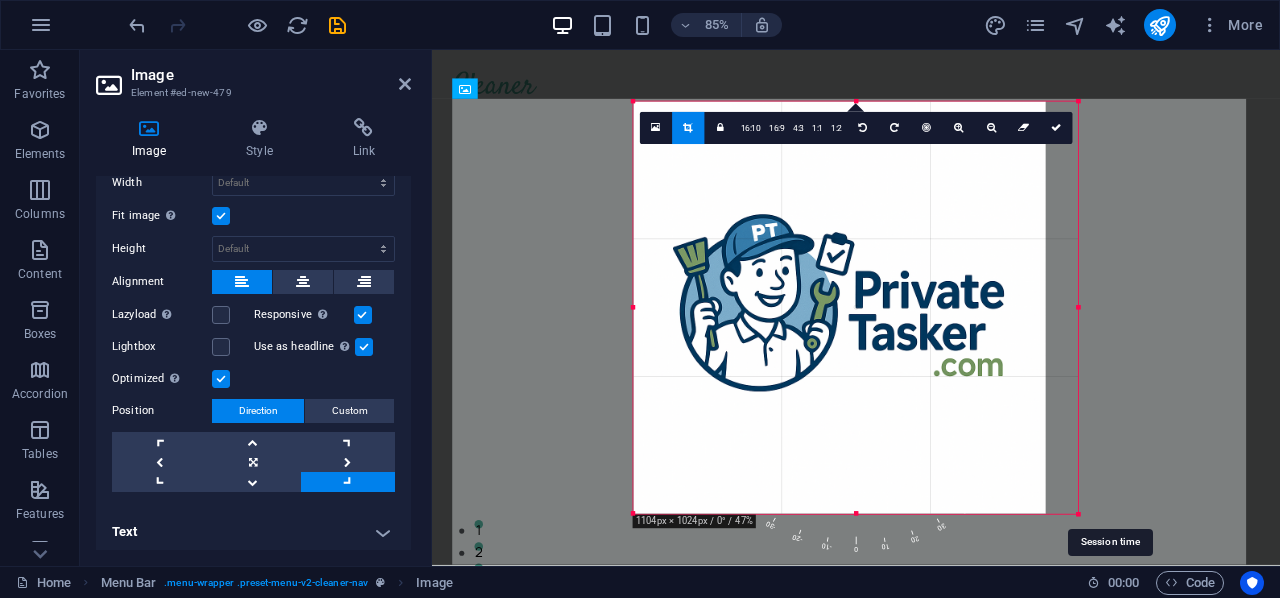 drag, startPoint x: 1065, startPoint y: 515, endPoint x: 1103, endPoint y: 577, distance: 72.718636 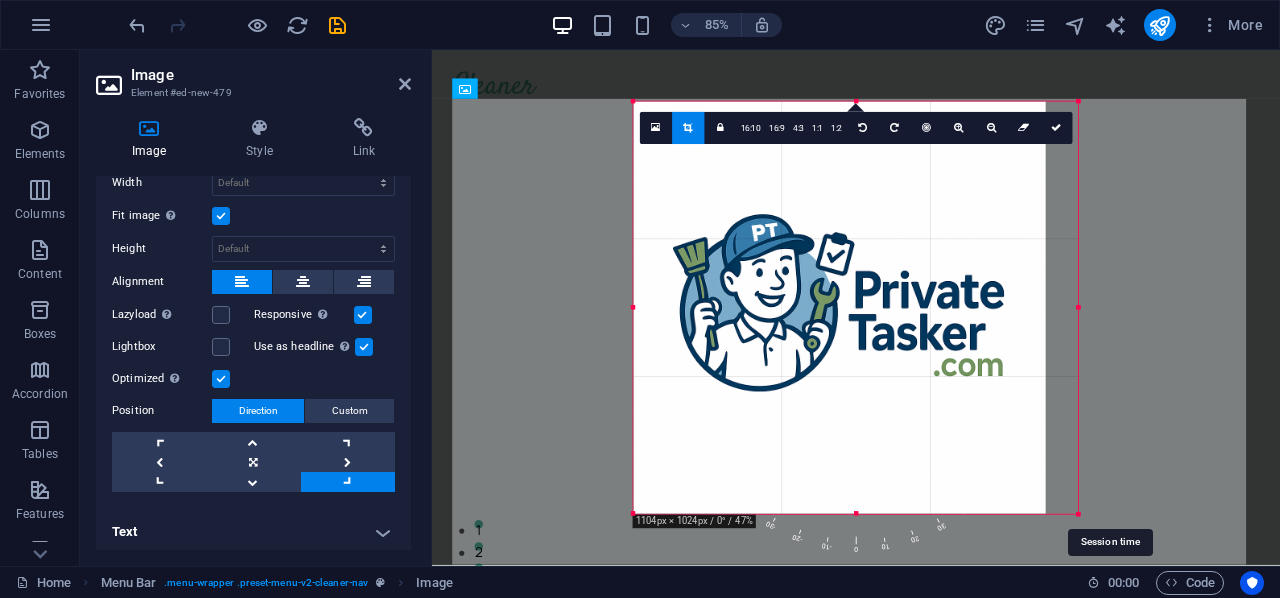 click on "Favorites Elements Columns Content Boxes Accordion Tables Features Images Slider Header Footer Forms Marketing Collections Image Element #ed-new-479 Image Style Link Image Drag files here, click to choose files or select files from Files or our free stock photos & videos Select files from the file manager, stock photos, or upload file(s) Upload Width Default auto px rem % em vh vw Fit image Automatically fit image to a fixed width and height Height Default auto px Alignment Lazyload Loading images after the page loads improves page speed. Responsive Automatically load retina image and smartphone optimized sizes. Lightbox Use as headline The image will be wrapped in an H1 headline tag. Useful for giving alternative text the weight of an H1 headline, e.g. for the logo. Leave unchecked if uncertain. Optimized Images are compressed to improve page speed. Position Direction Custom X offset 50 px rem % vh vw Y offset 50 px rem % vh vw Text Float No float Image left Image right Text Alternative text Image caption 8" at bounding box center [640, 308] 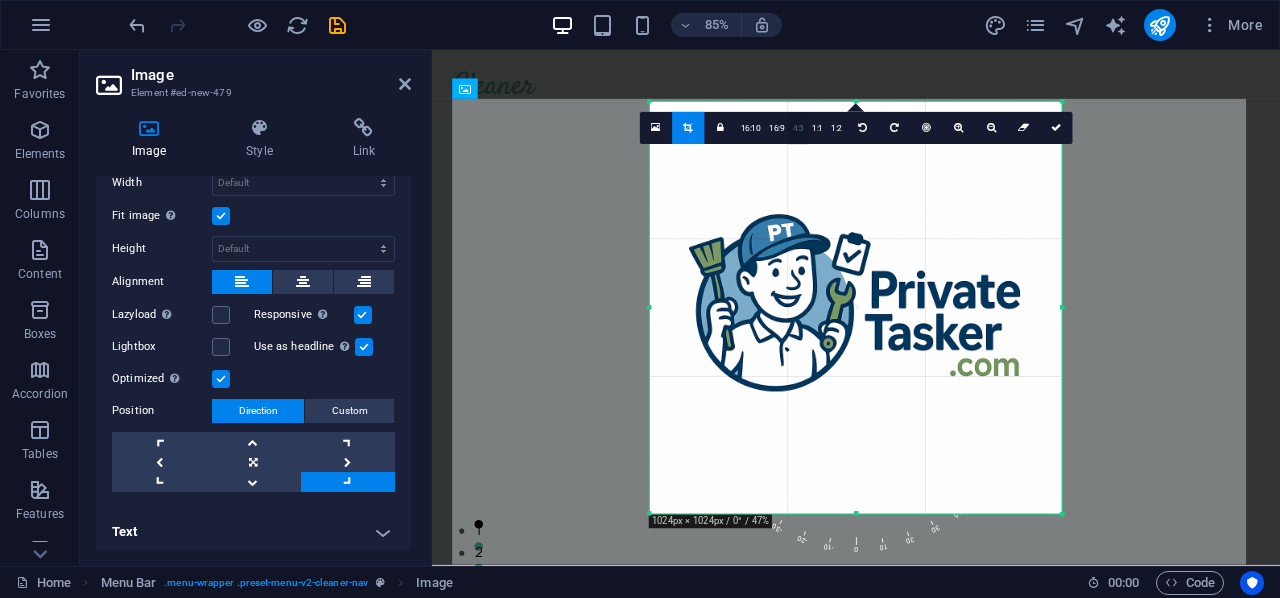 click on "4:3" at bounding box center [798, 129] 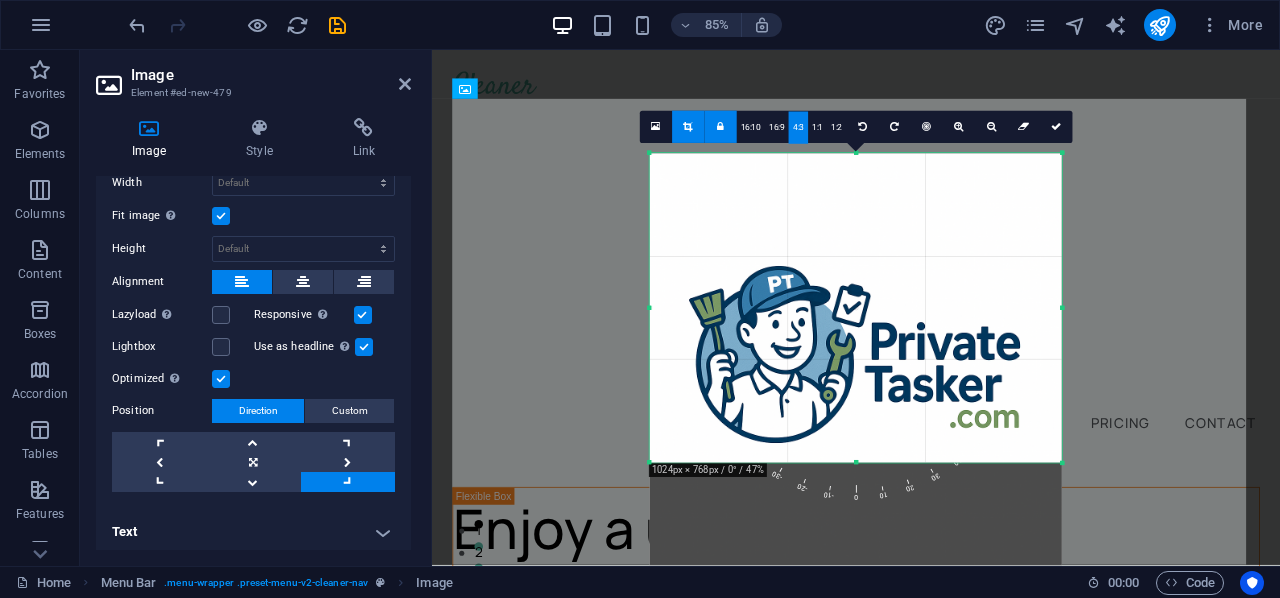 click at bounding box center (856, 359) 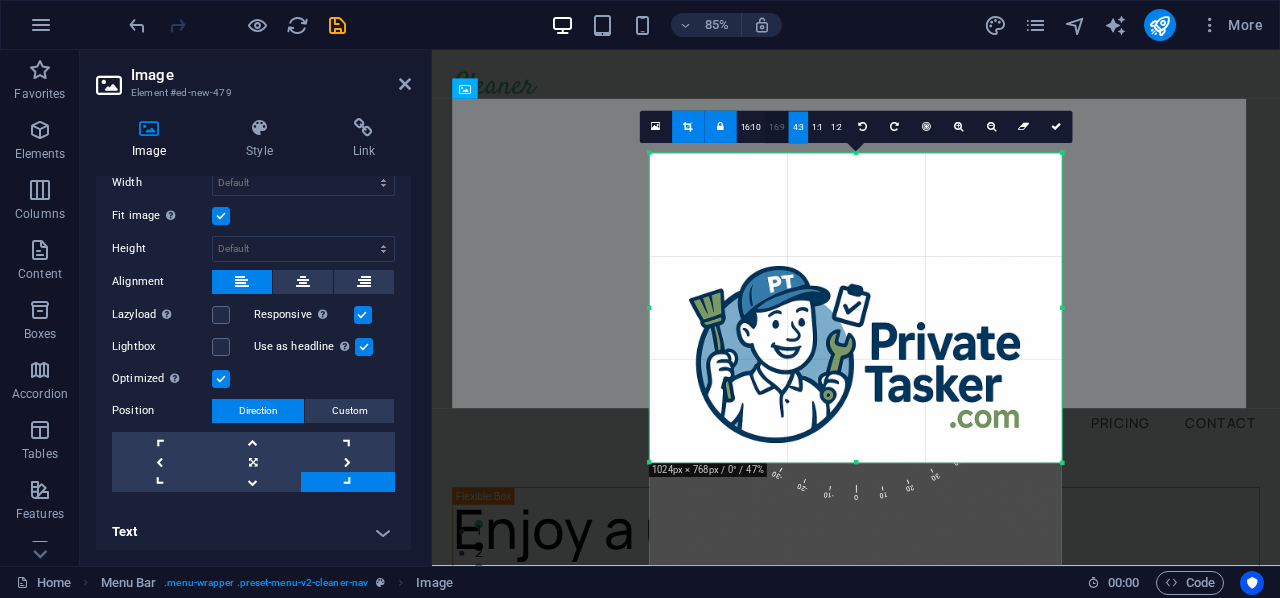 click on "16:9" at bounding box center (777, 128) 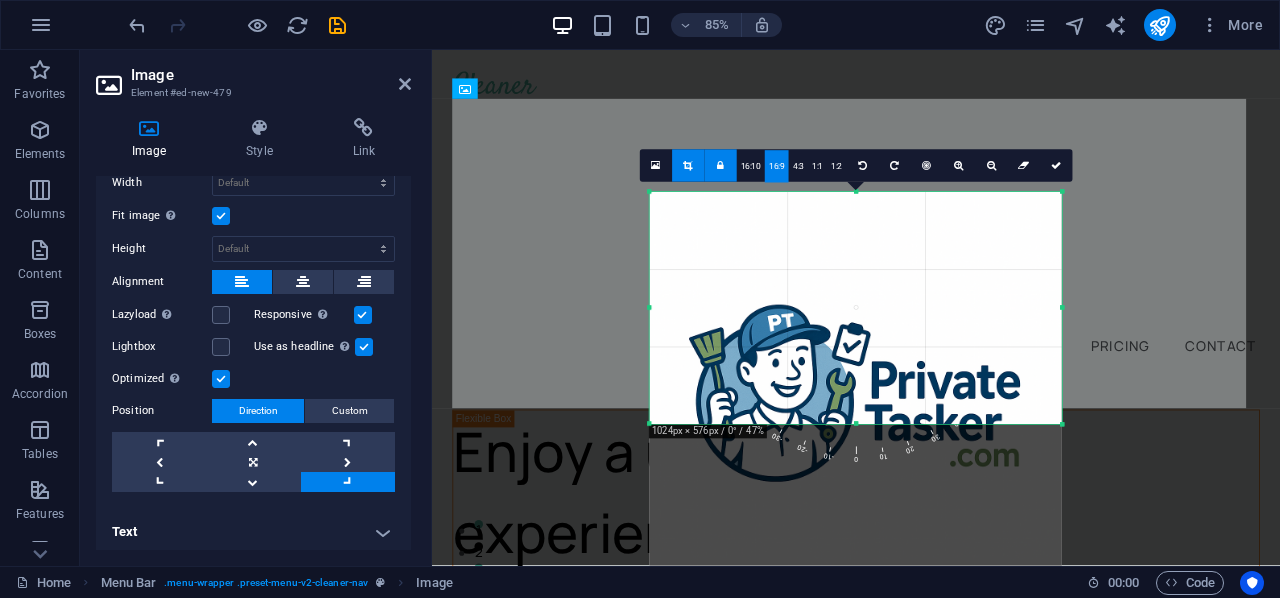 click at bounding box center (687, 165) 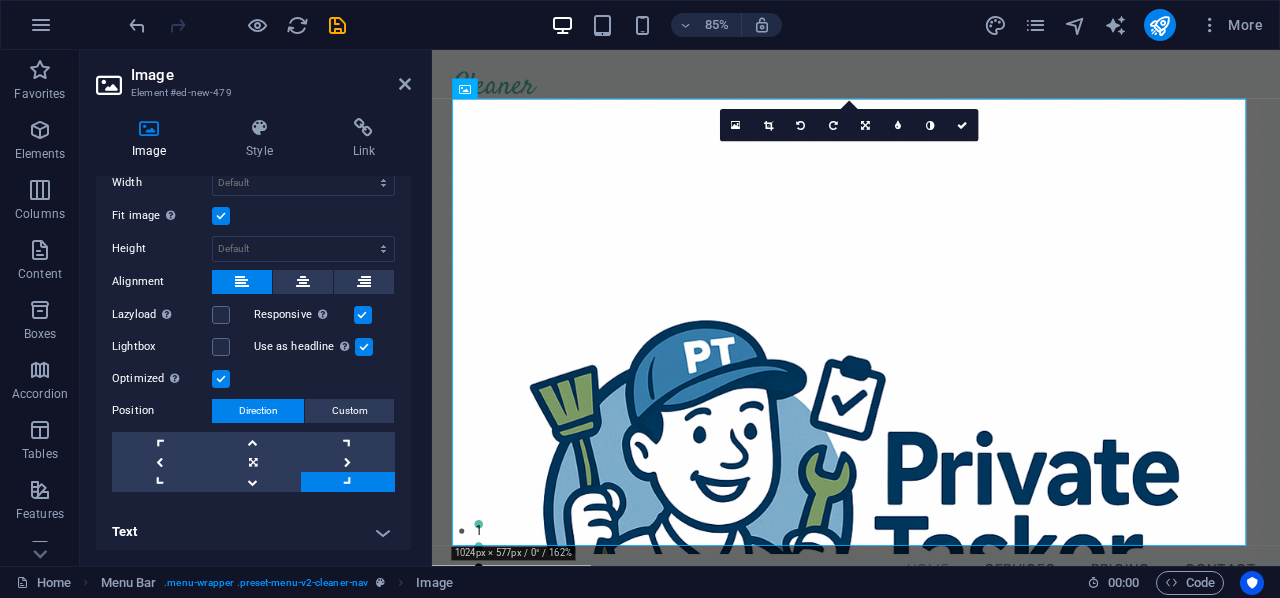 click at bounding box center (865, 126) 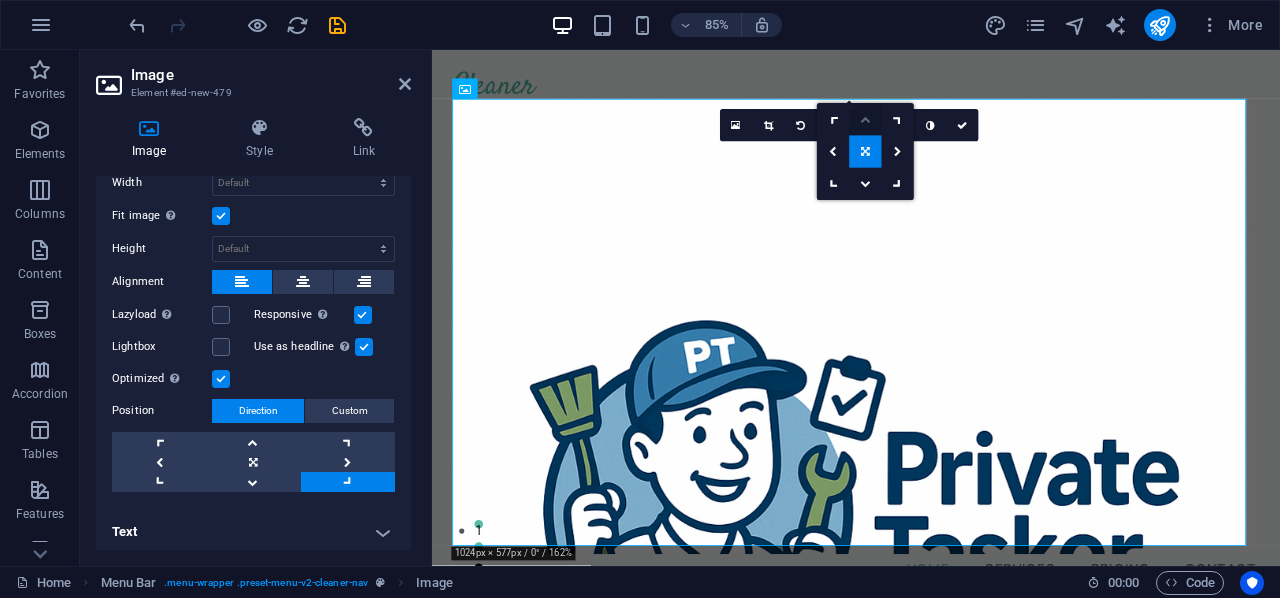 click at bounding box center (865, 120) 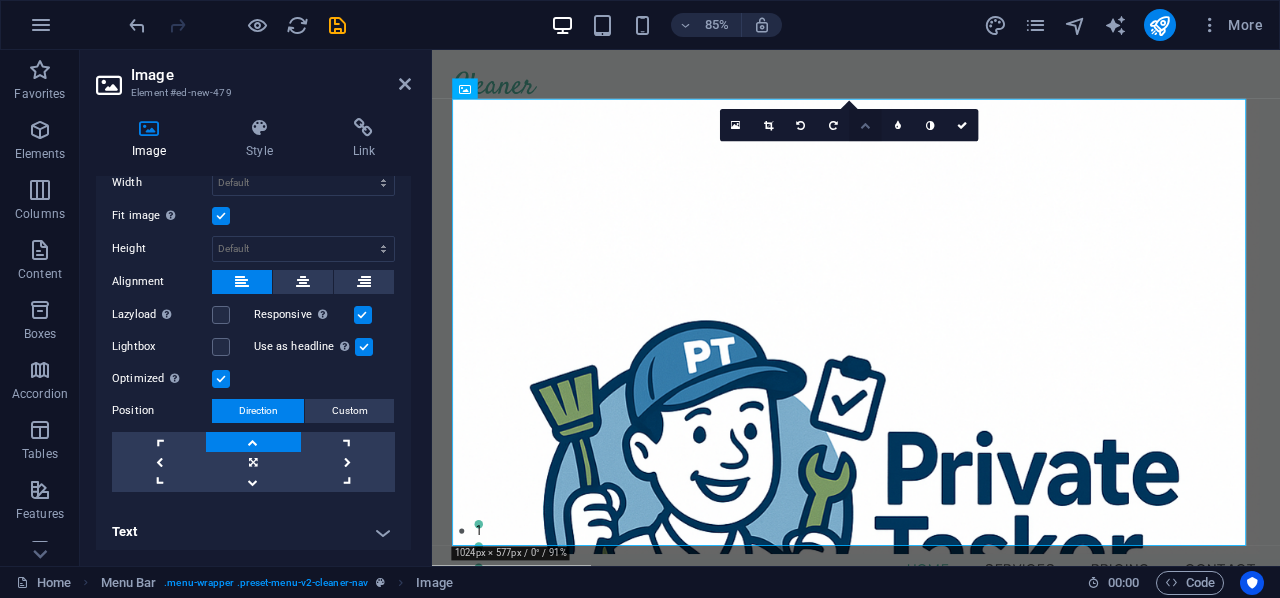 click at bounding box center [865, 126] 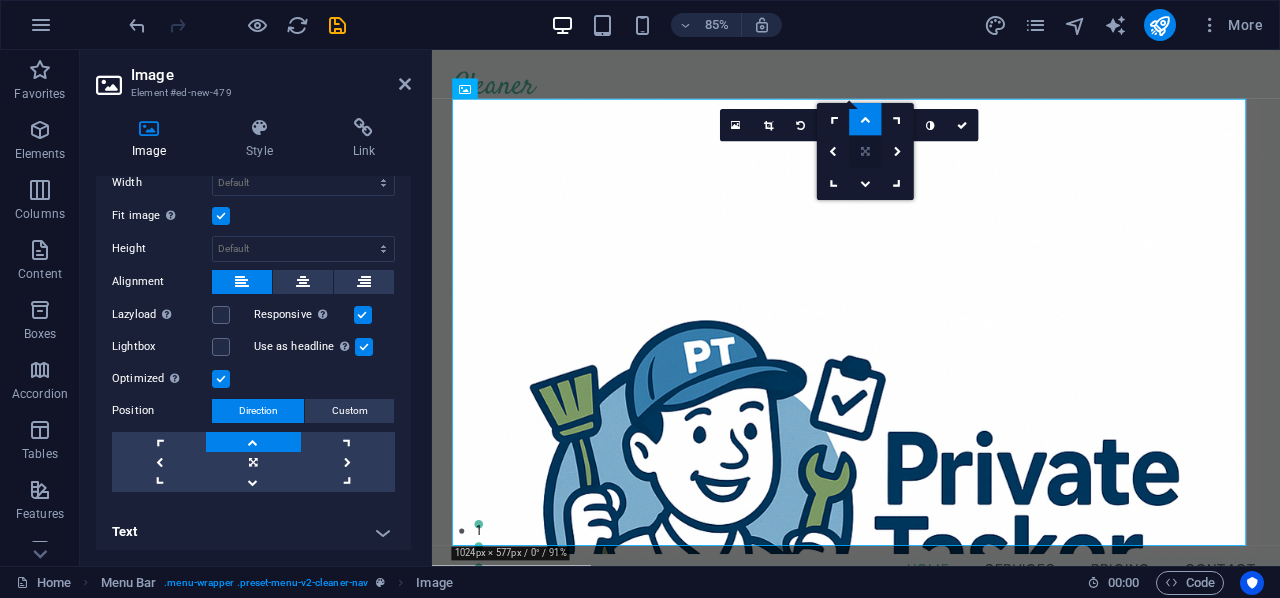 click at bounding box center (865, 152) 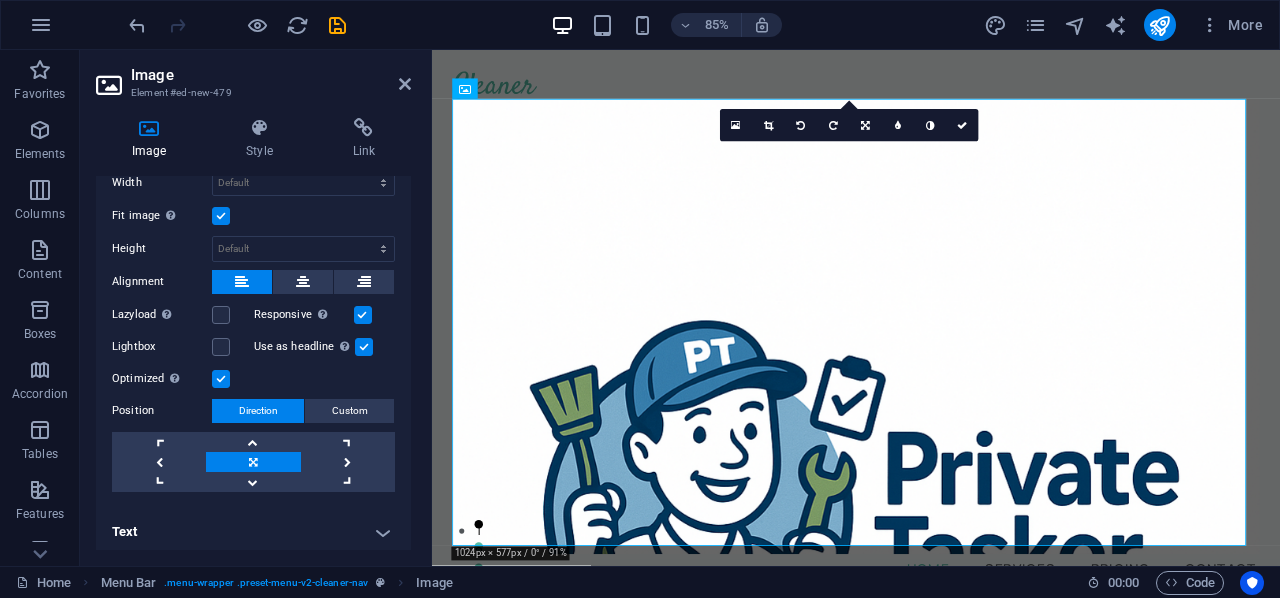 scroll, scrollTop: 249, scrollLeft: 0, axis: vertical 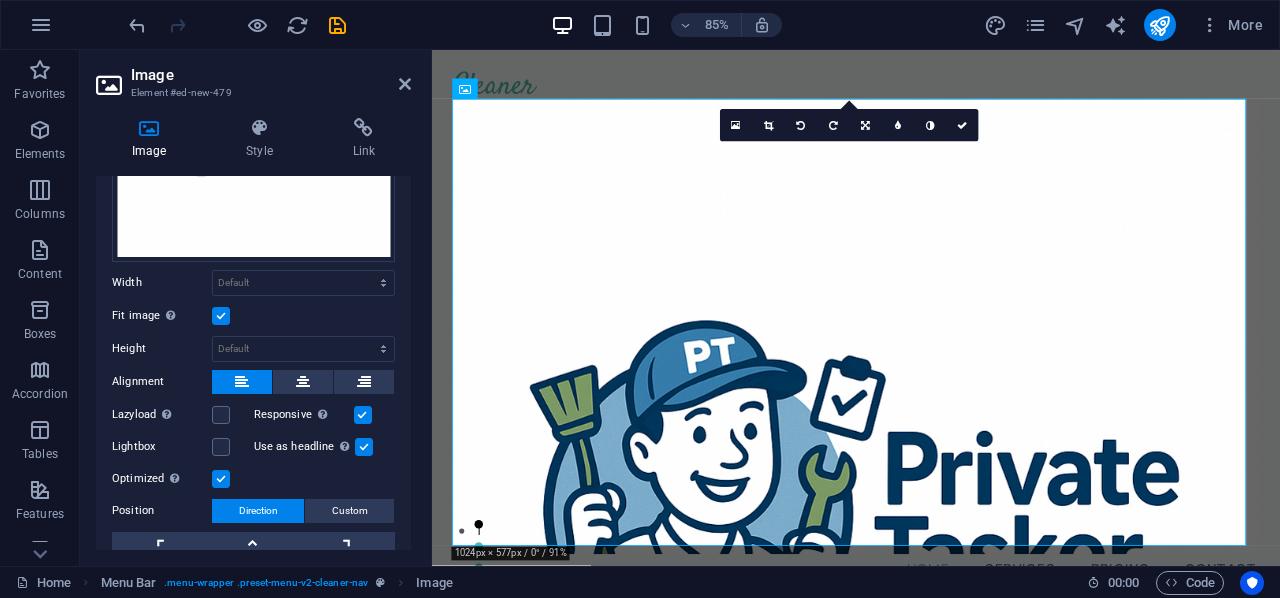 click at bounding box center [221, 316] 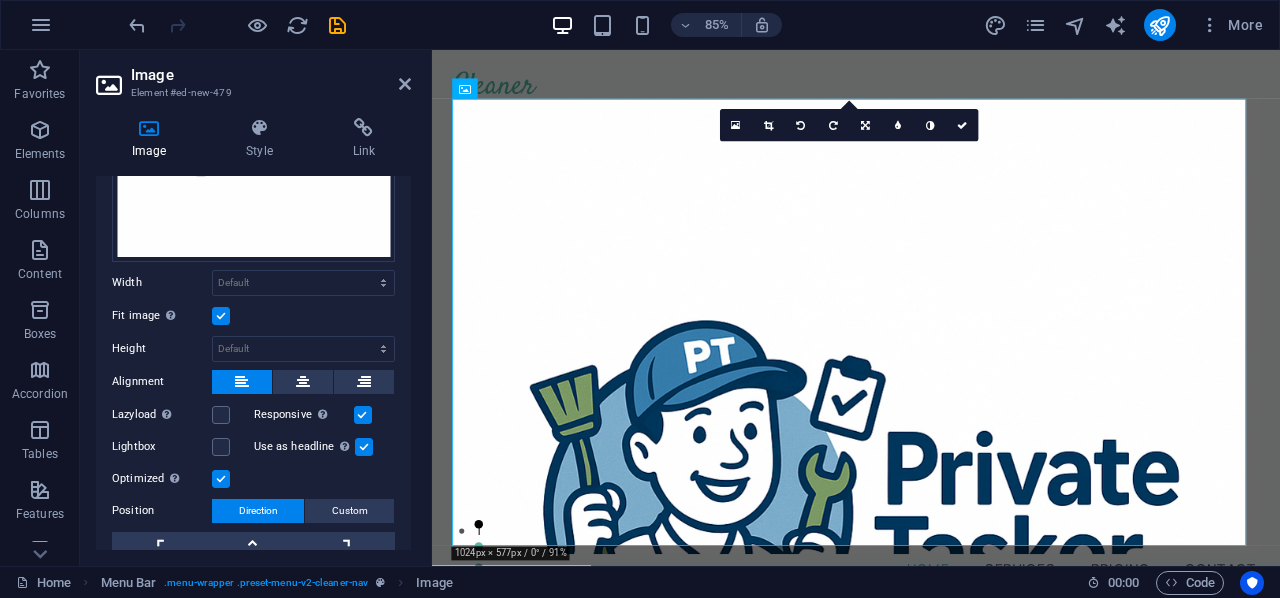 click on "Fit image Automatically fit image to a fixed width and height" at bounding box center (0, 0) 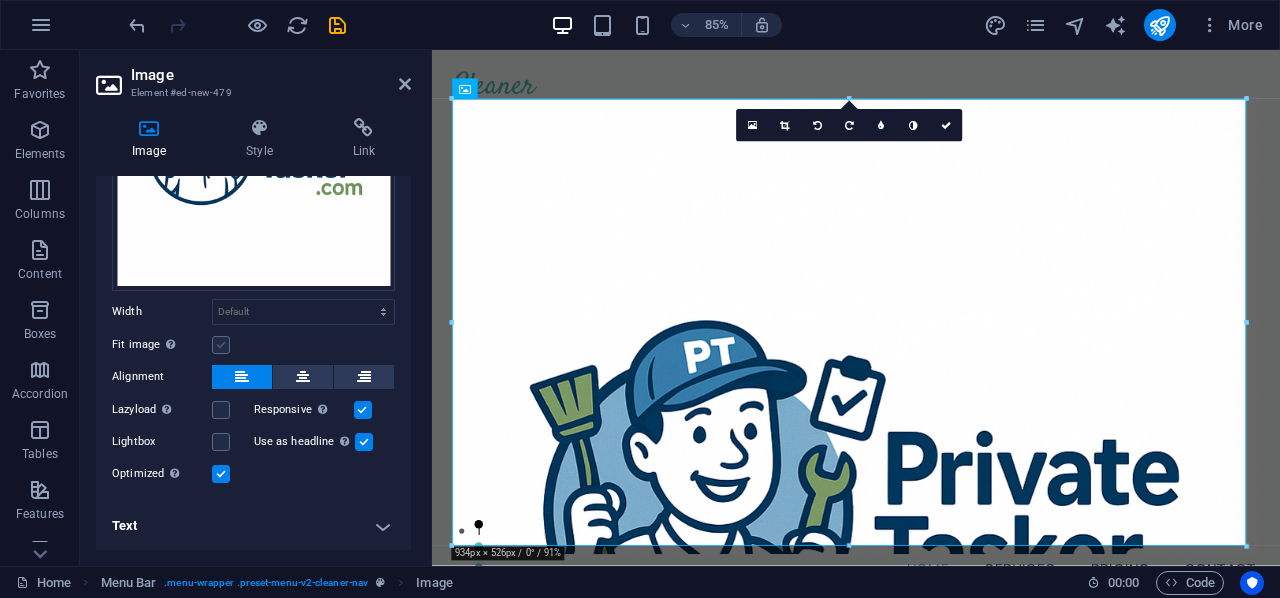 scroll, scrollTop: 215, scrollLeft: 0, axis: vertical 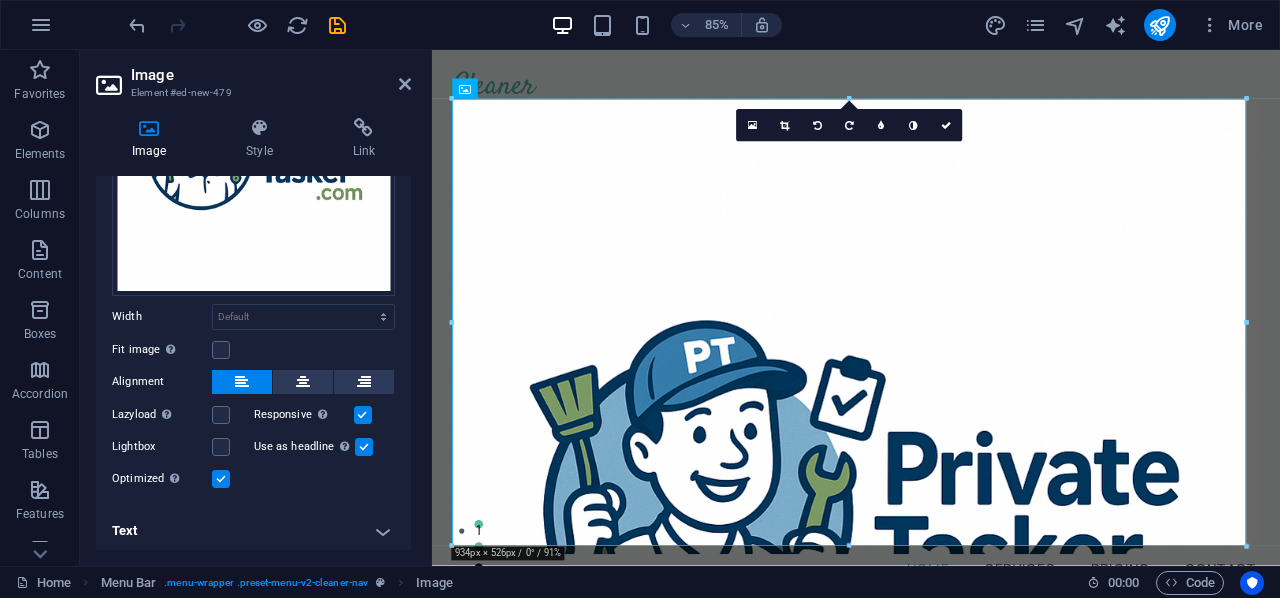 click on "Drag files here, click to choose files or select files from Files or our free stock photos & videos Select files from the file manager, stock photos, or upload file(s) Upload Width Default auto px rem % em vh vw Fit image Automatically fit image to a fixed width and height Height Default auto px Alignment Lazyload Loading images after the page loads improves page speed. Responsive Automatically load retina image and smartphone optimized sizes. Lightbox Use as headline The image will be wrapped in an H1 headline tag. Useful for giving alternative text the weight of an H1 headline, e.g. for the logo. Leave unchecked if uncertain. Optimized Images are compressed to improve page speed. Position Direction Custom X offset 50 px rem % vh vw Y offset 50 px rem % vh vw" at bounding box center [253, 252] 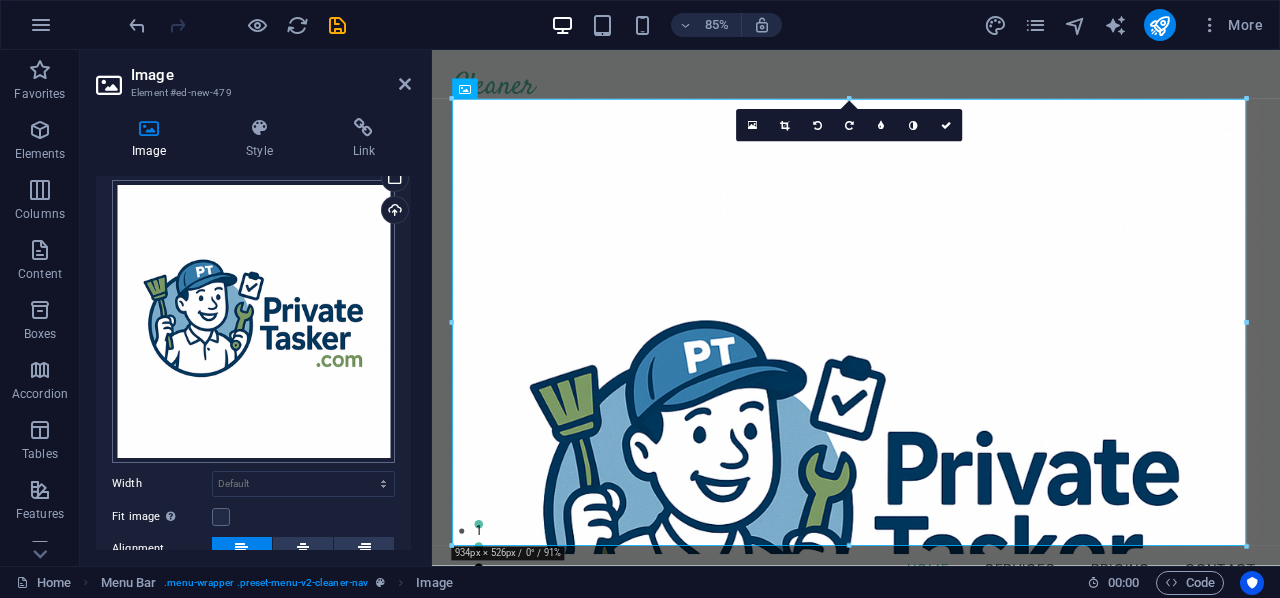 scroll, scrollTop: 0, scrollLeft: 0, axis: both 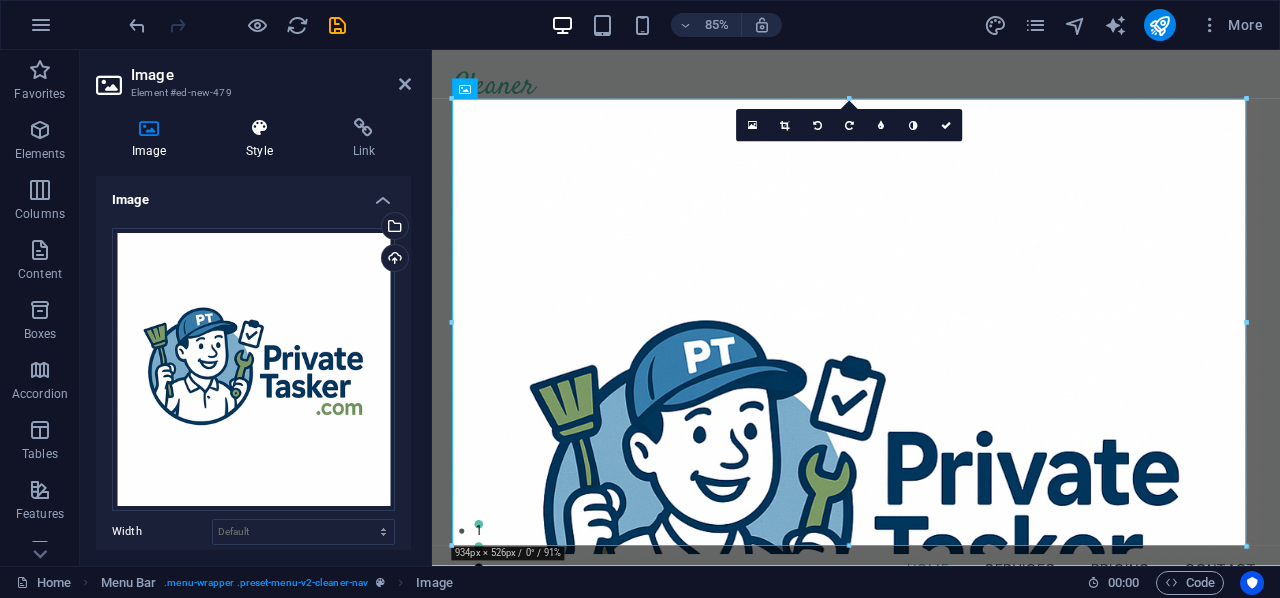 click on "Style" at bounding box center (263, 139) 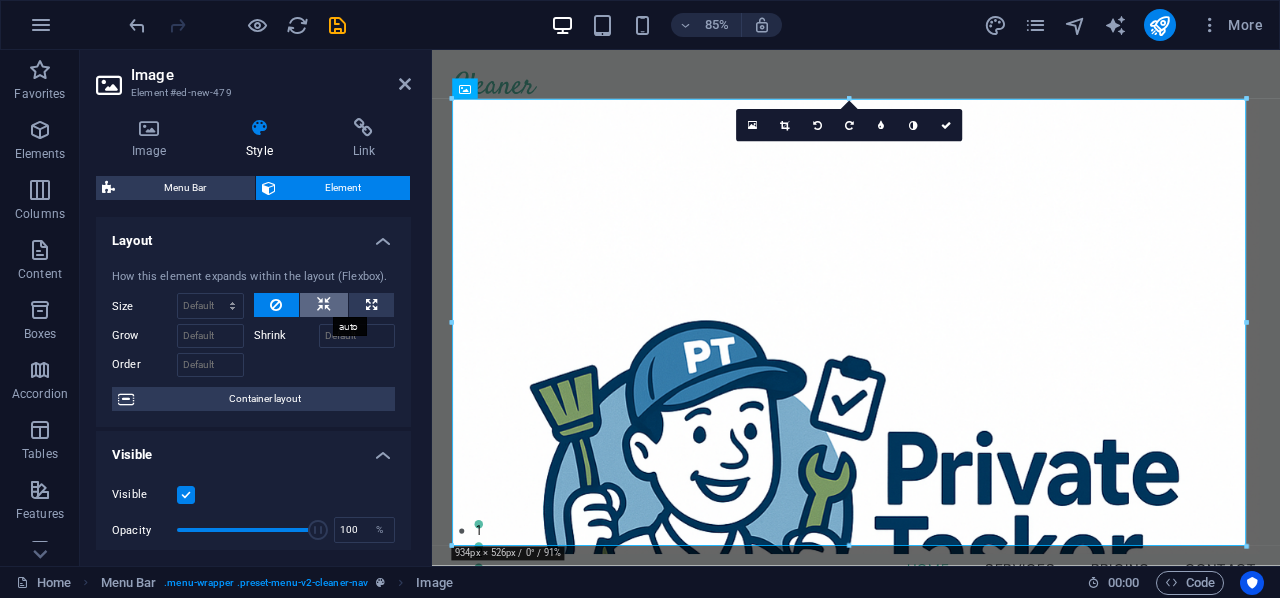 click at bounding box center [324, 305] 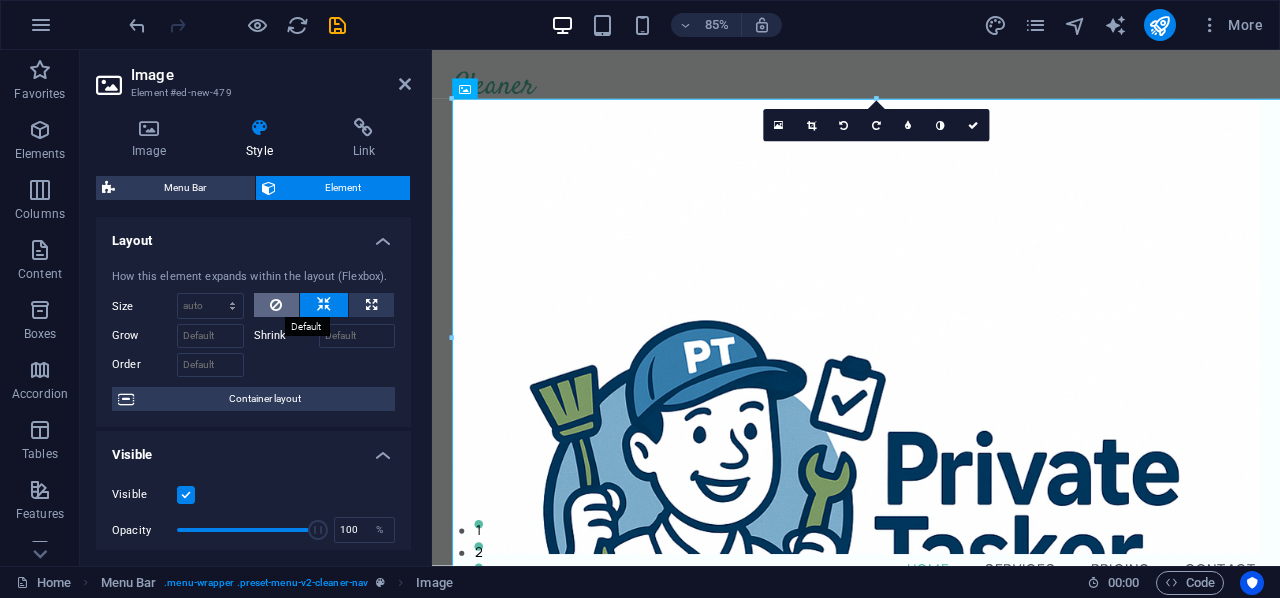 click at bounding box center (276, 305) 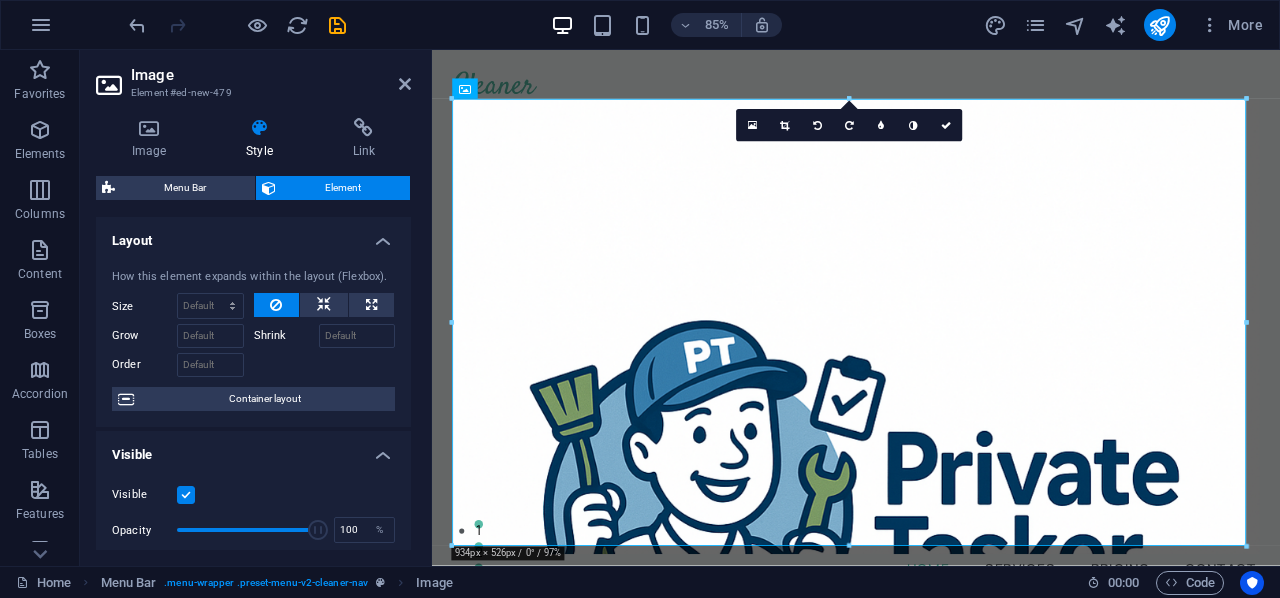 click at bounding box center [276, 305] 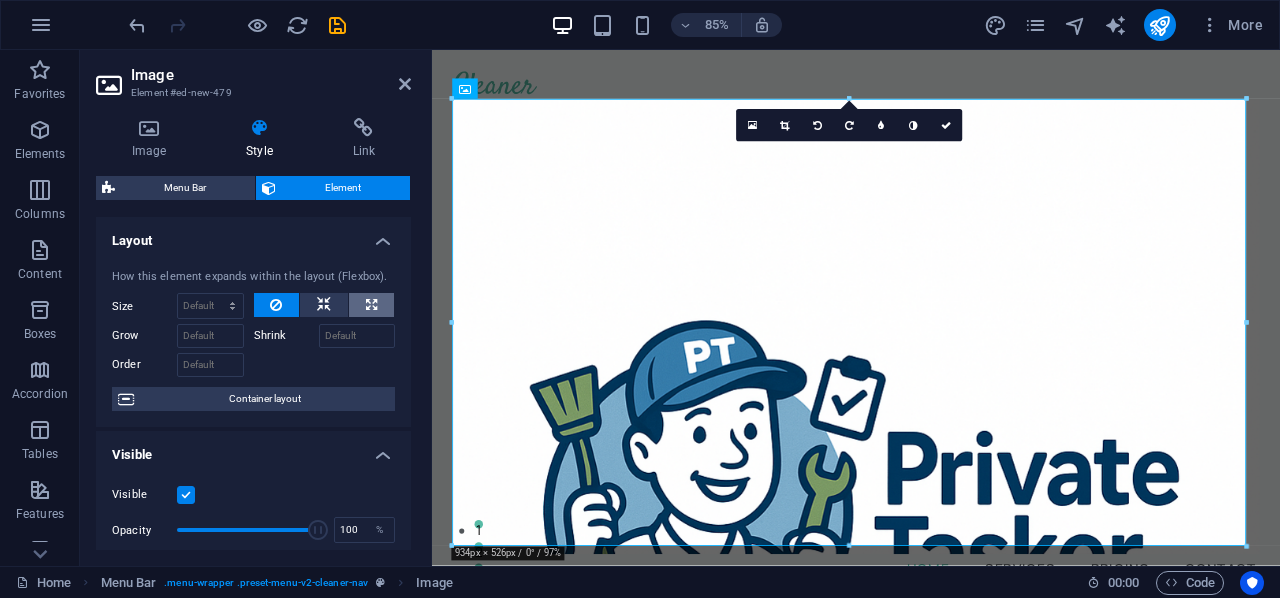 click at bounding box center (371, 305) 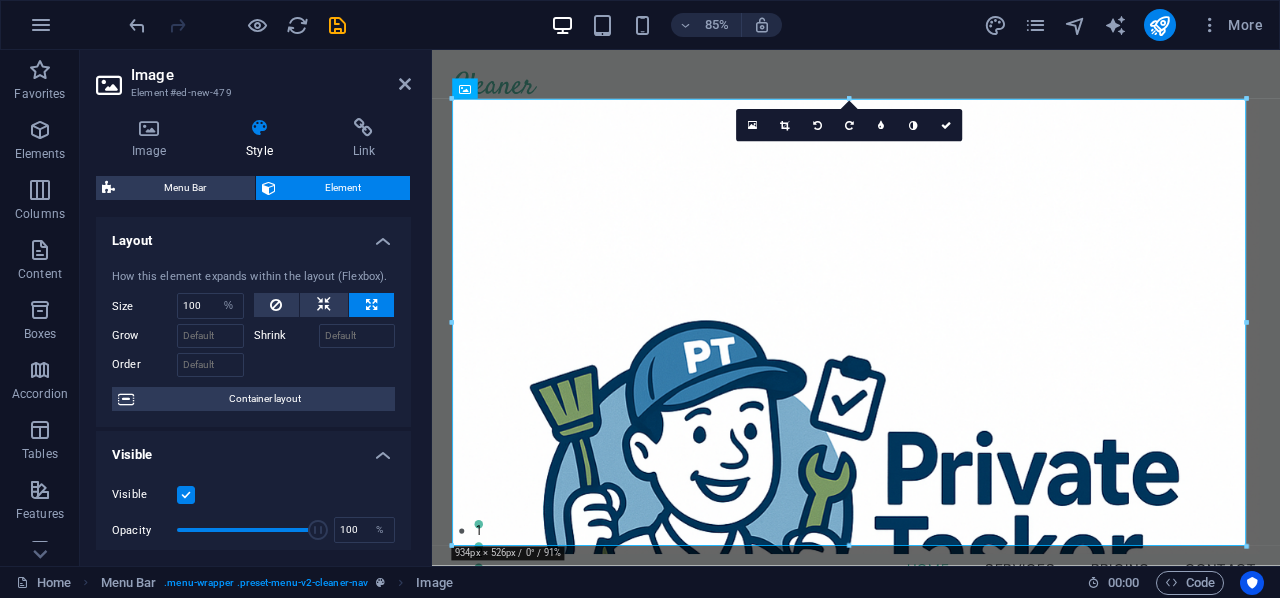 click at bounding box center [371, 305] 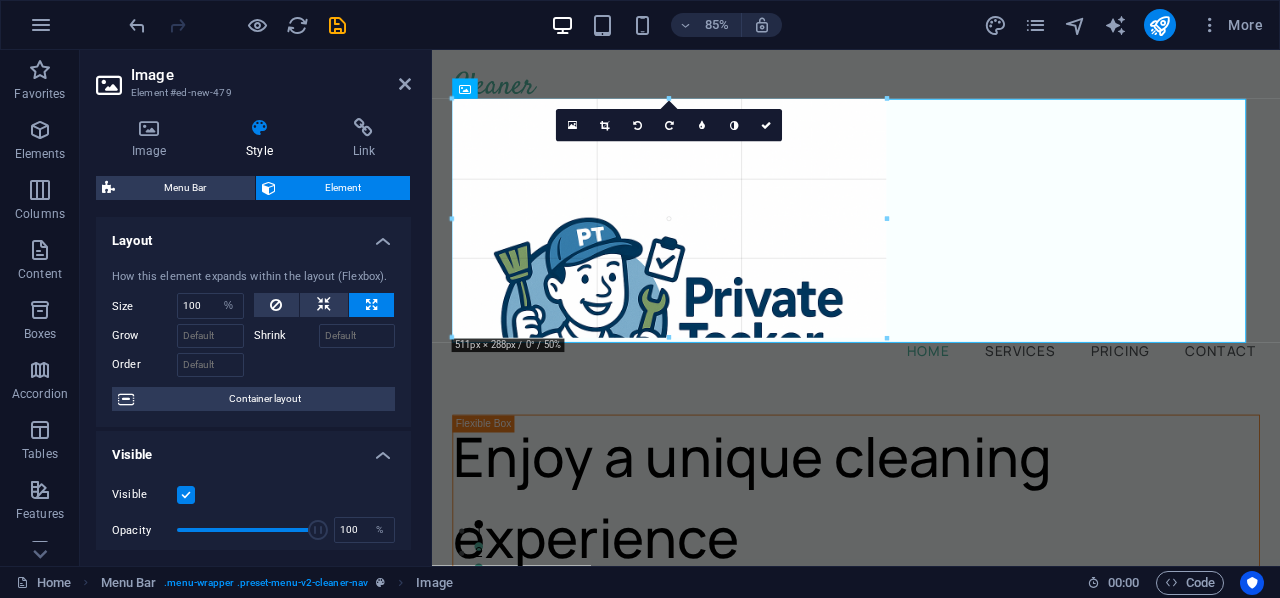 drag, startPoint x: 452, startPoint y: 103, endPoint x: 535, endPoint y: 487, distance: 392.86768 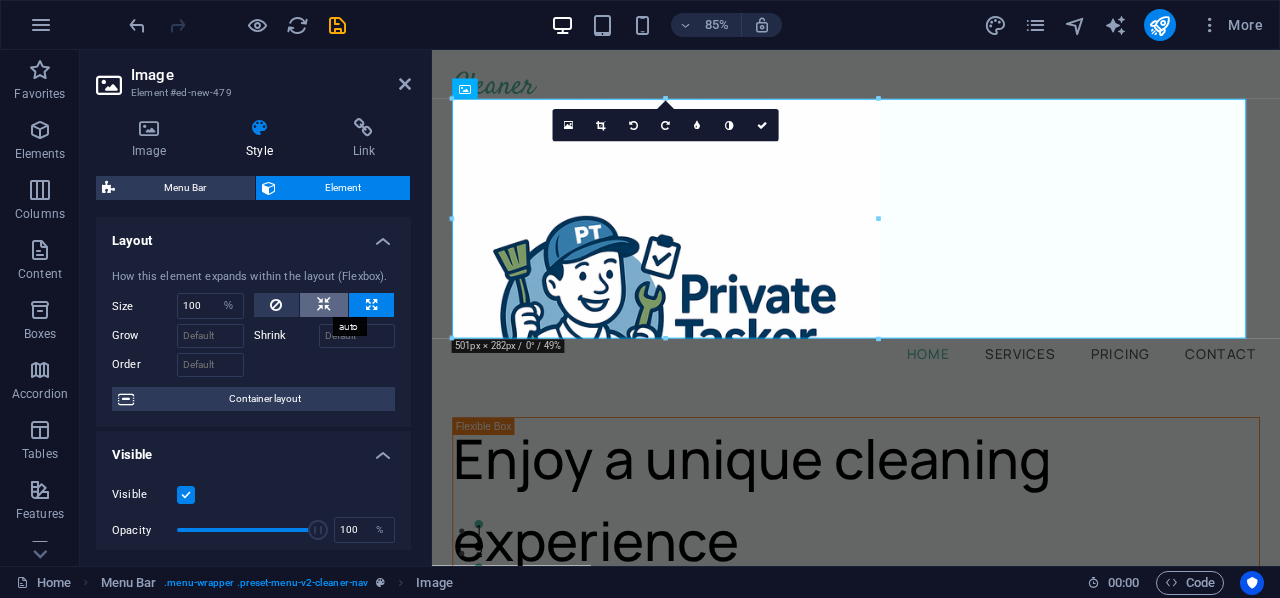 click at bounding box center [324, 305] 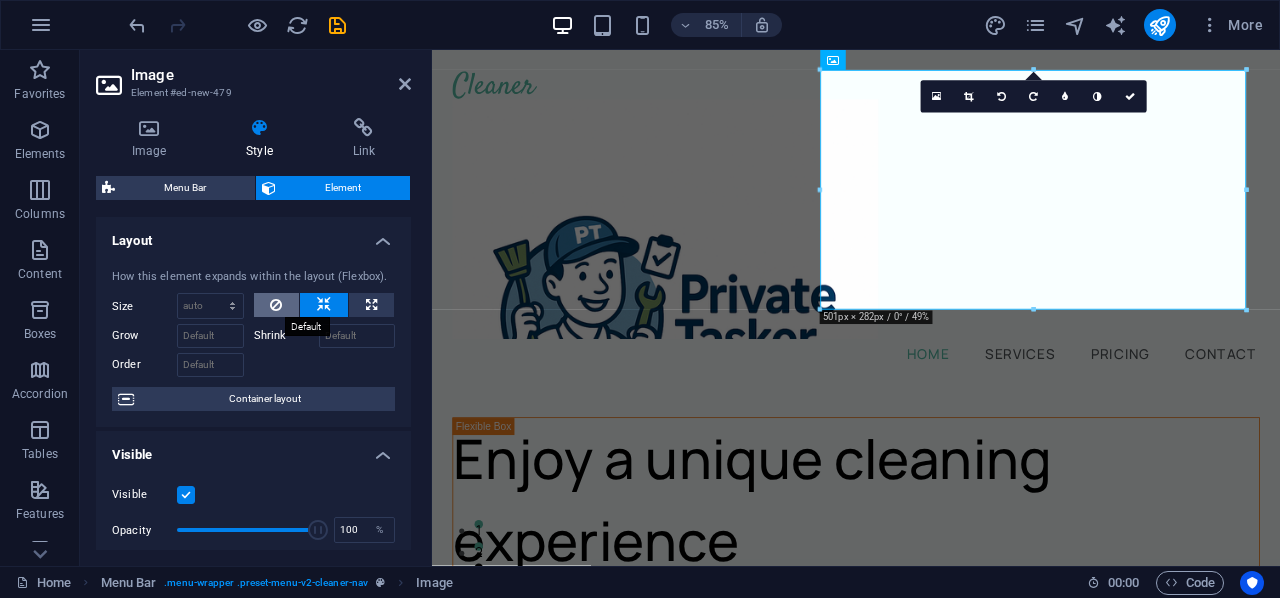click at bounding box center (277, 305) 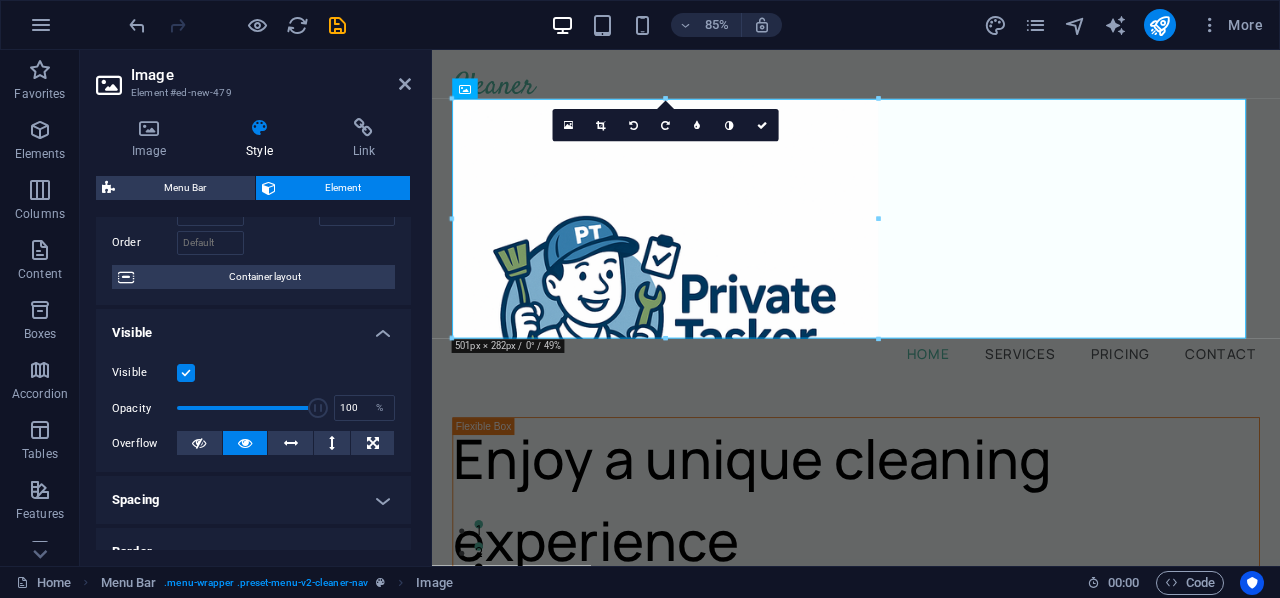 scroll, scrollTop: 200, scrollLeft: 0, axis: vertical 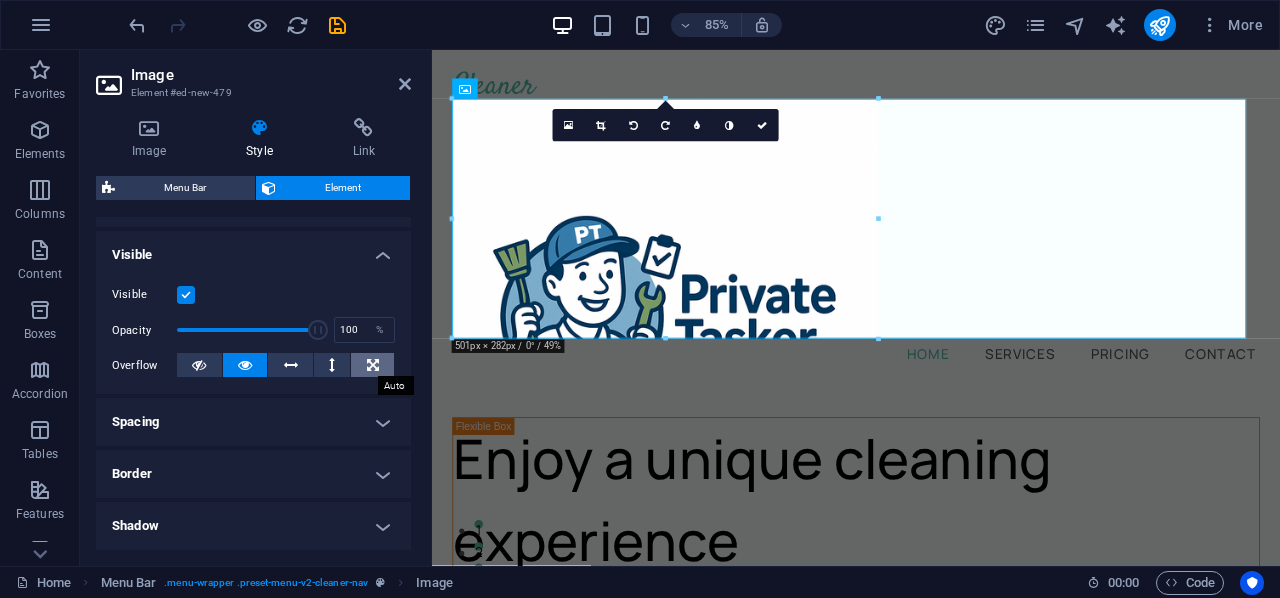 click at bounding box center (372, 365) 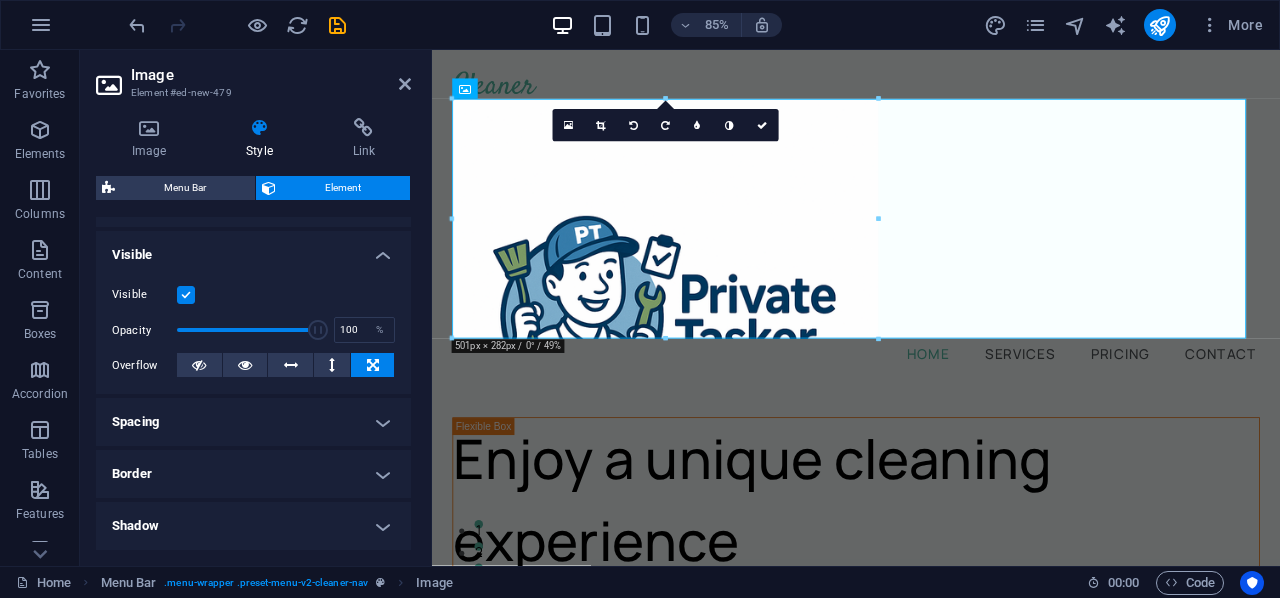 click at bounding box center [372, 365] 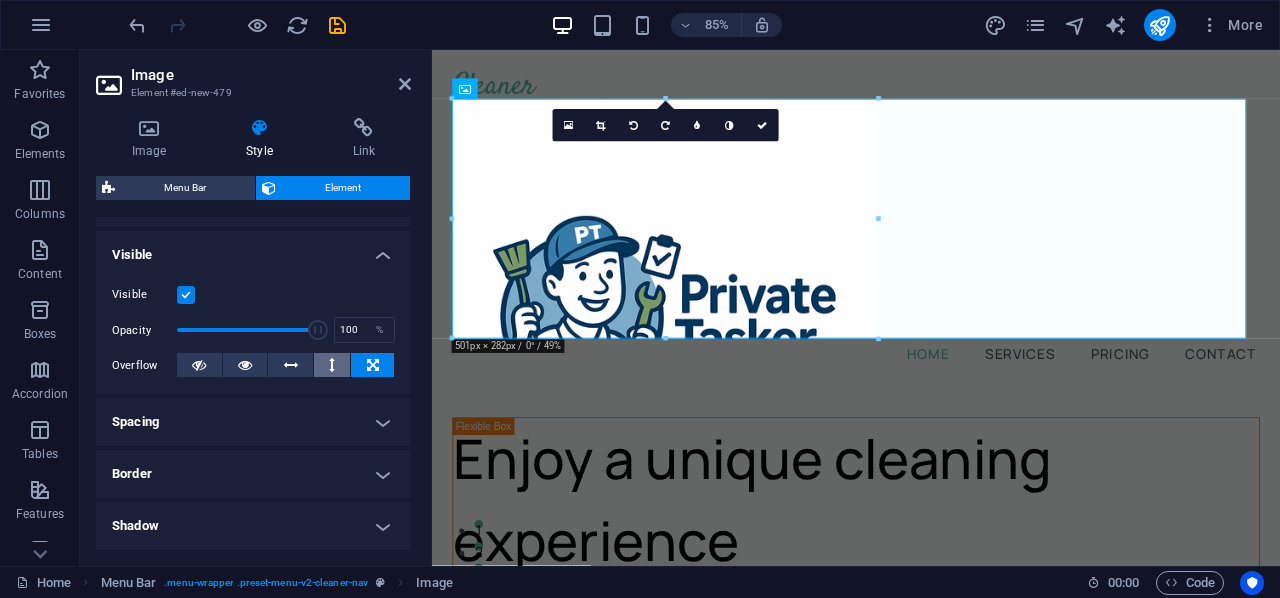 click at bounding box center [332, 365] 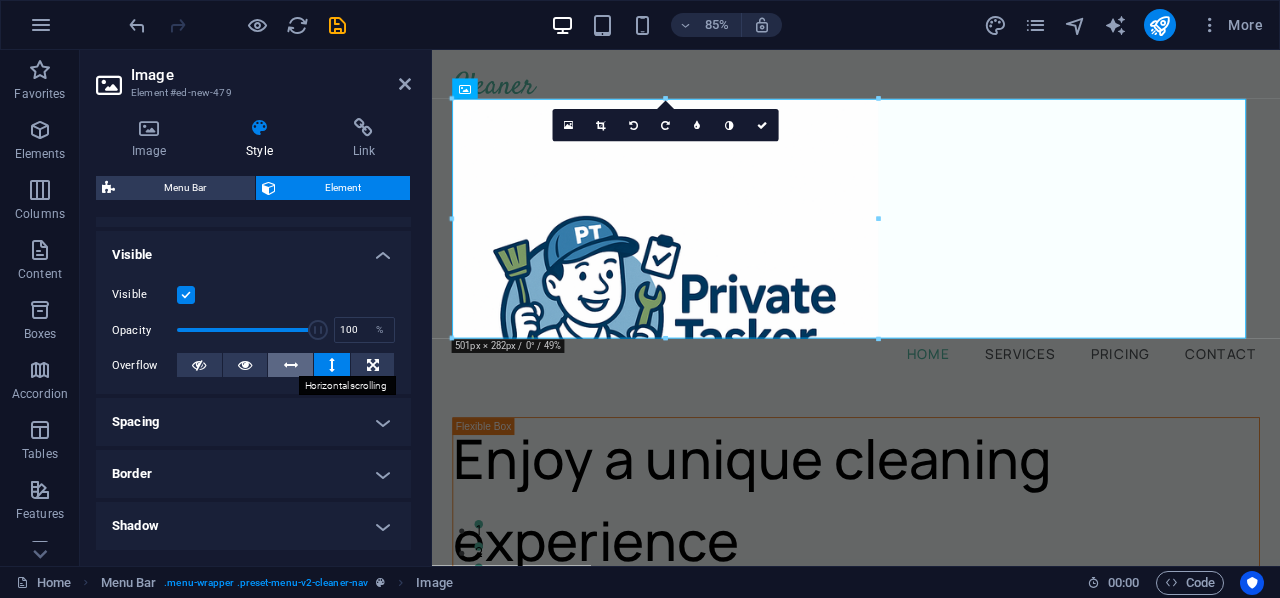 click at bounding box center [290, 365] 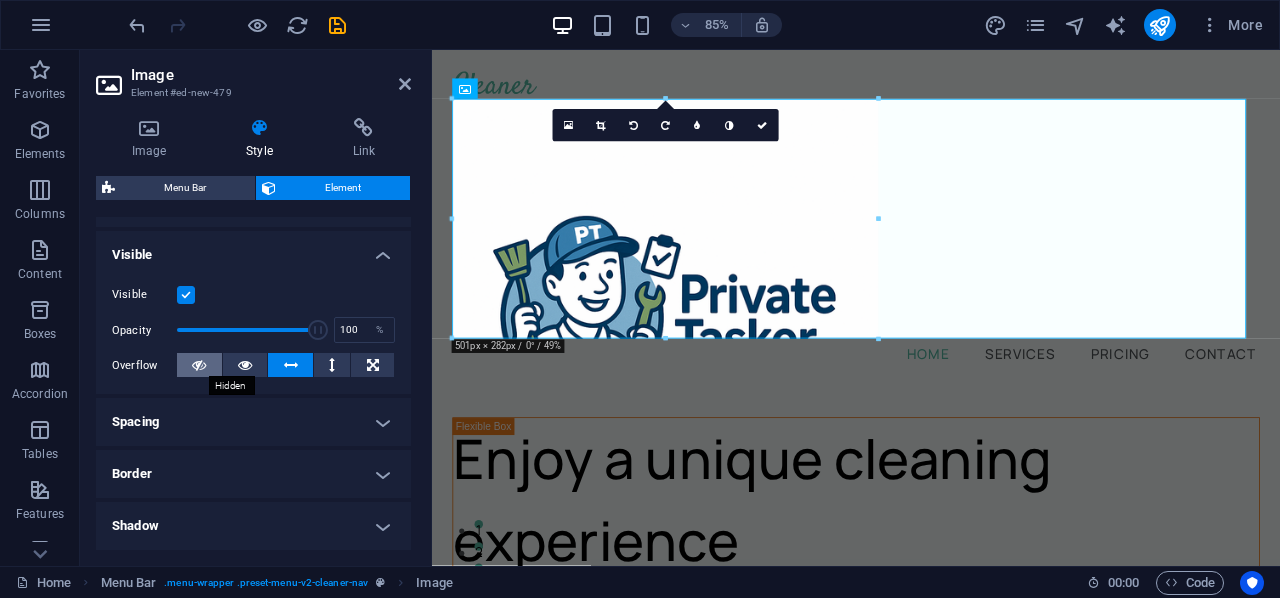 click at bounding box center [199, 365] 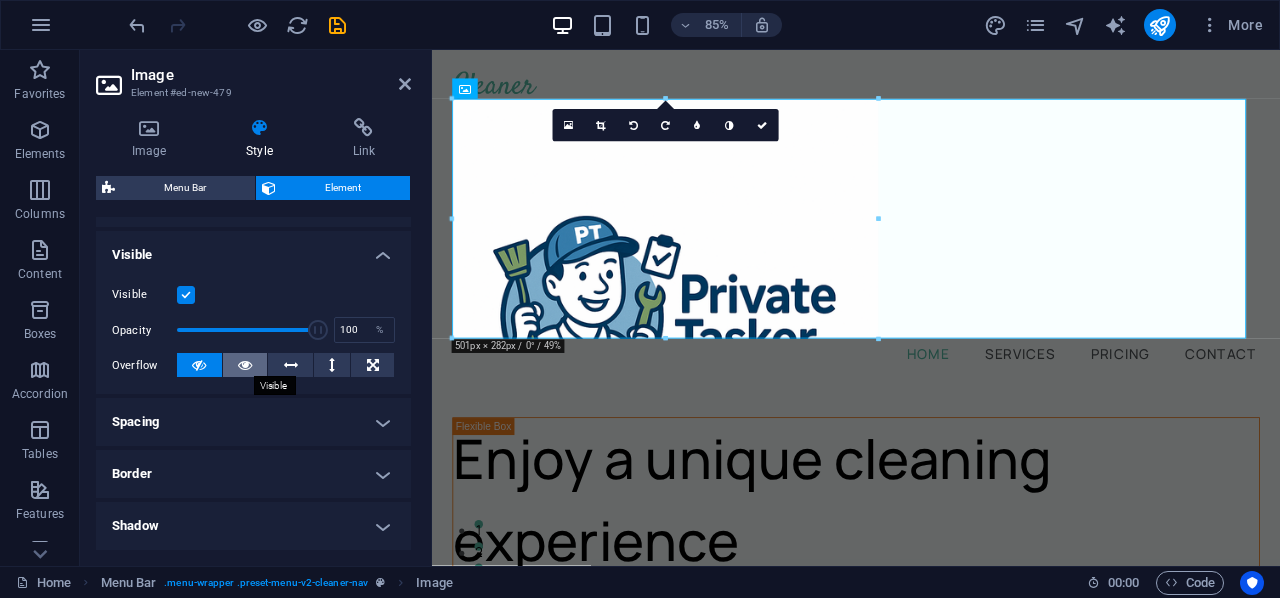 click at bounding box center (245, 365) 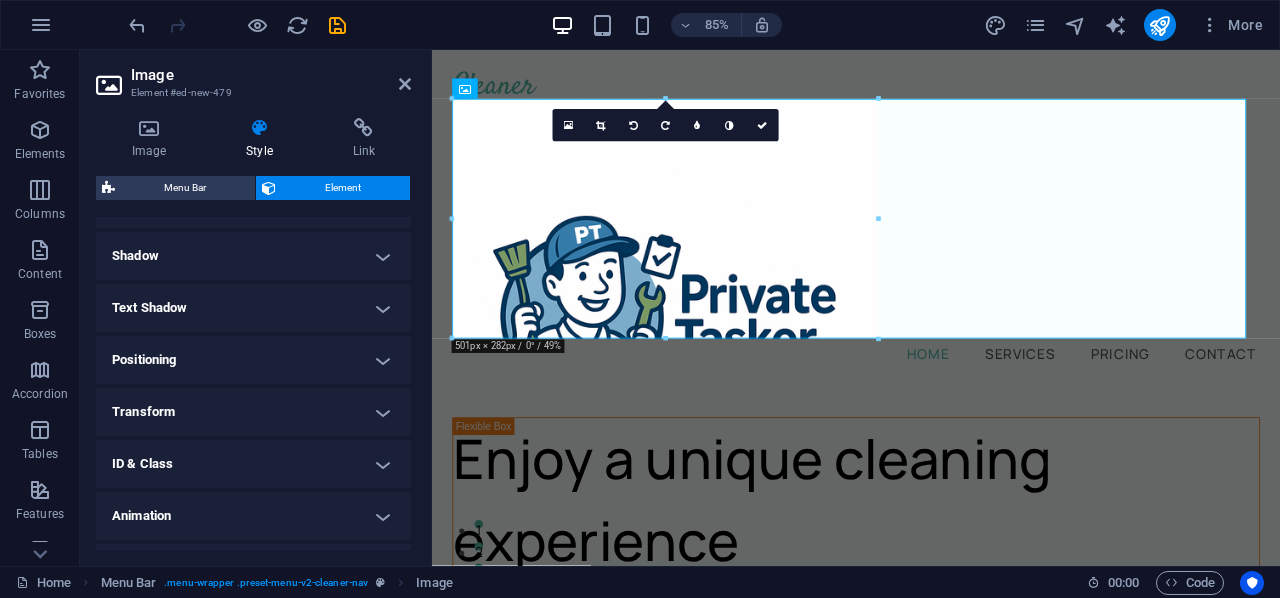 scroll, scrollTop: 500, scrollLeft: 0, axis: vertical 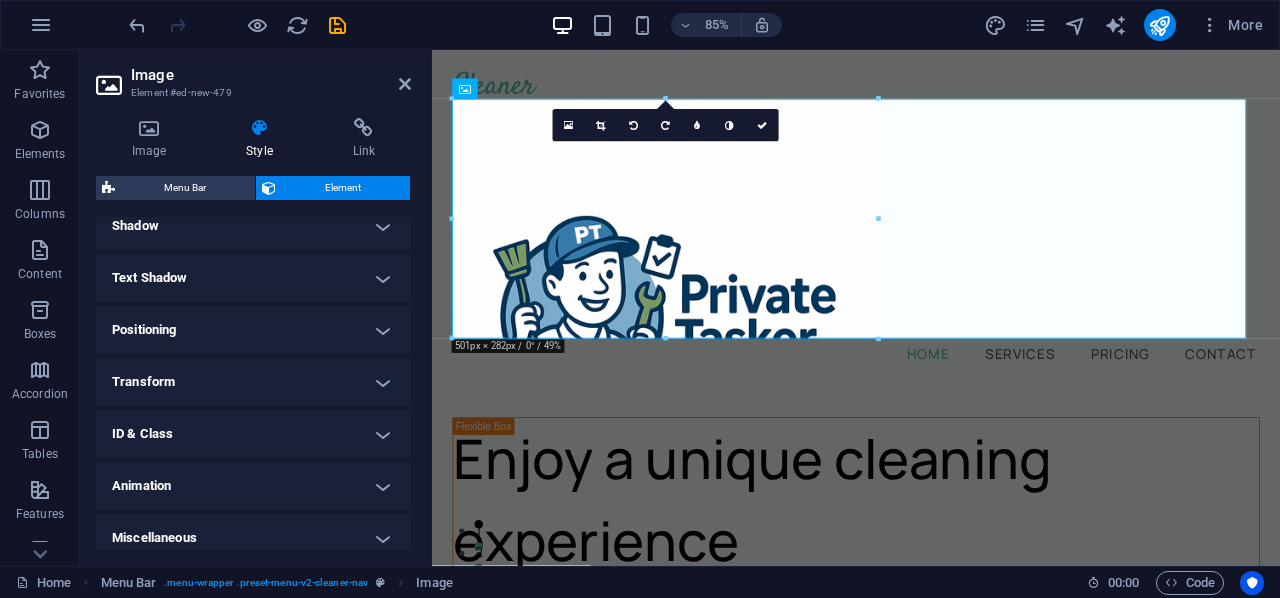 click on "Positioning" at bounding box center (253, 330) 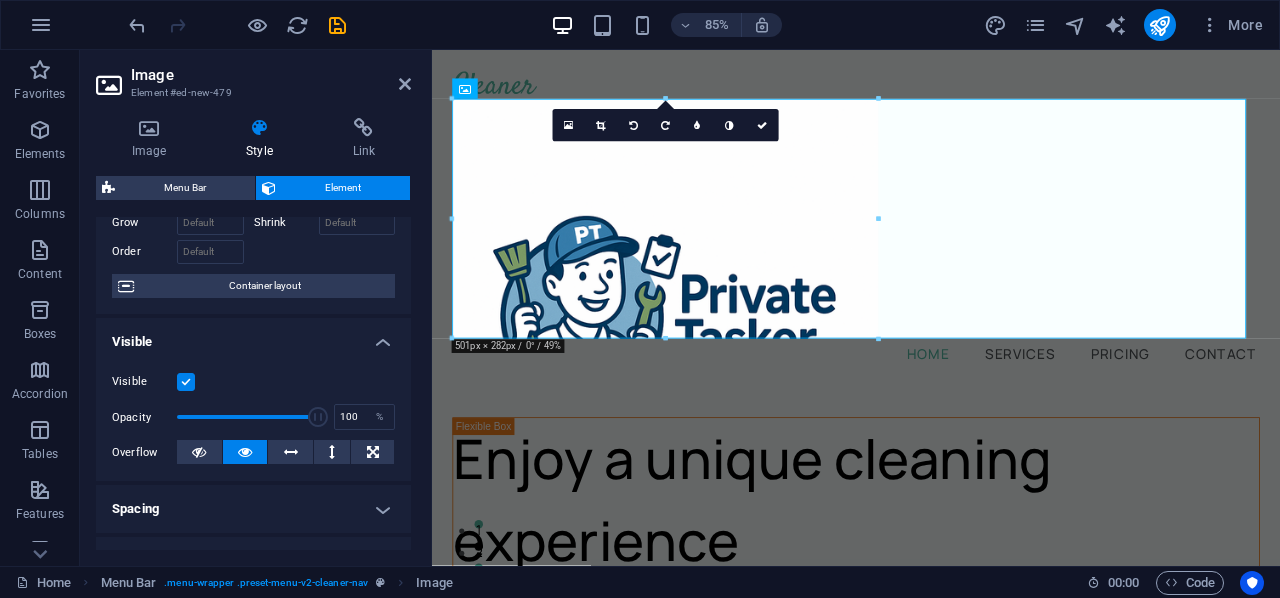 scroll, scrollTop: 0, scrollLeft: 0, axis: both 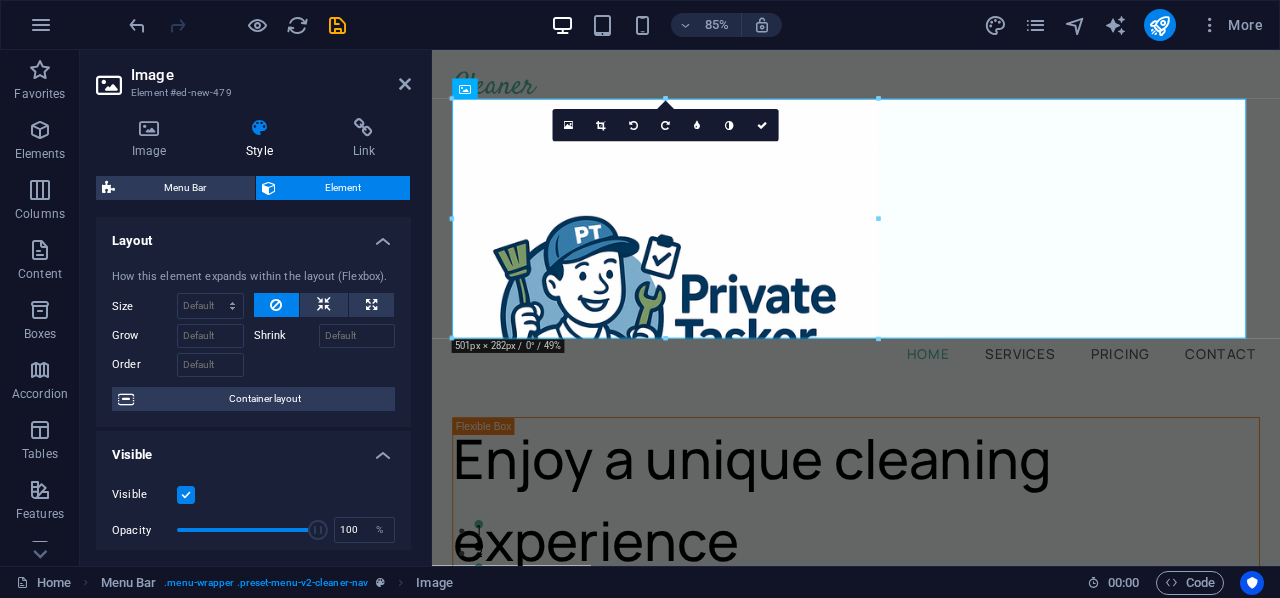click on "Layout" at bounding box center (253, 235) 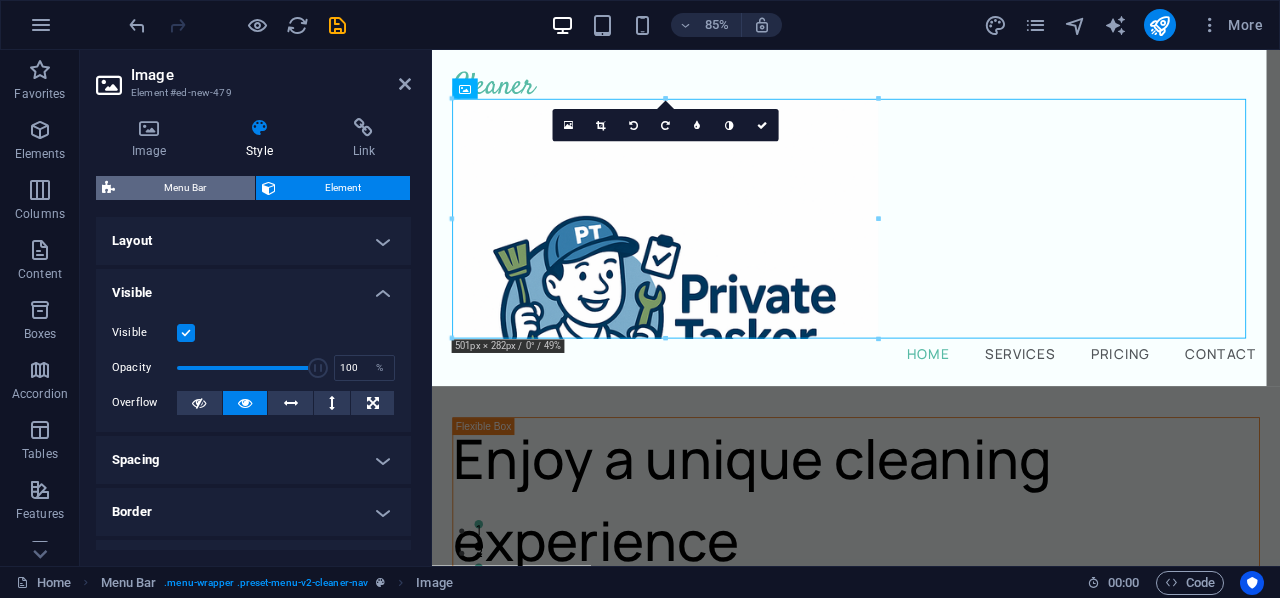 click on "Menu Bar" at bounding box center [185, 188] 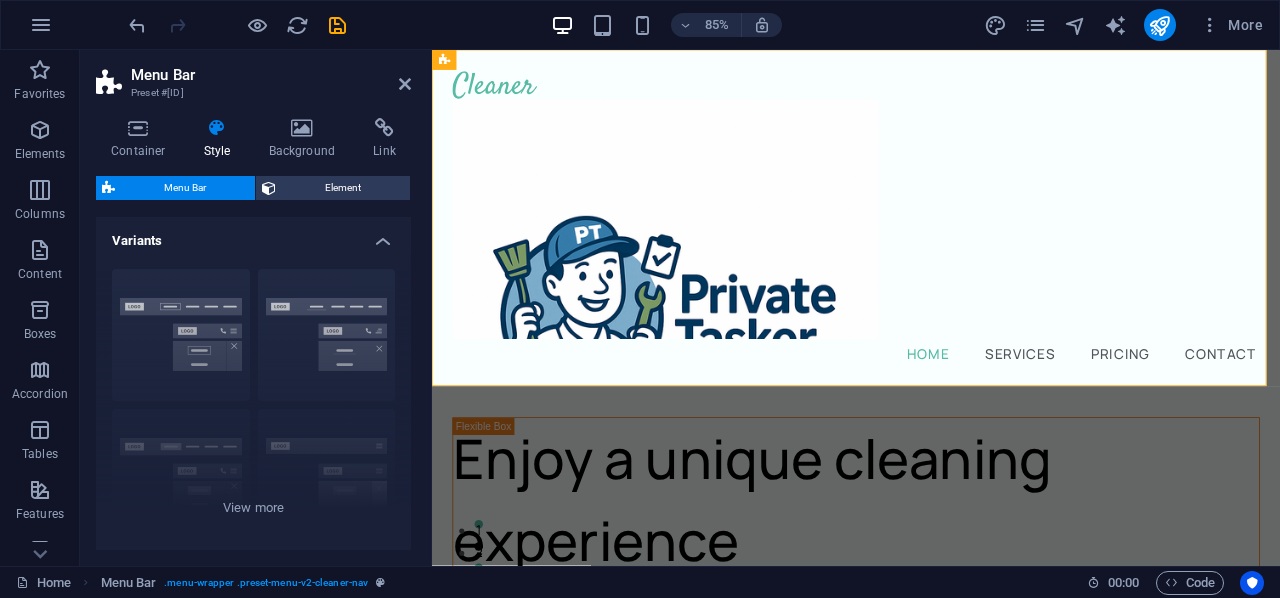 click on "Menu Bar" at bounding box center [185, 188] 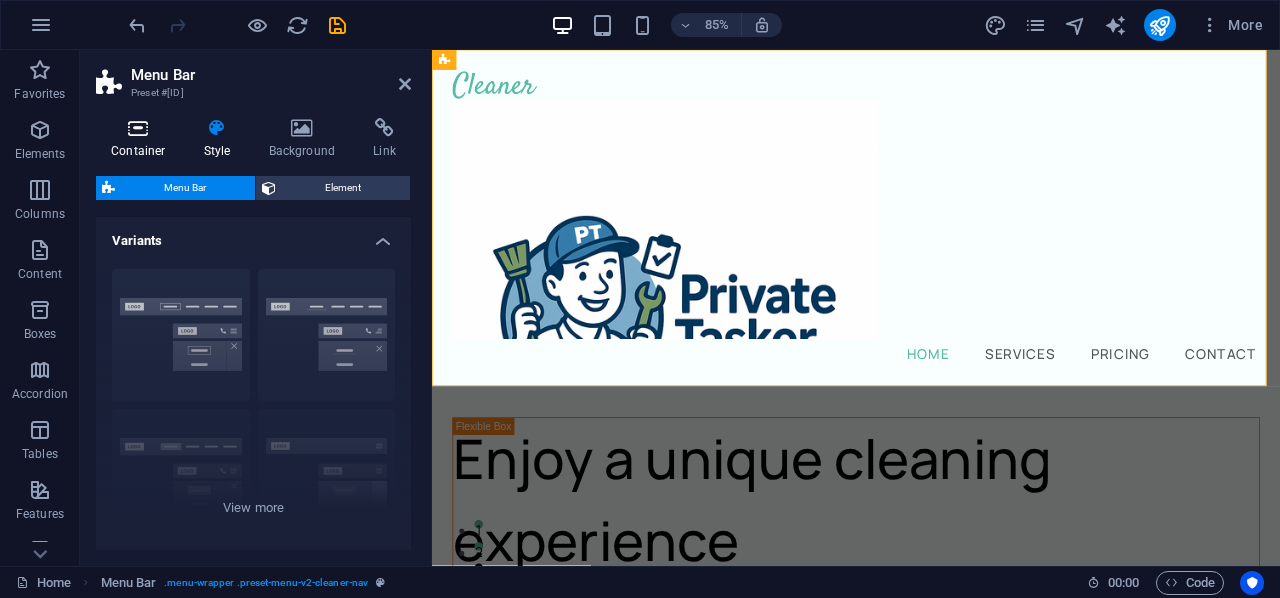 click at bounding box center (138, 128) 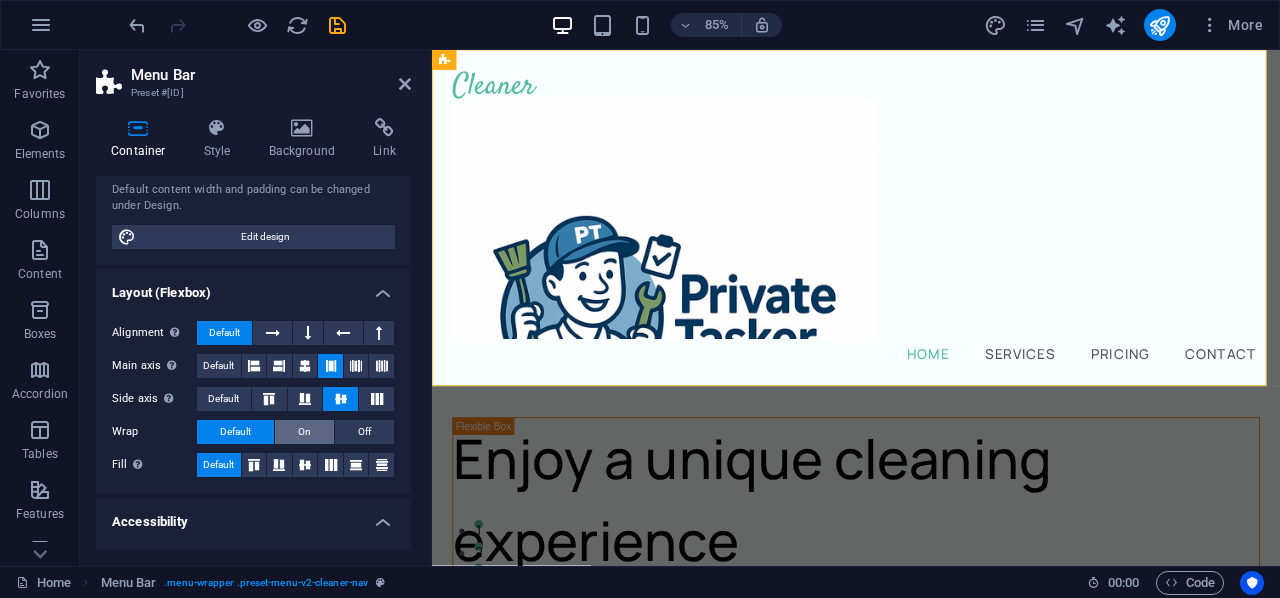 scroll, scrollTop: 200, scrollLeft: 0, axis: vertical 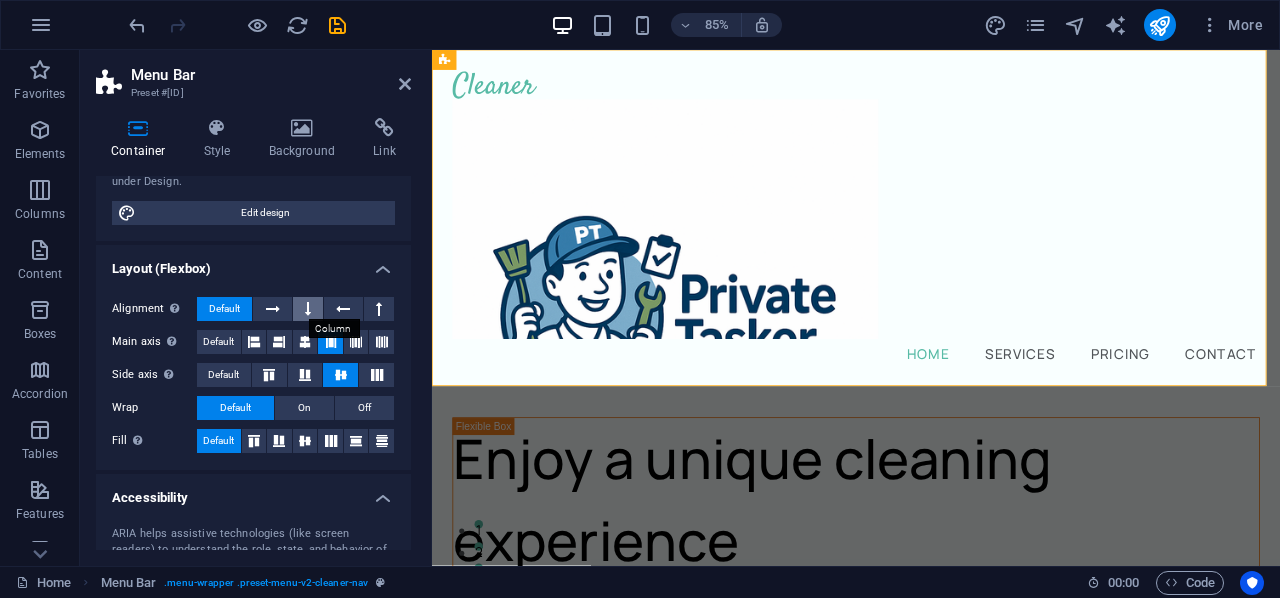 click at bounding box center (308, 309) 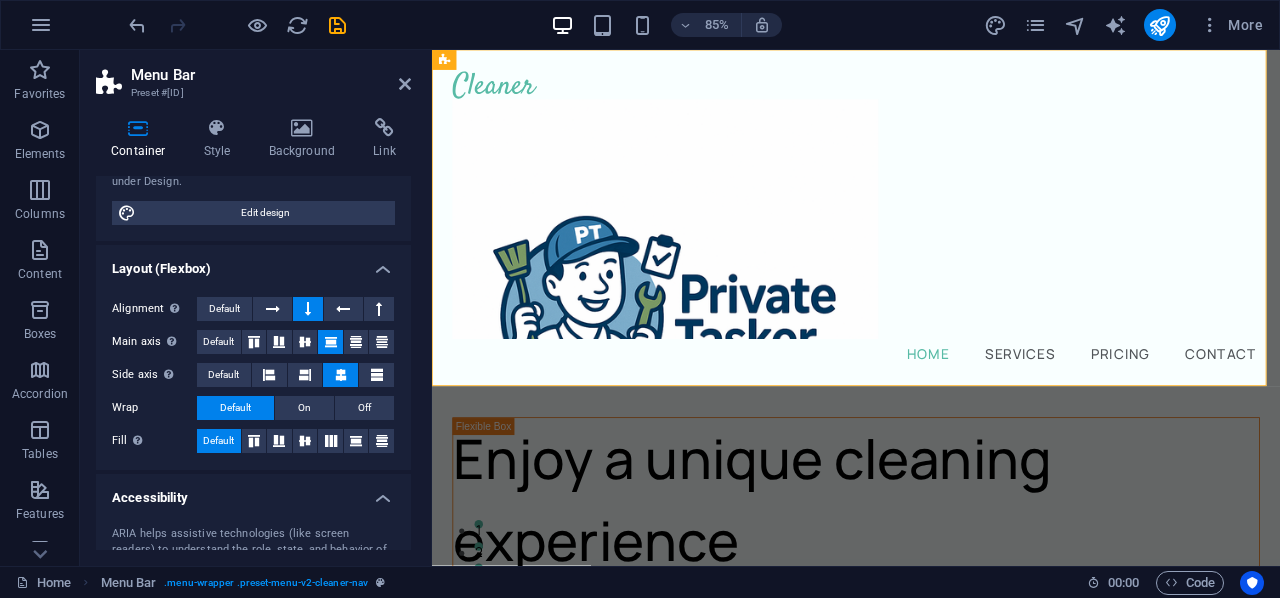 click at bounding box center [308, 309] 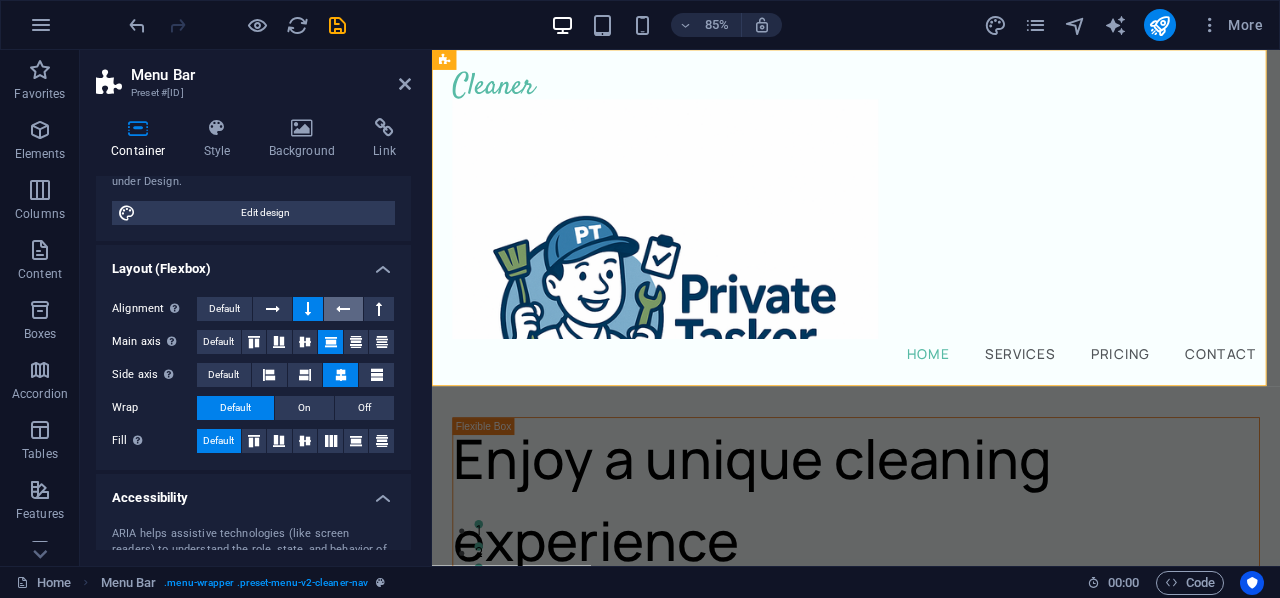 click at bounding box center (343, 309) 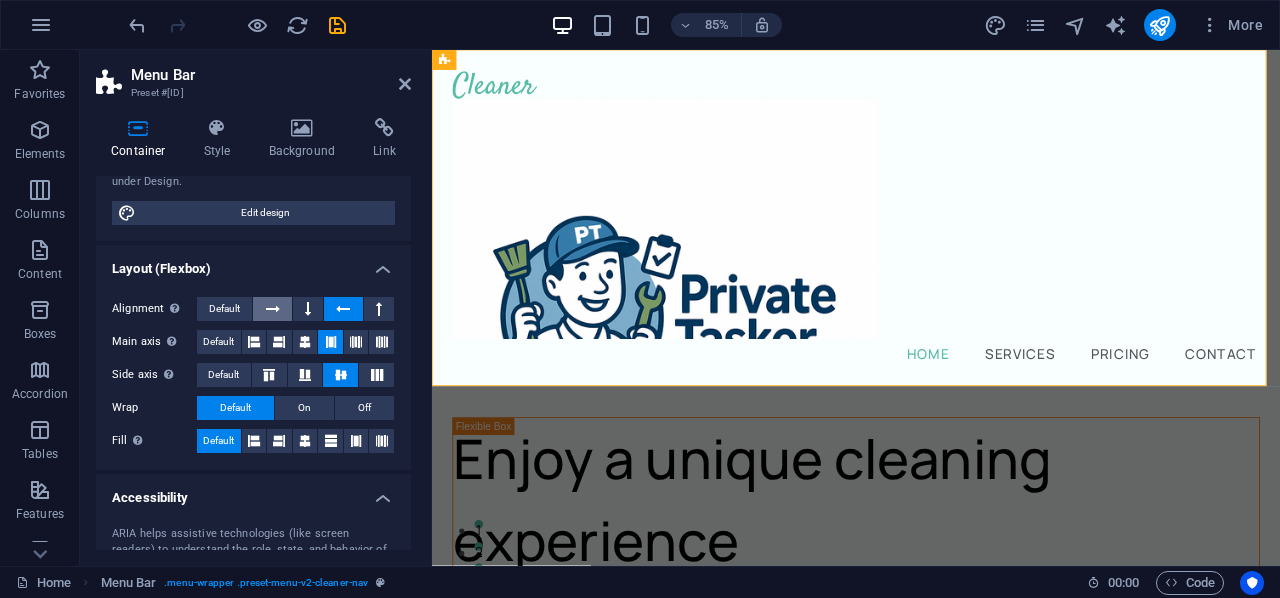 click at bounding box center [272, 309] 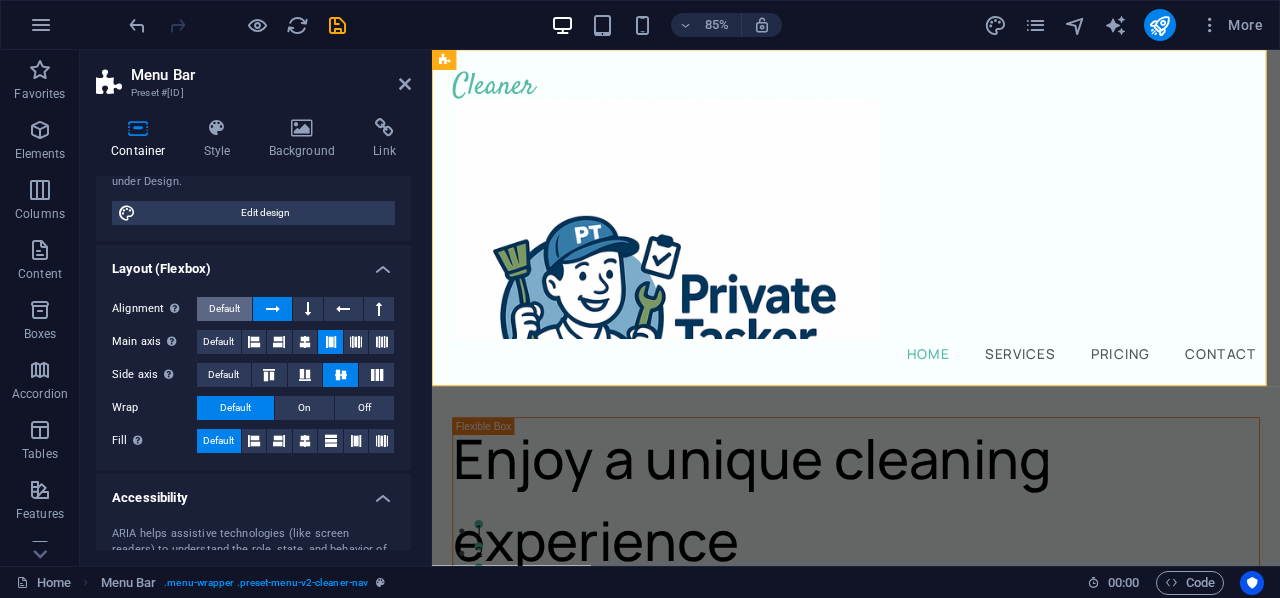 click on "Default" at bounding box center (224, 309) 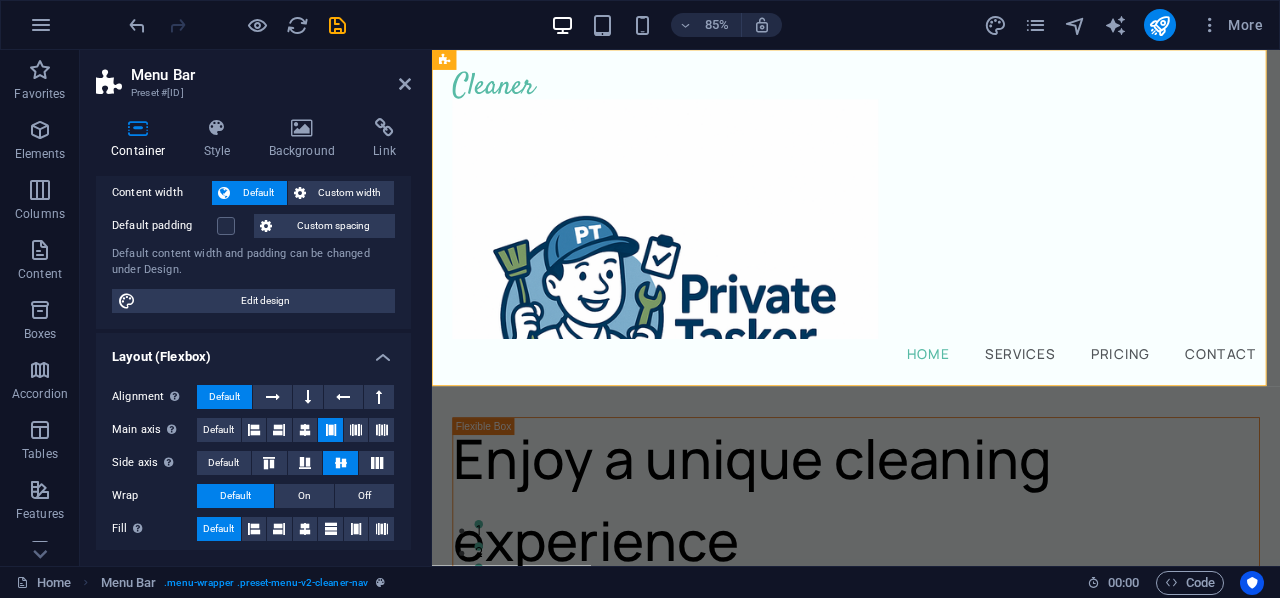 scroll, scrollTop: 0, scrollLeft: 0, axis: both 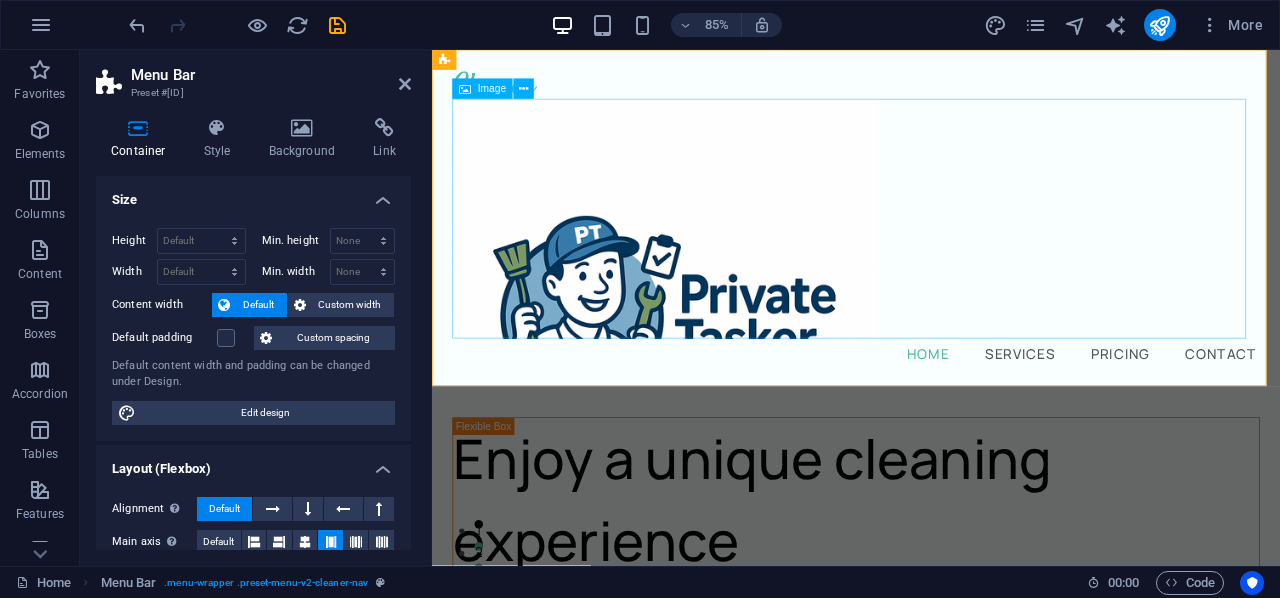click at bounding box center [931, 249] 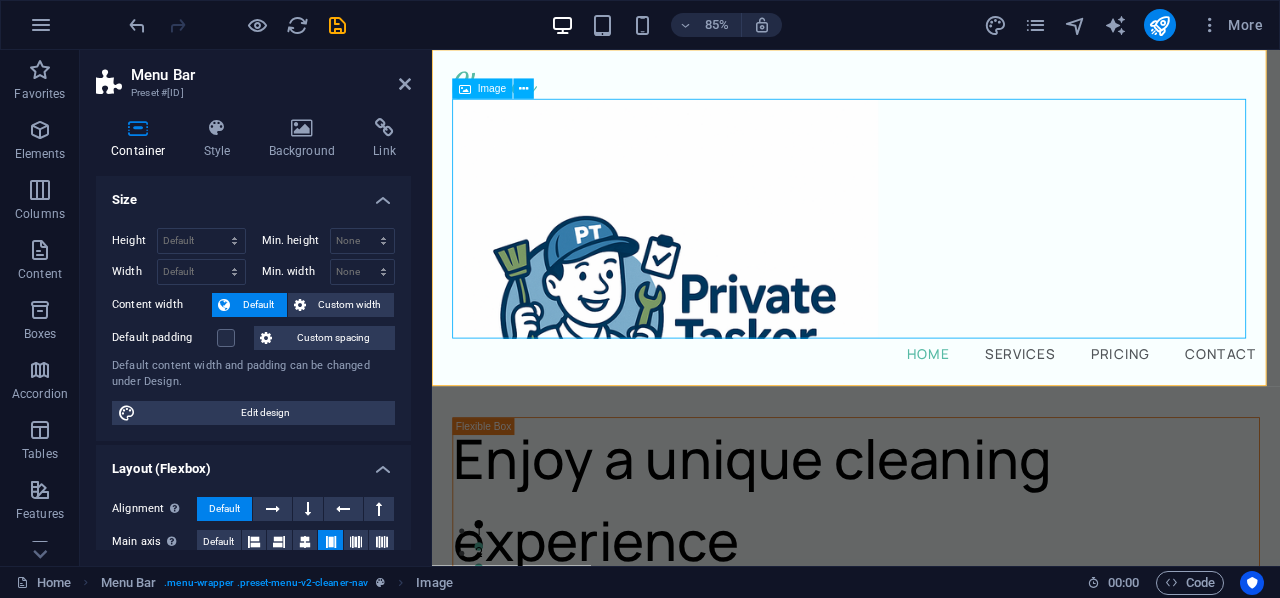 click on "Image" at bounding box center [492, 89] 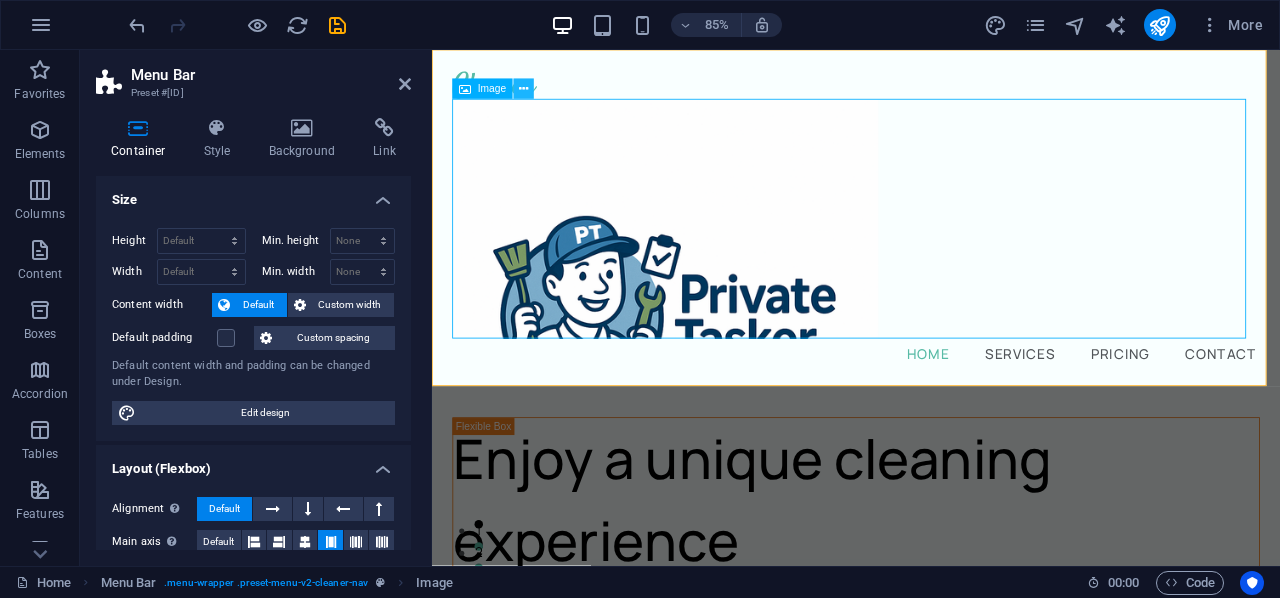 click at bounding box center [524, 89] 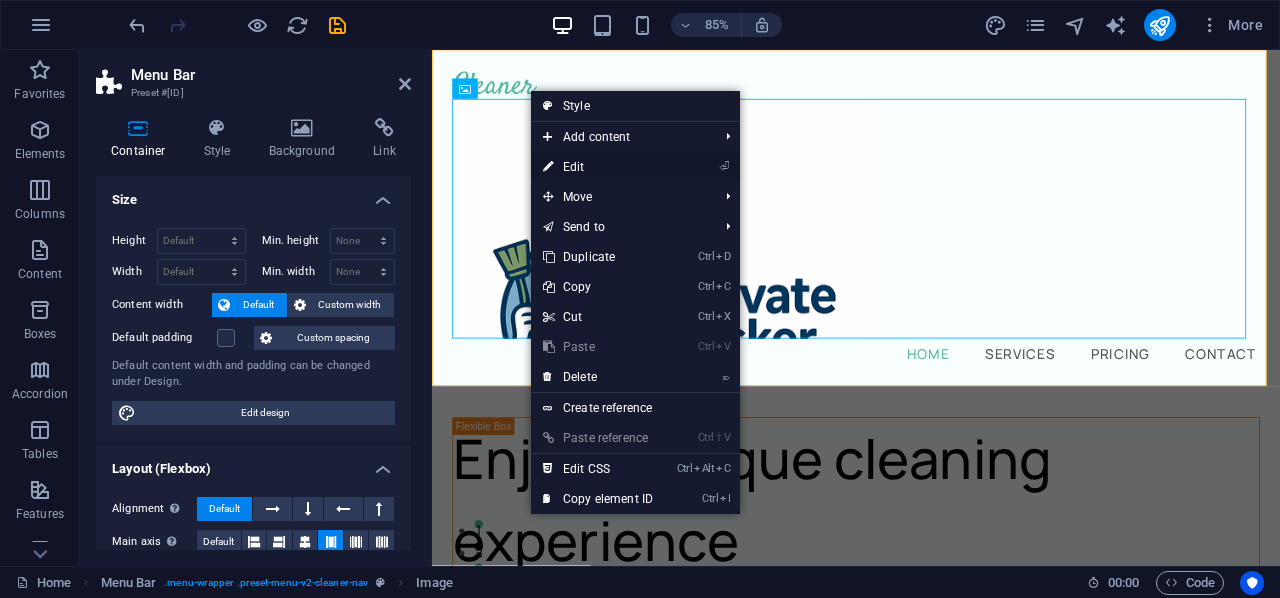 click on "⏎  Edit" at bounding box center (598, 167) 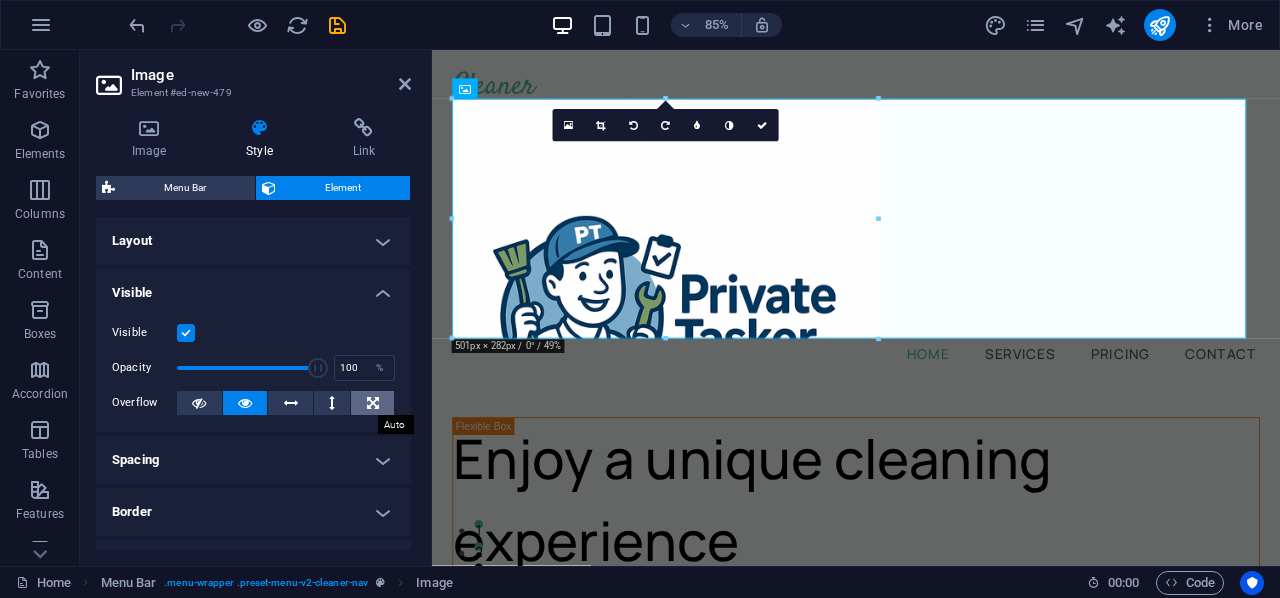 click at bounding box center (373, 403) 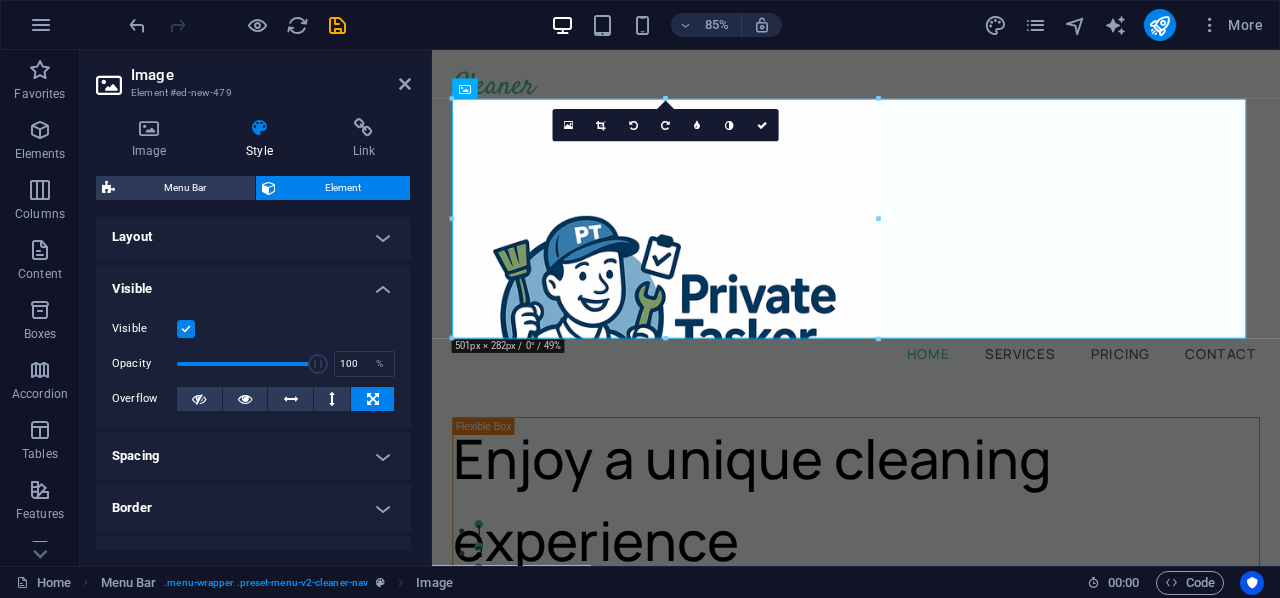 scroll, scrollTop: 0, scrollLeft: 0, axis: both 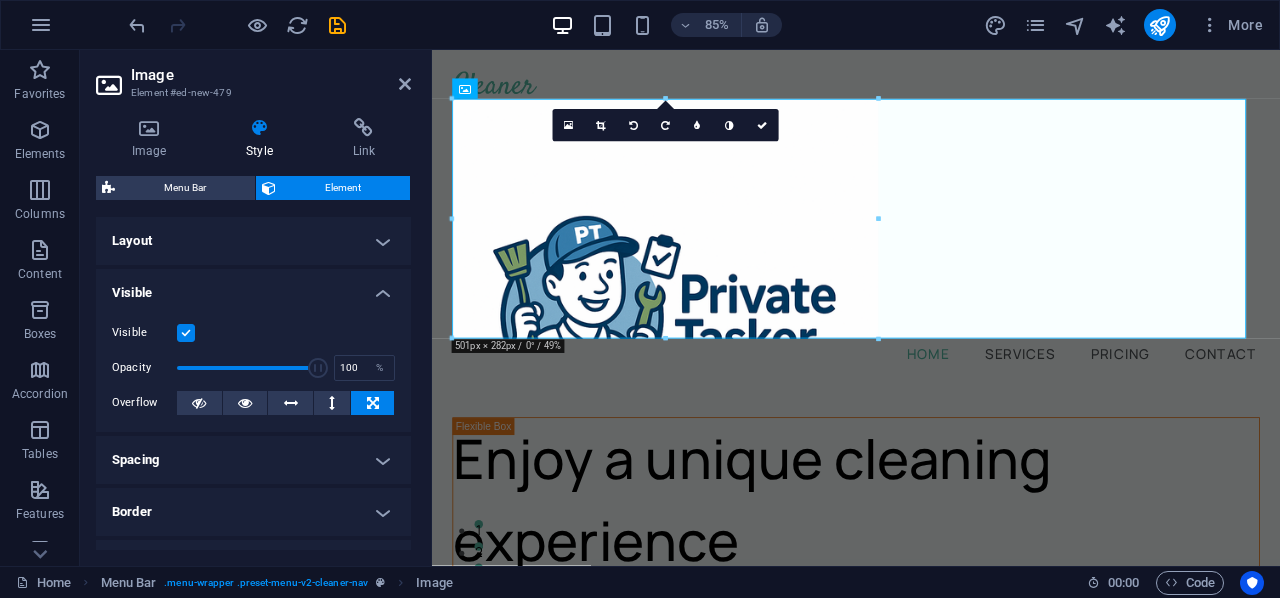 click on "Visible" at bounding box center [253, 287] 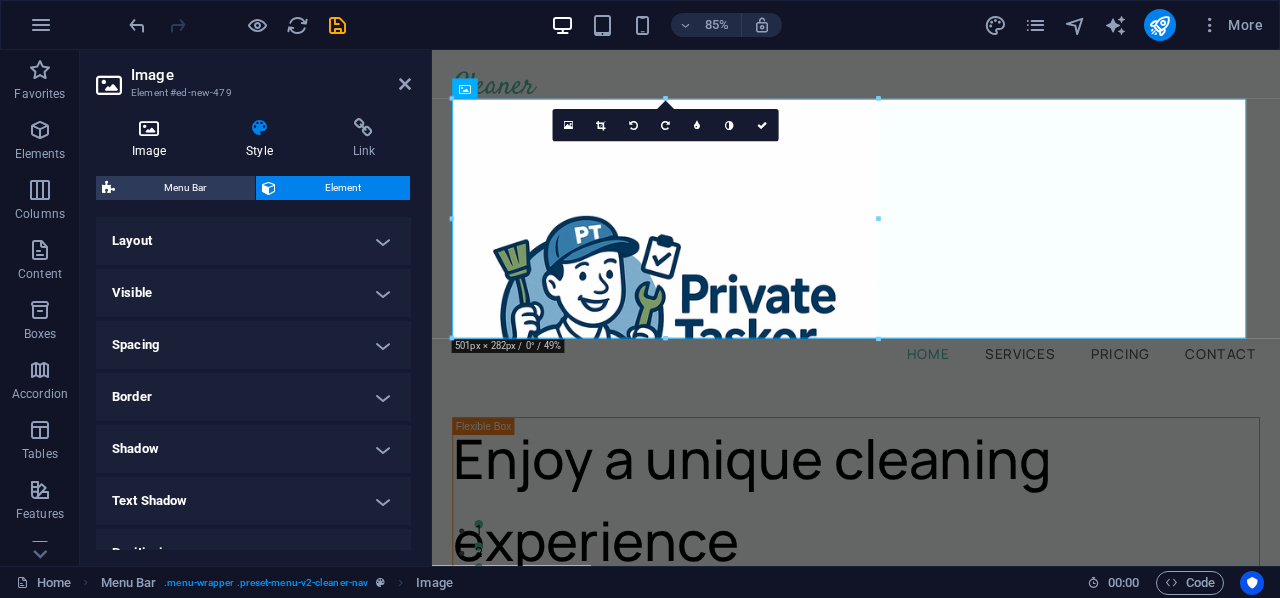 click at bounding box center [149, 128] 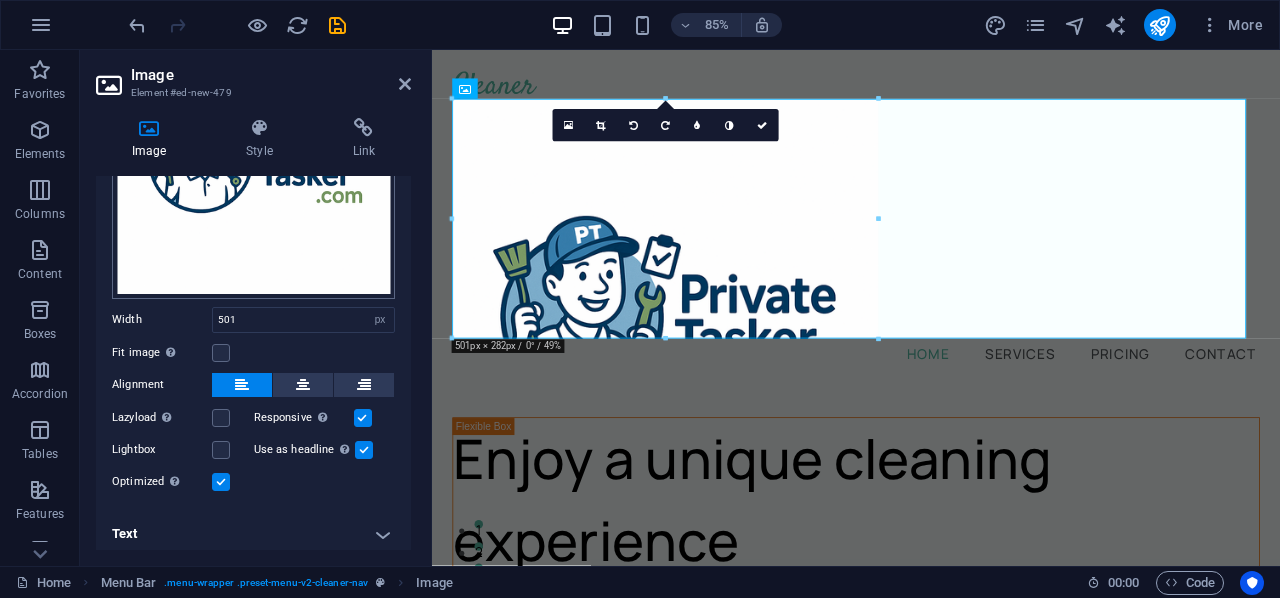 scroll, scrollTop: 215, scrollLeft: 0, axis: vertical 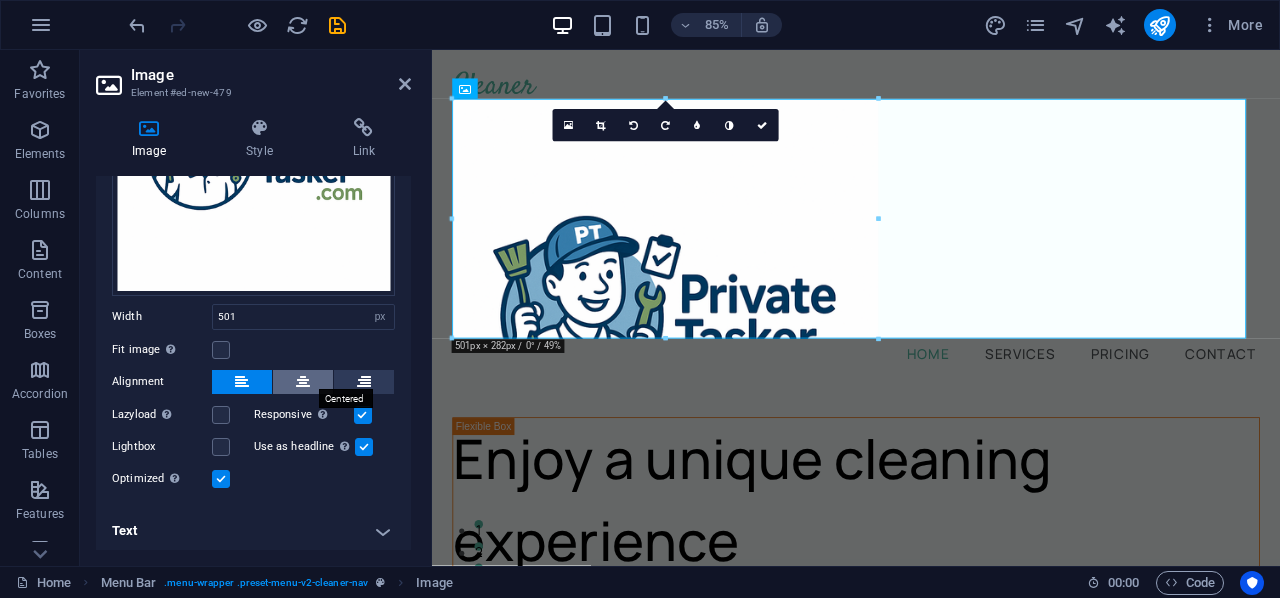 click at bounding box center (303, 382) 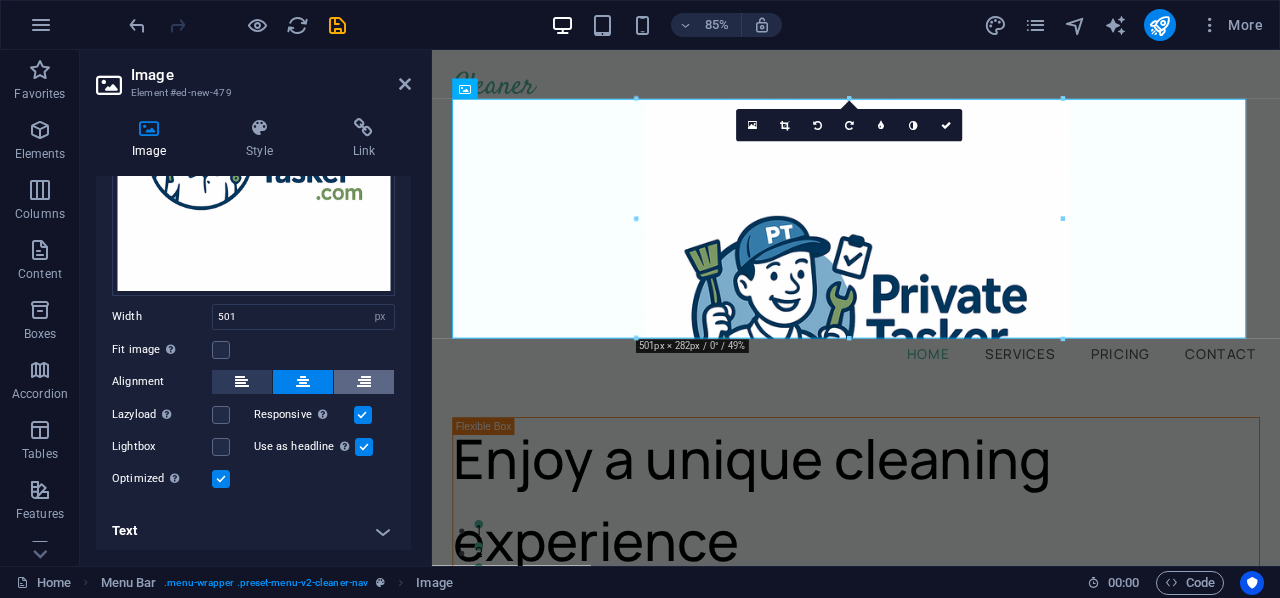 click at bounding box center [364, 382] 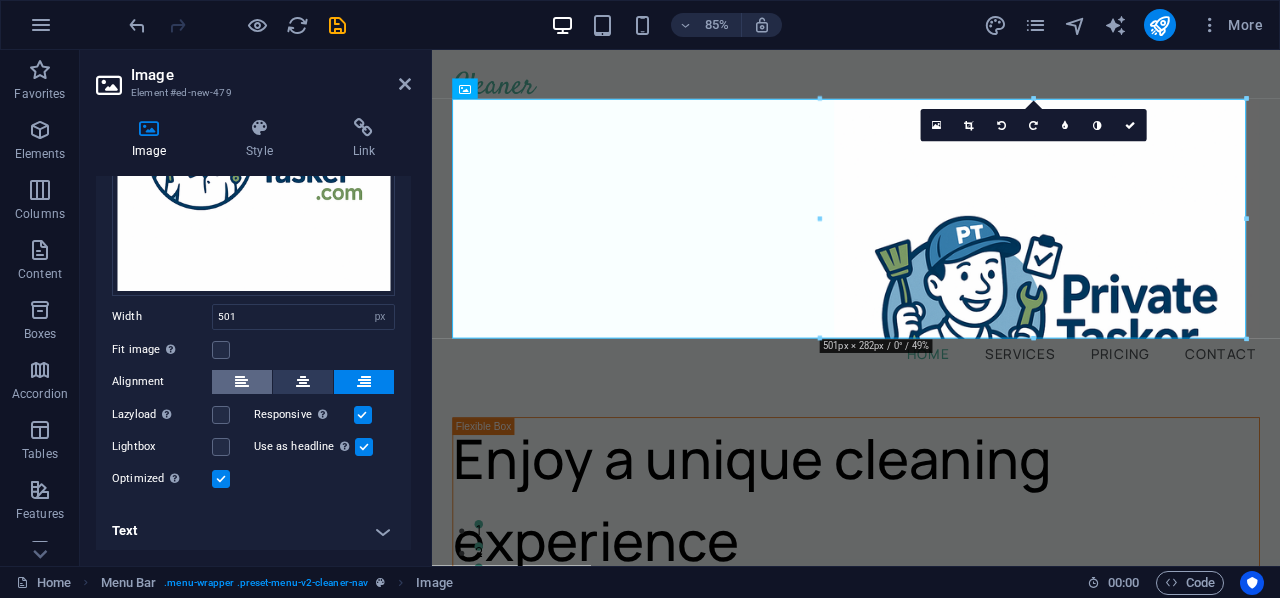 click at bounding box center [242, 382] 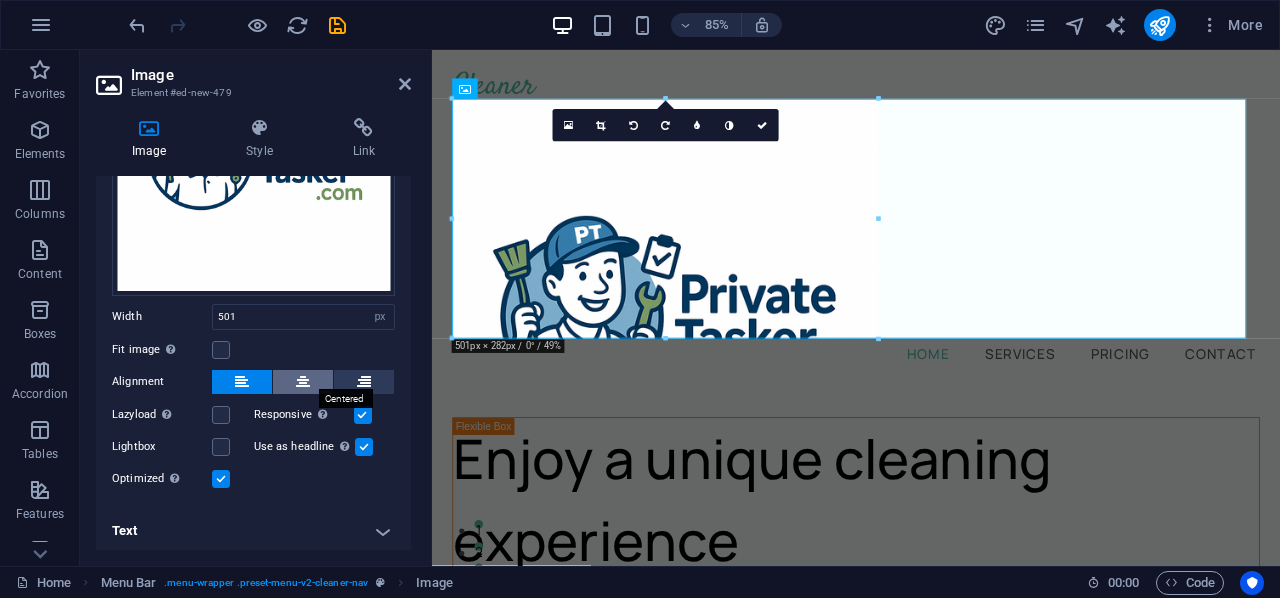 click at bounding box center [303, 382] 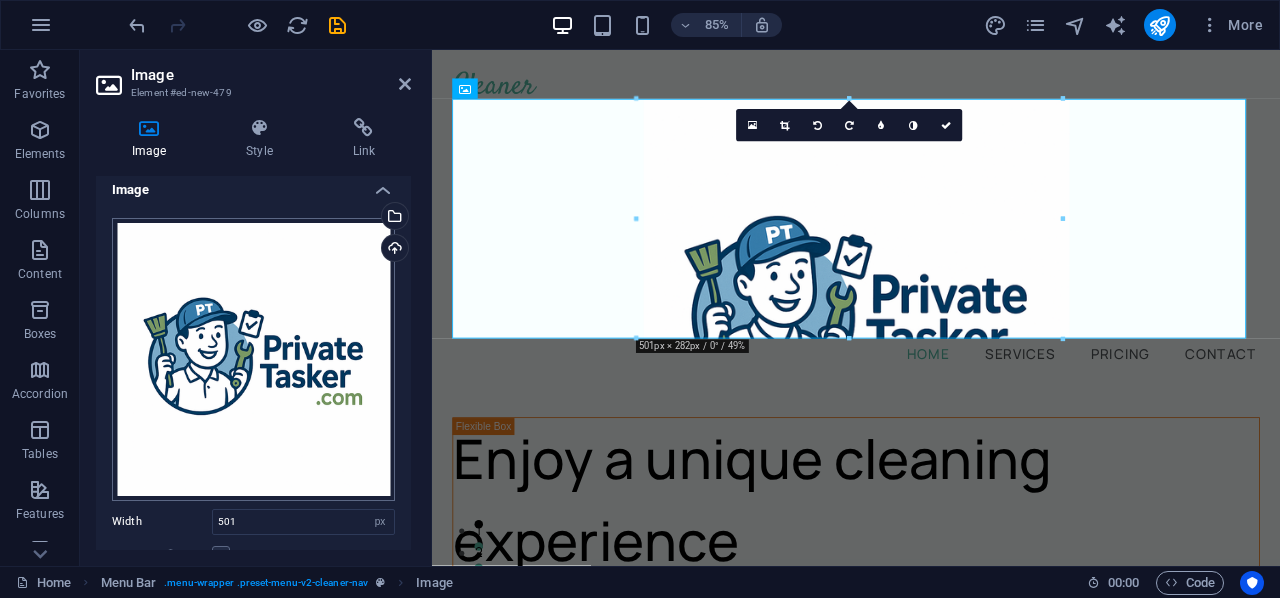 scroll, scrollTop: 0, scrollLeft: 0, axis: both 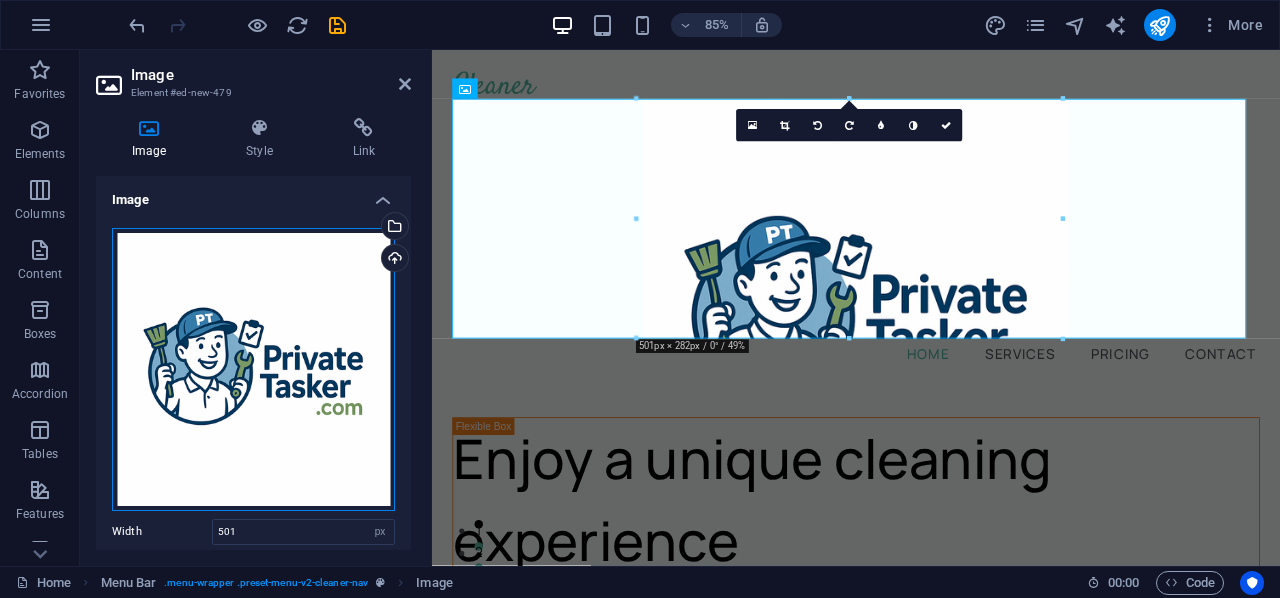 drag, startPoint x: 247, startPoint y: 495, endPoint x: 254, endPoint y: 425, distance: 70.34913 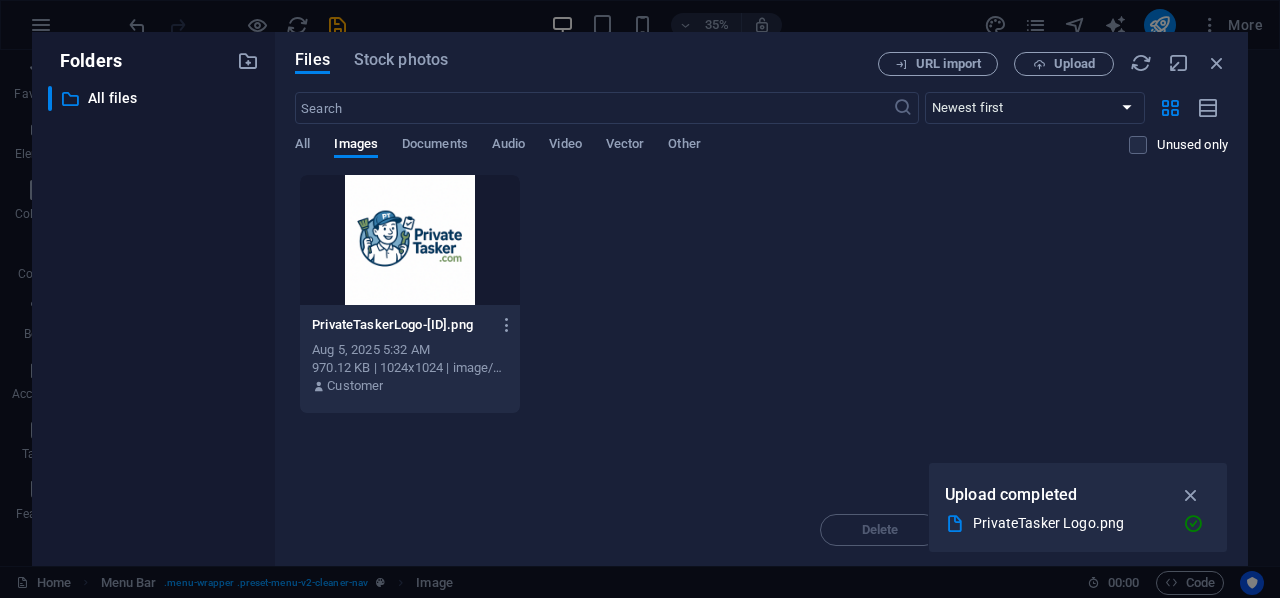 click on "Folders ​ All files All files" at bounding box center (153, 299) 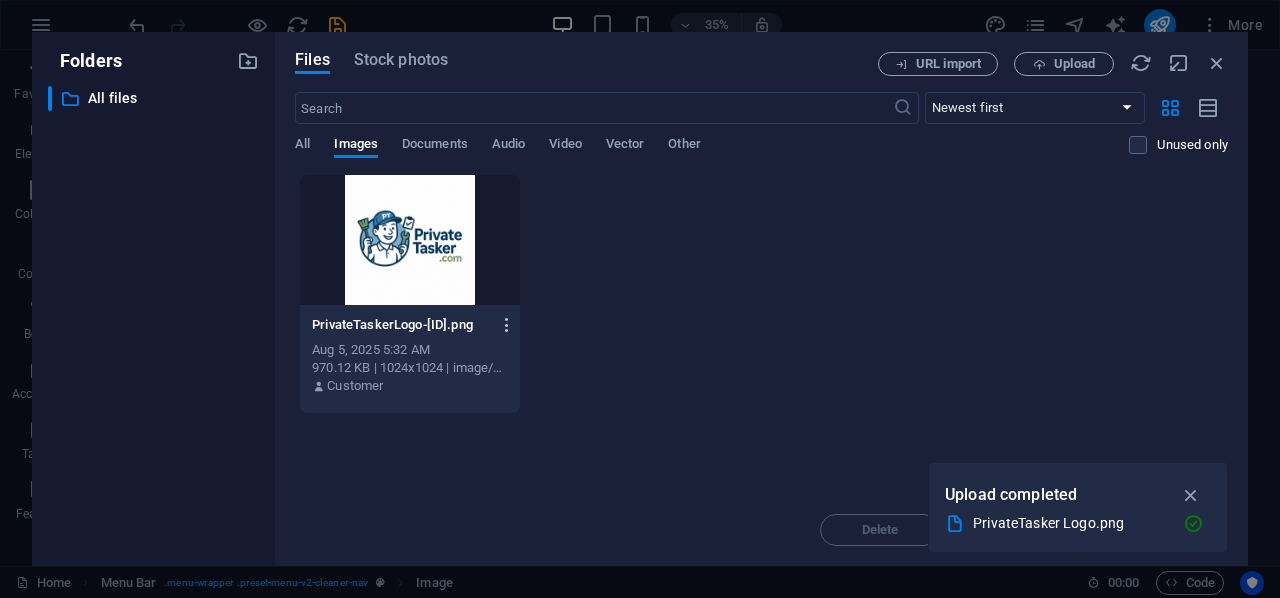 click at bounding box center [507, 325] 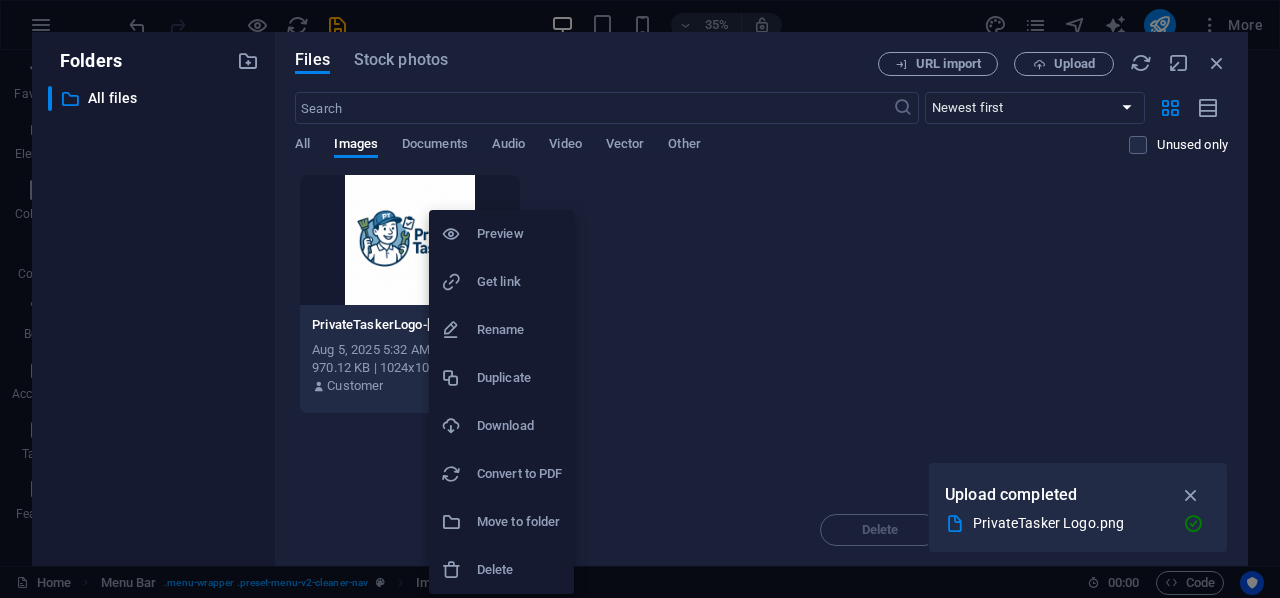 click at bounding box center [640, 299] 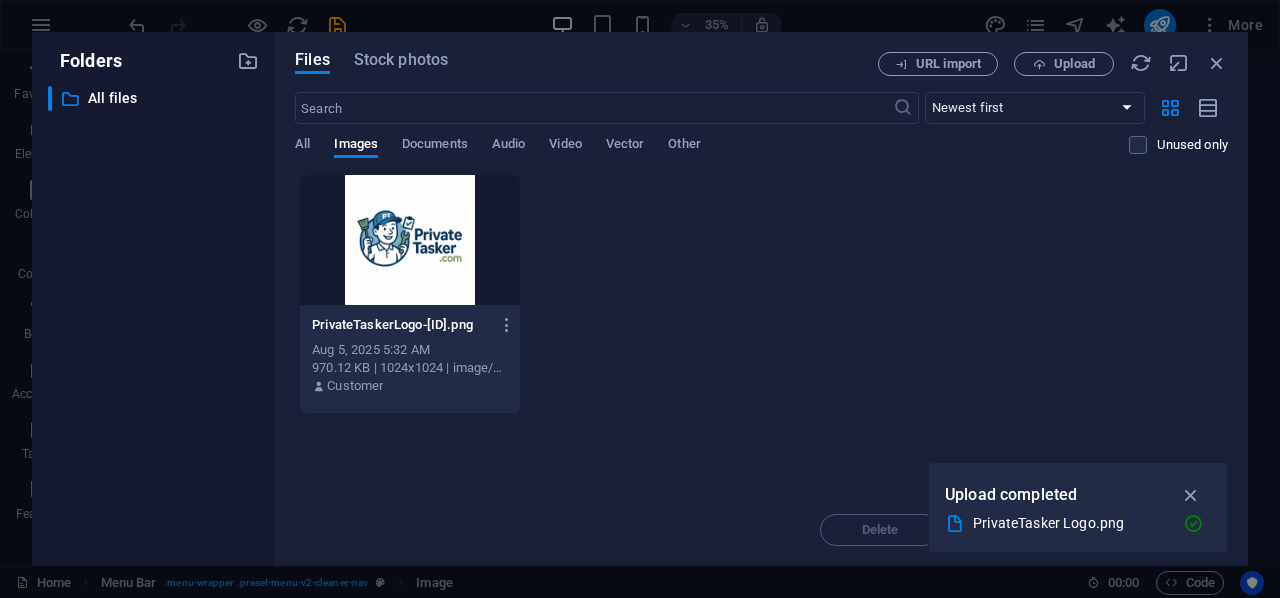 click at bounding box center (410, 240) 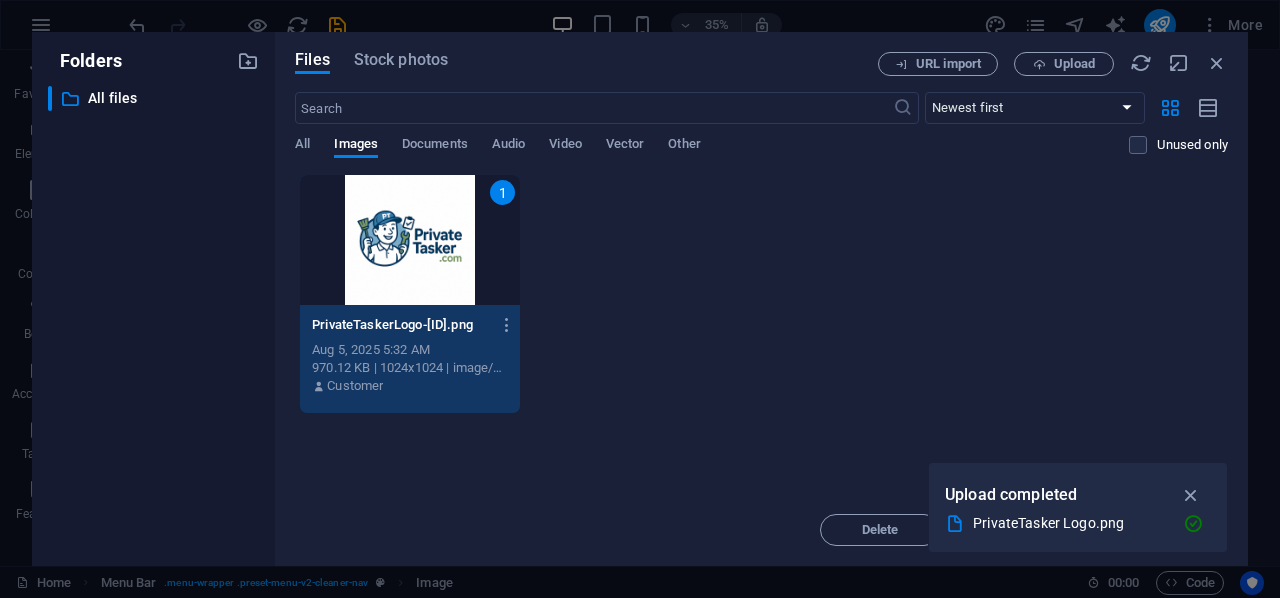 click on "1" at bounding box center [410, 240] 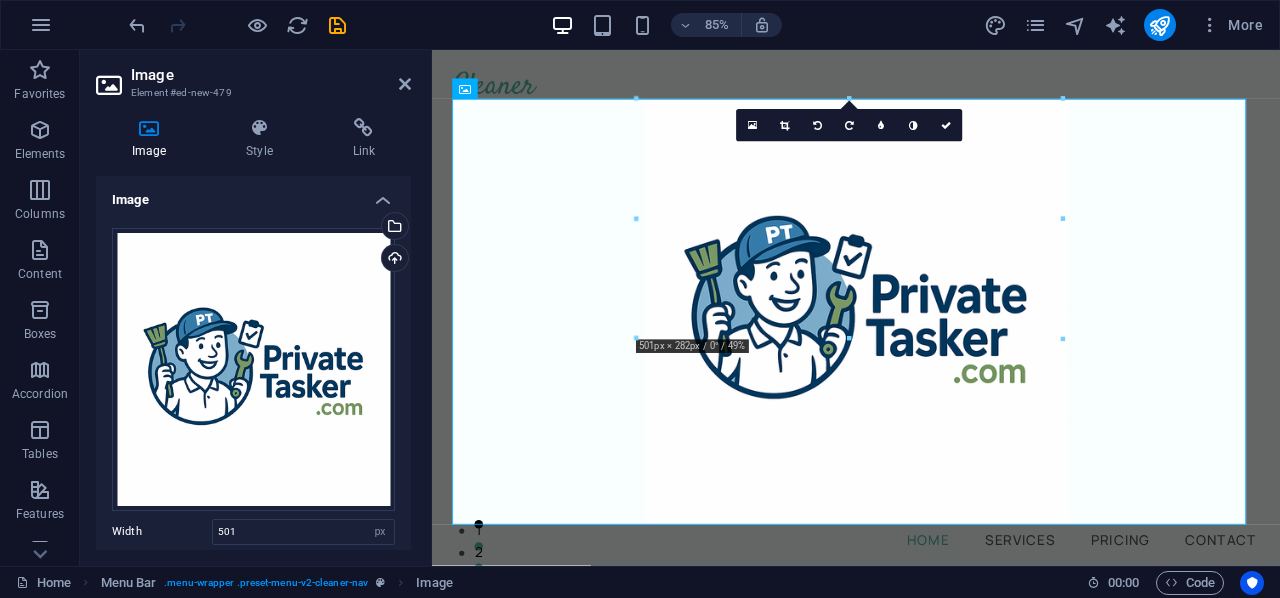 click on "Element #ed-new-479" at bounding box center [251, 93] 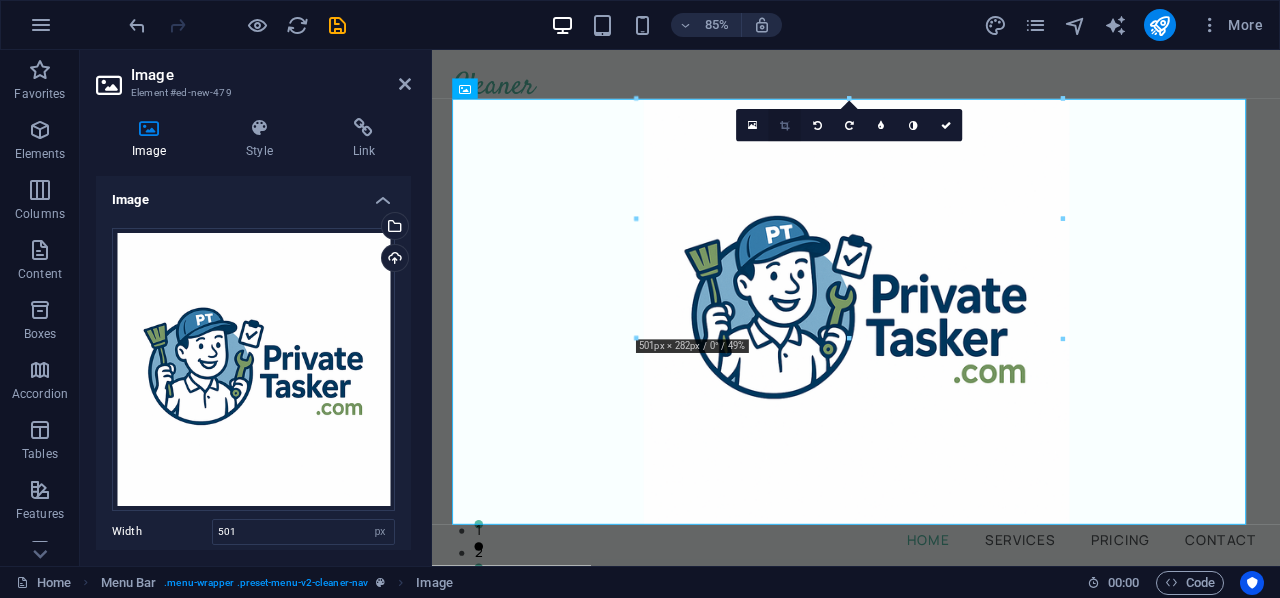 click at bounding box center [785, 126] 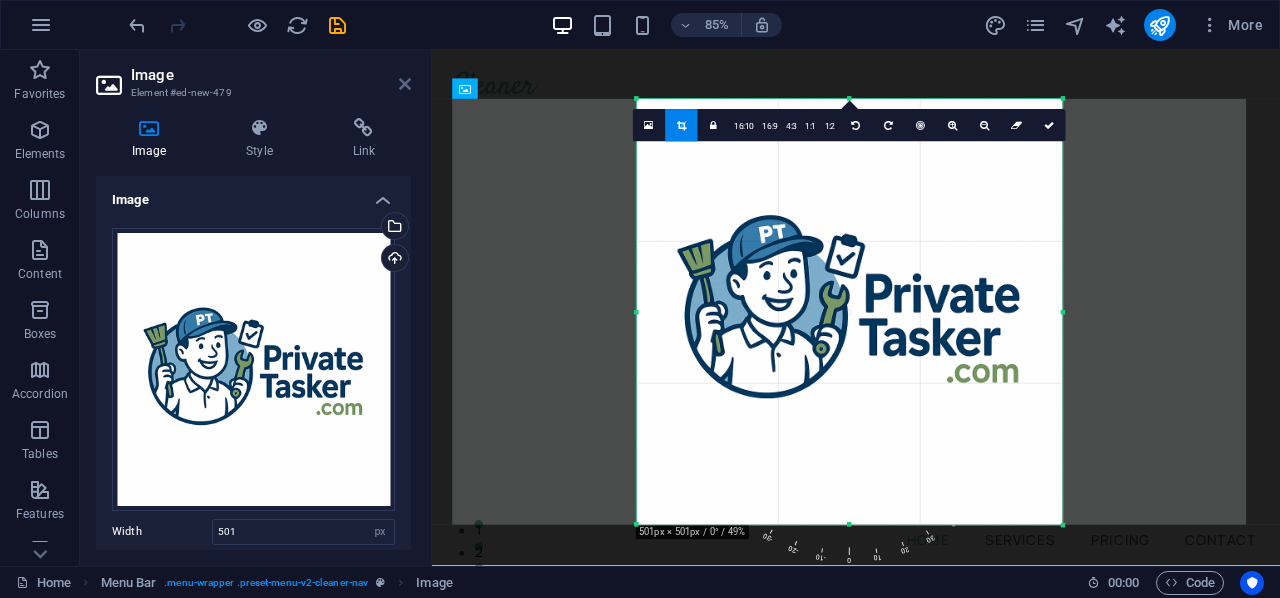click at bounding box center [405, 84] 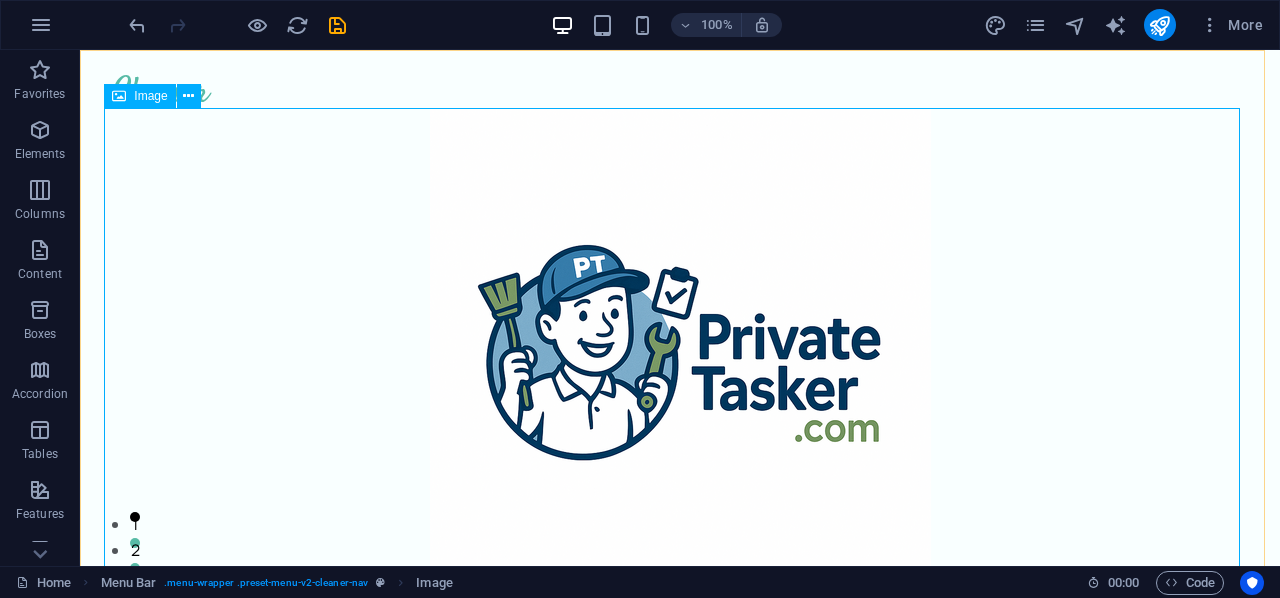 click on "Image" at bounding box center [150, 96] 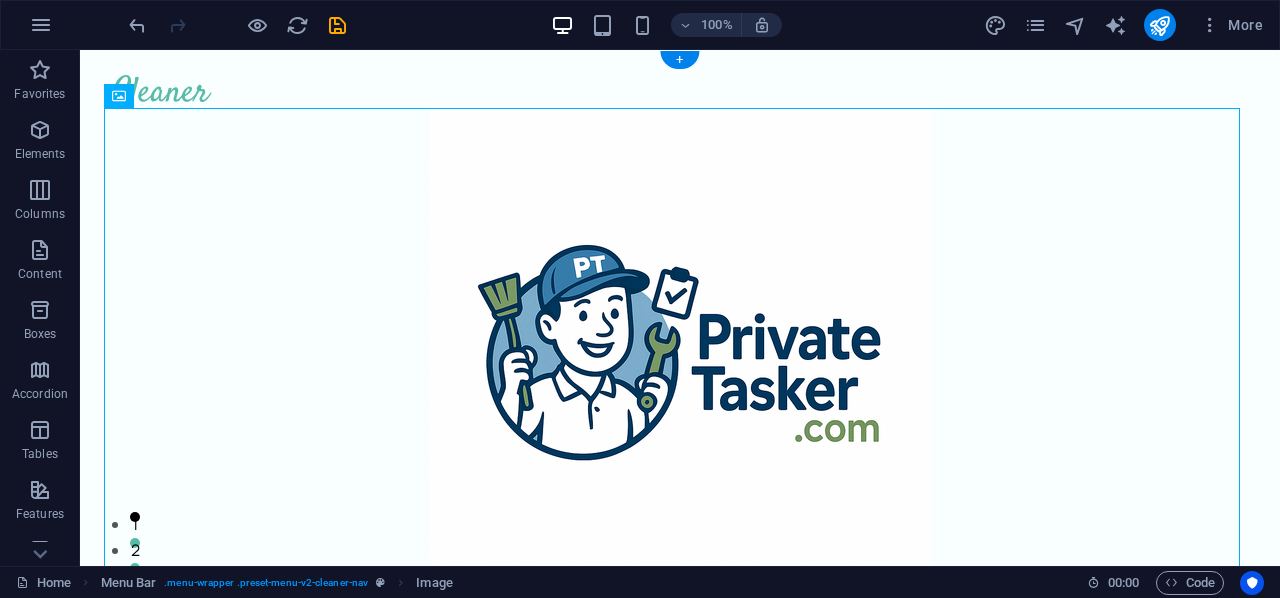 drag, startPoint x: 200, startPoint y: 143, endPoint x: 440, endPoint y: 376, distance: 334.49814 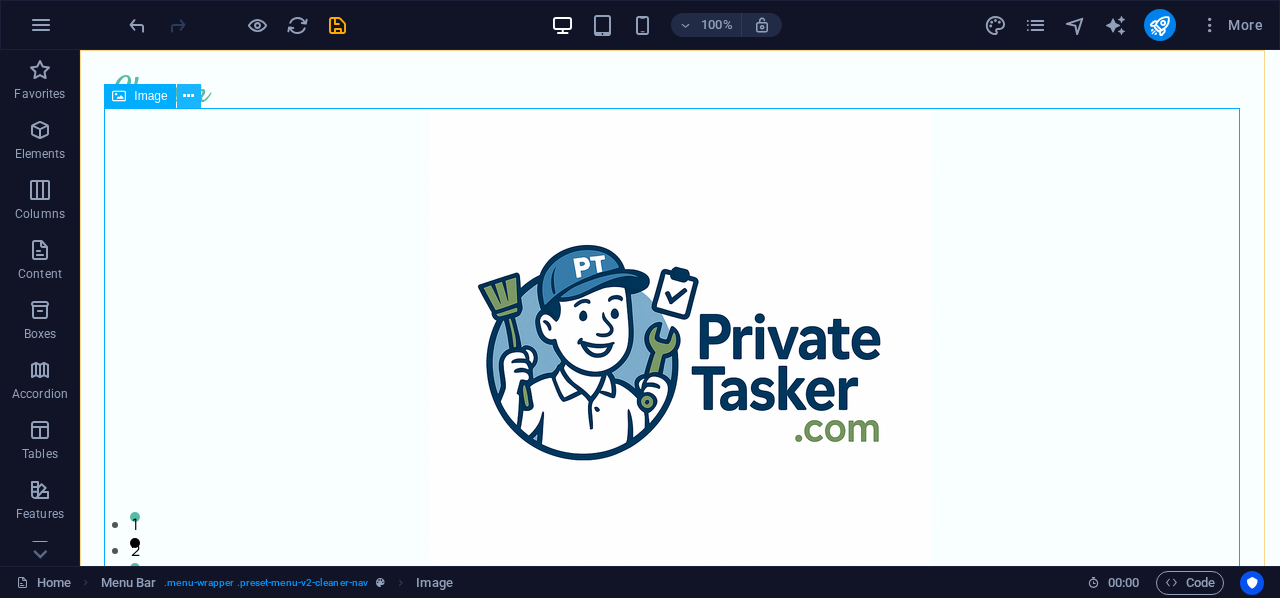 click at bounding box center (188, 96) 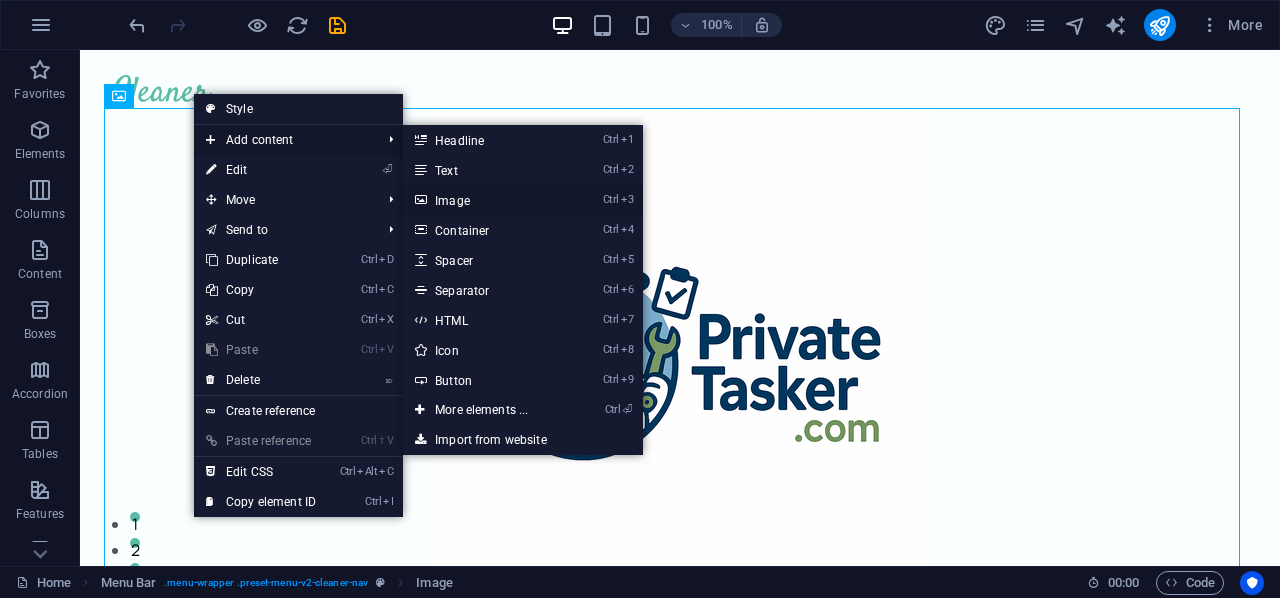 click on "Ctrl 3  Image" at bounding box center (485, 200) 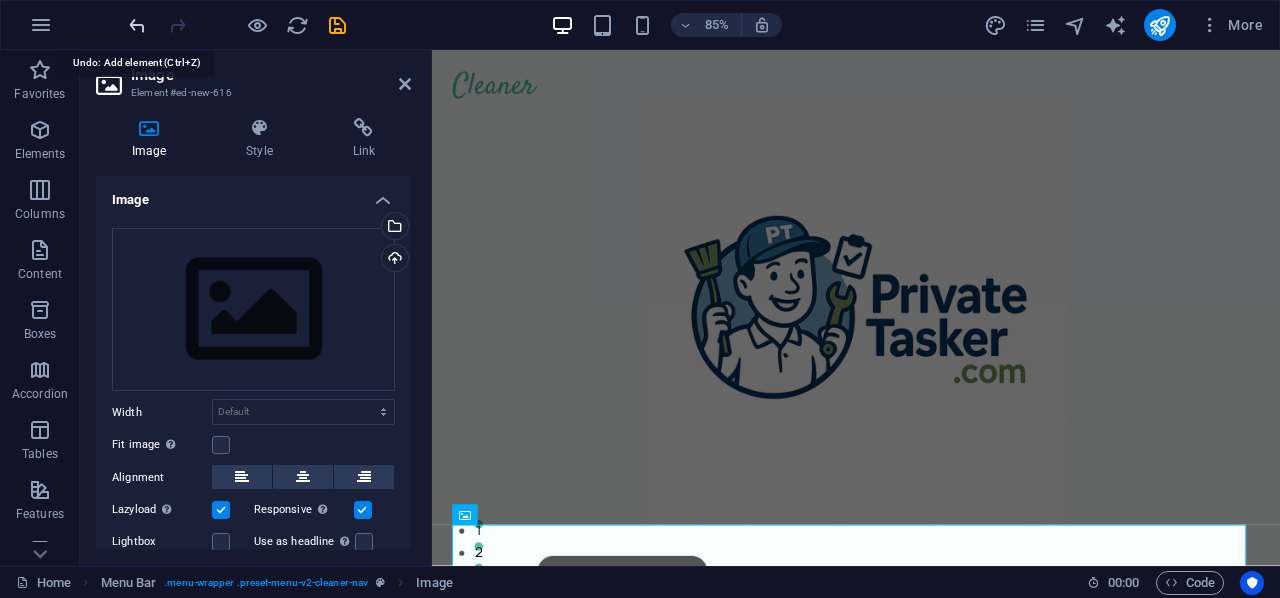 click at bounding box center (137, 25) 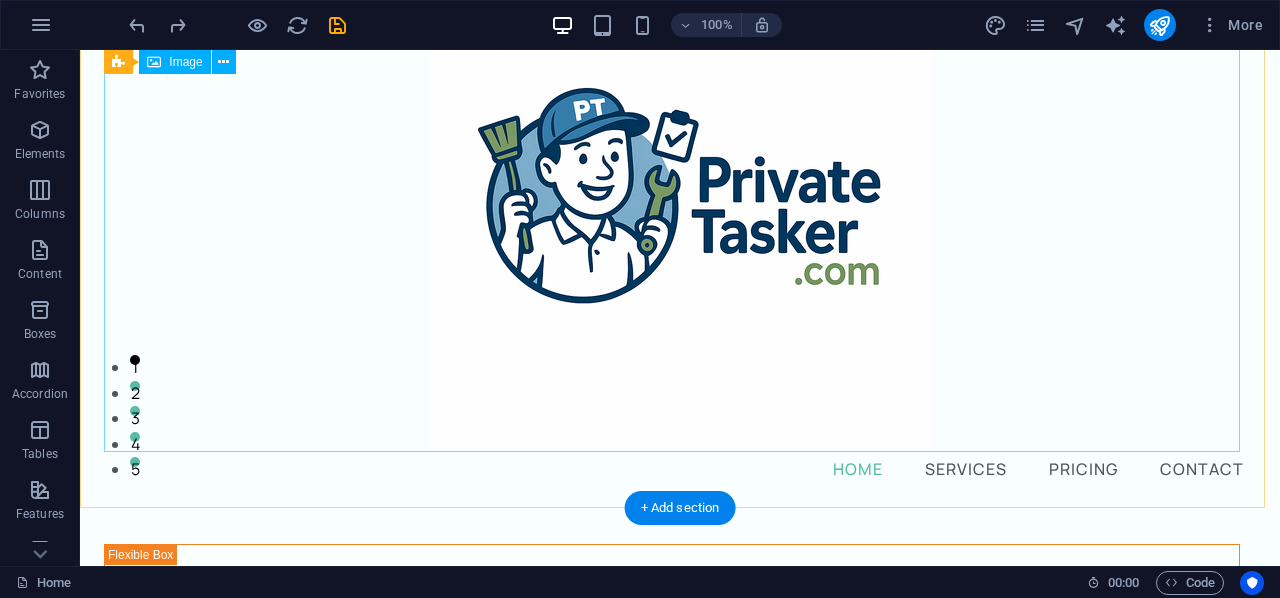 scroll, scrollTop: 0, scrollLeft: 0, axis: both 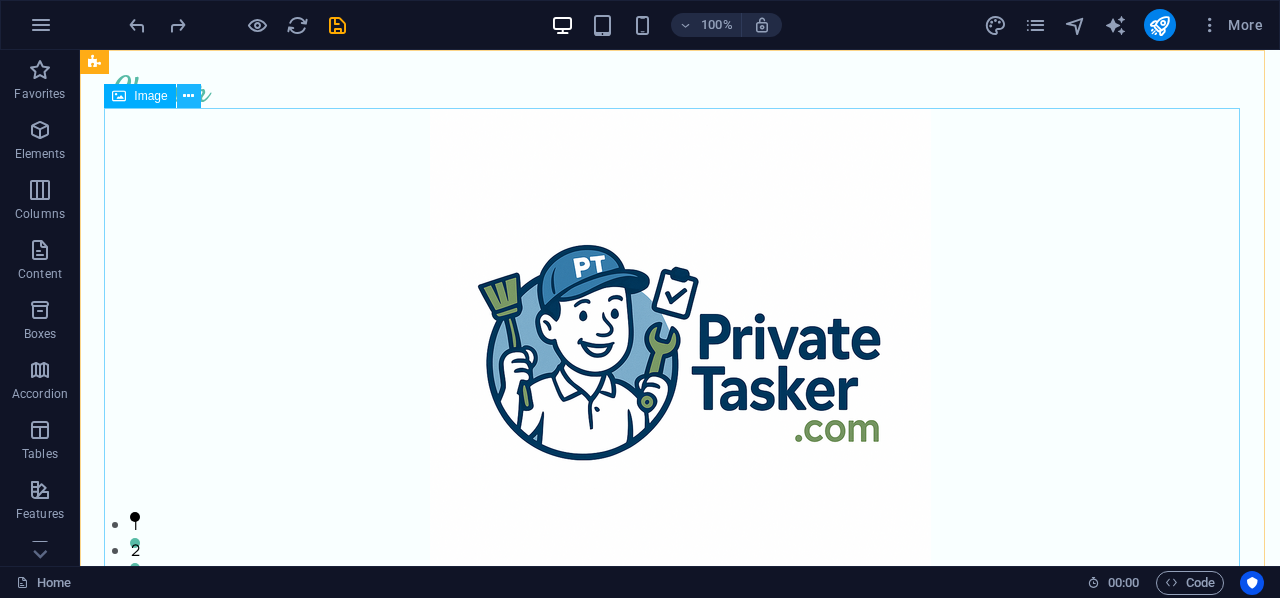 click at bounding box center [189, 96] 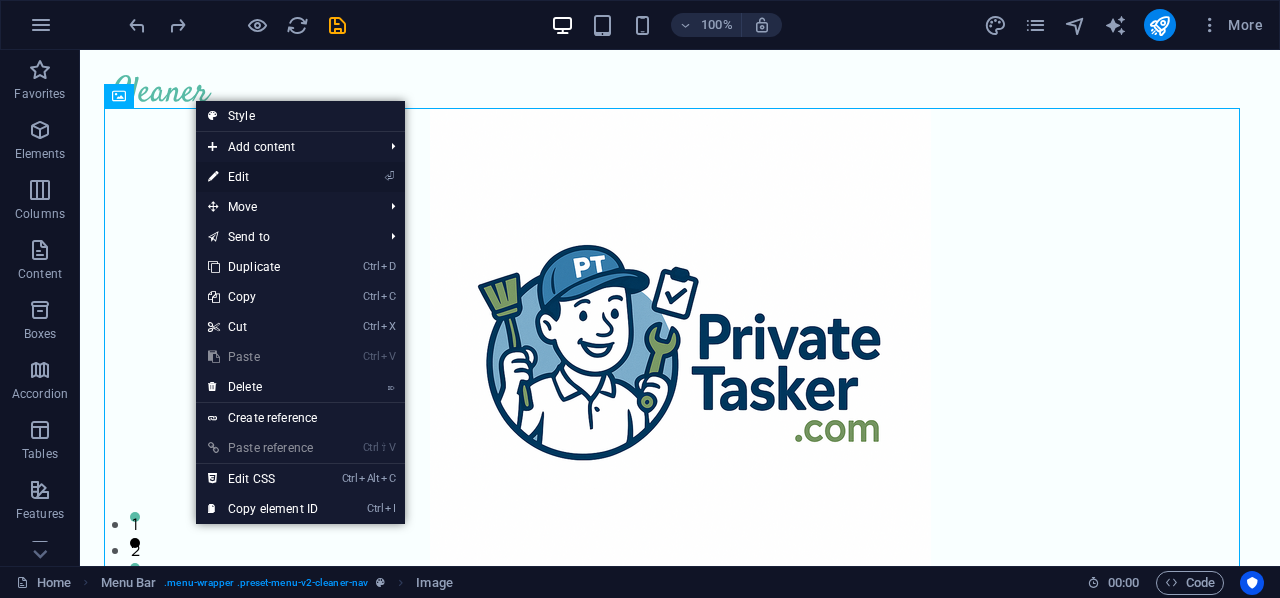 click on "⏎  Edit" at bounding box center [263, 177] 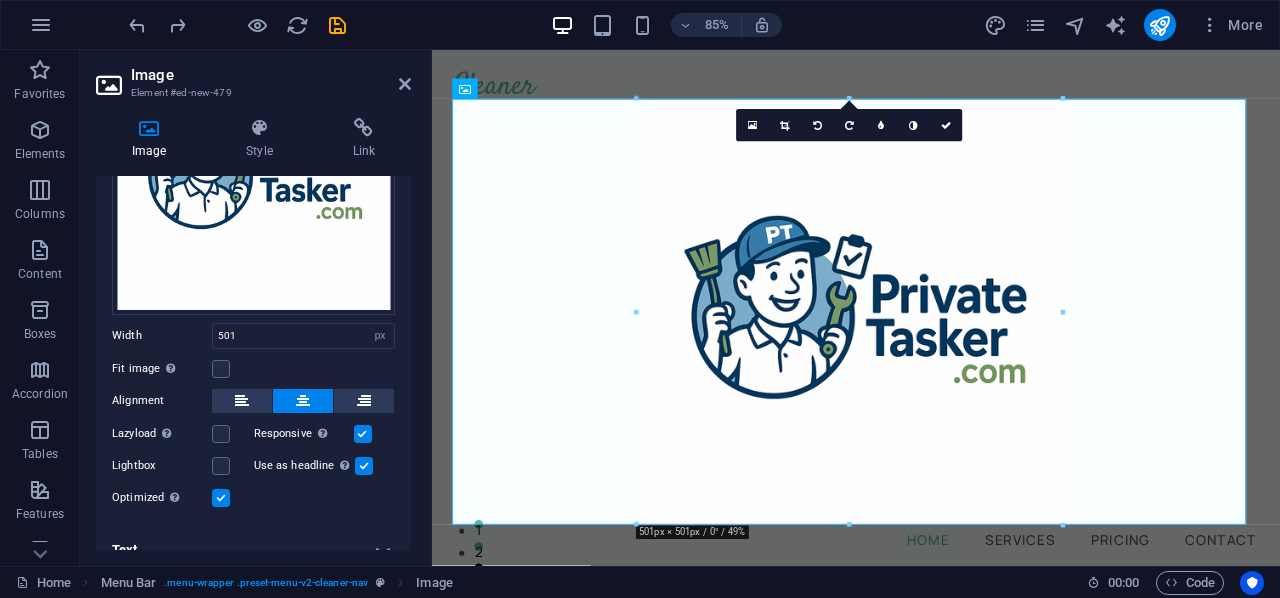 scroll, scrollTop: 215, scrollLeft: 0, axis: vertical 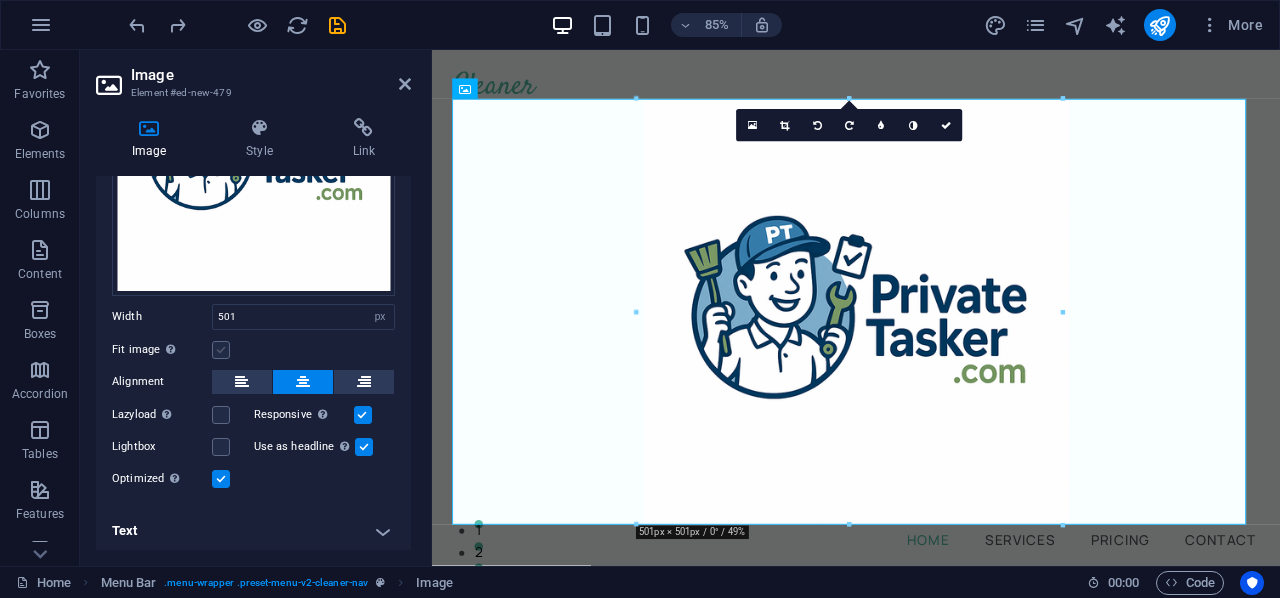 click at bounding box center [221, 350] 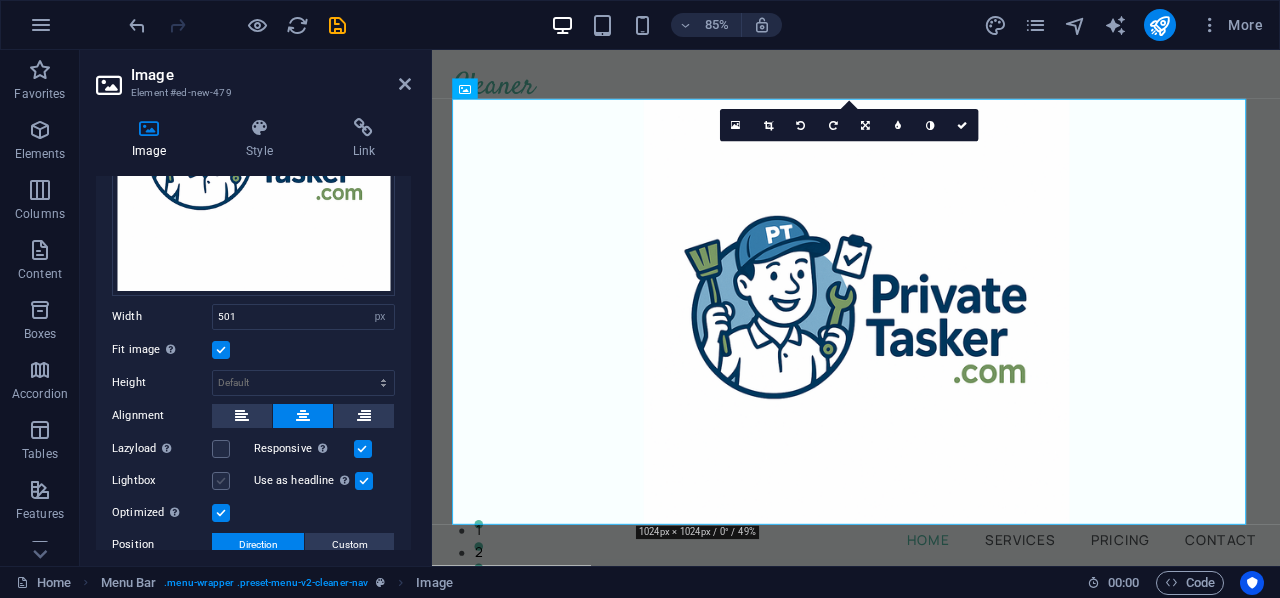 click at bounding box center [221, 481] 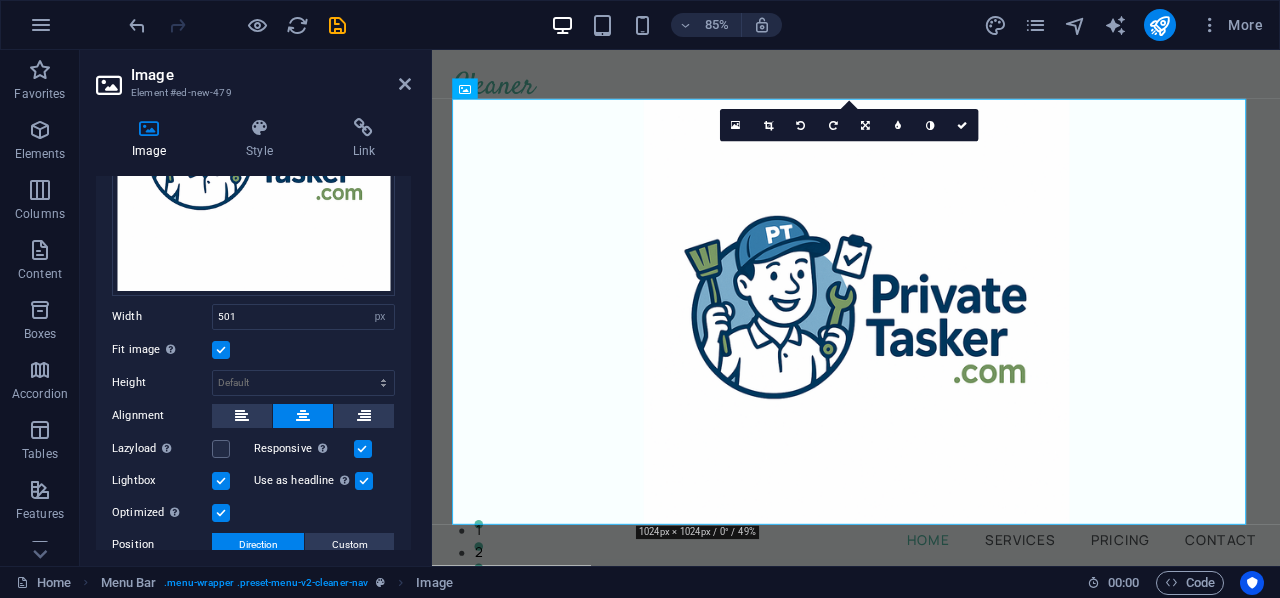 click on "Optimized Images are compressed to improve page speed." at bounding box center (253, 513) 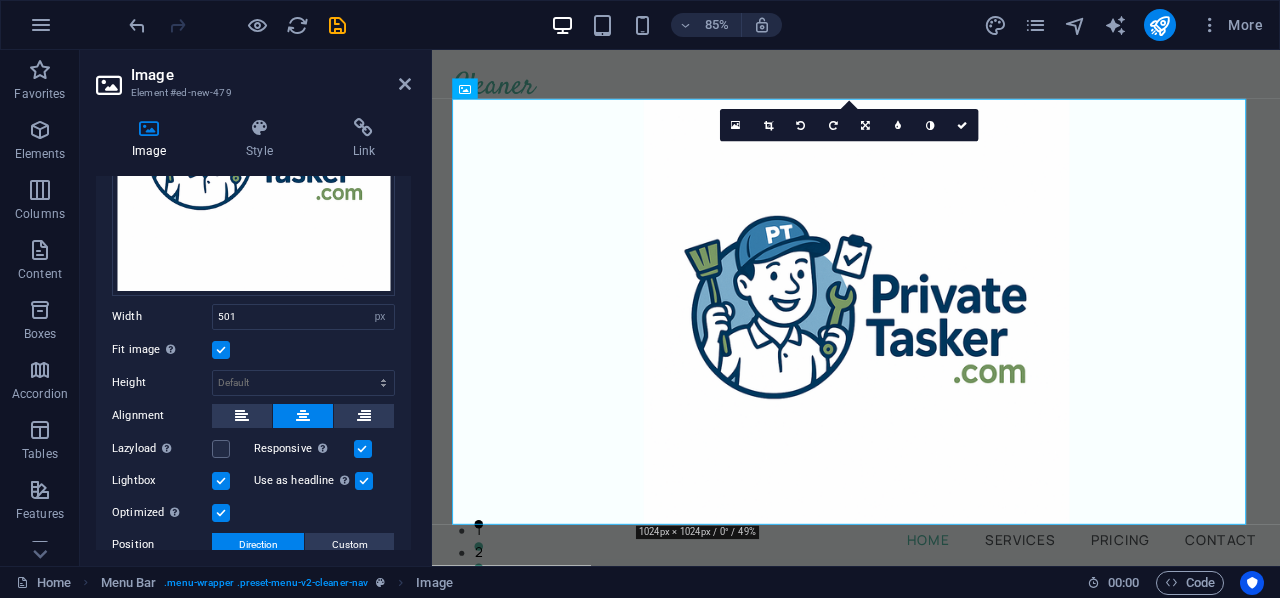 click at bounding box center (364, 481) 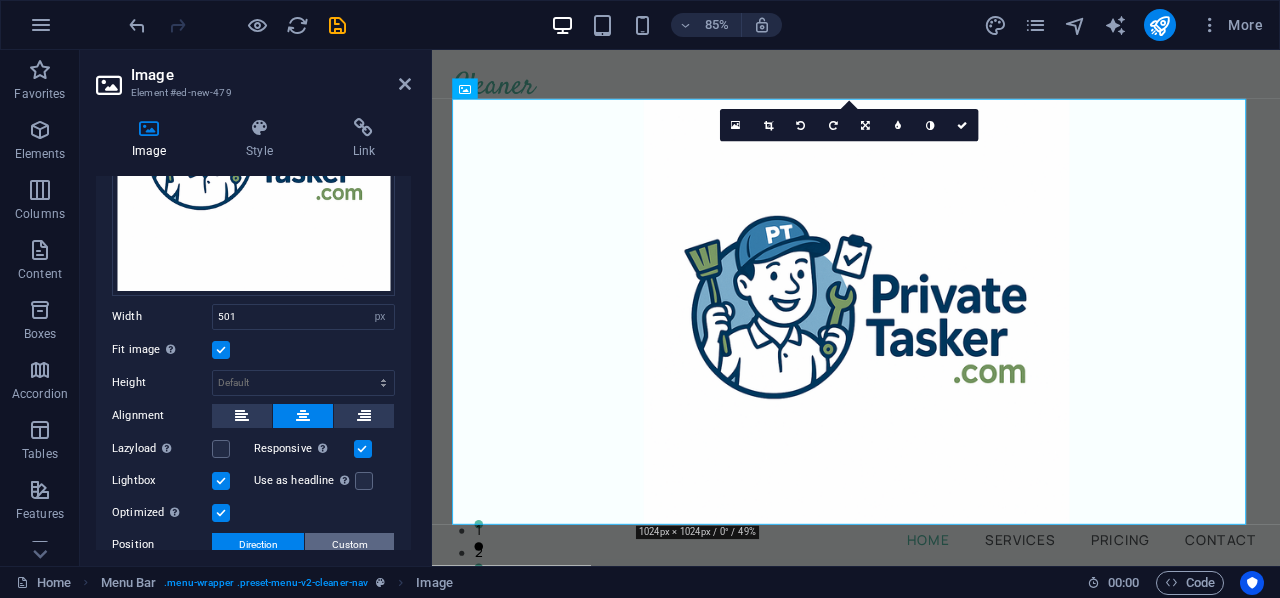 click on "Custom" at bounding box center [350, 545] 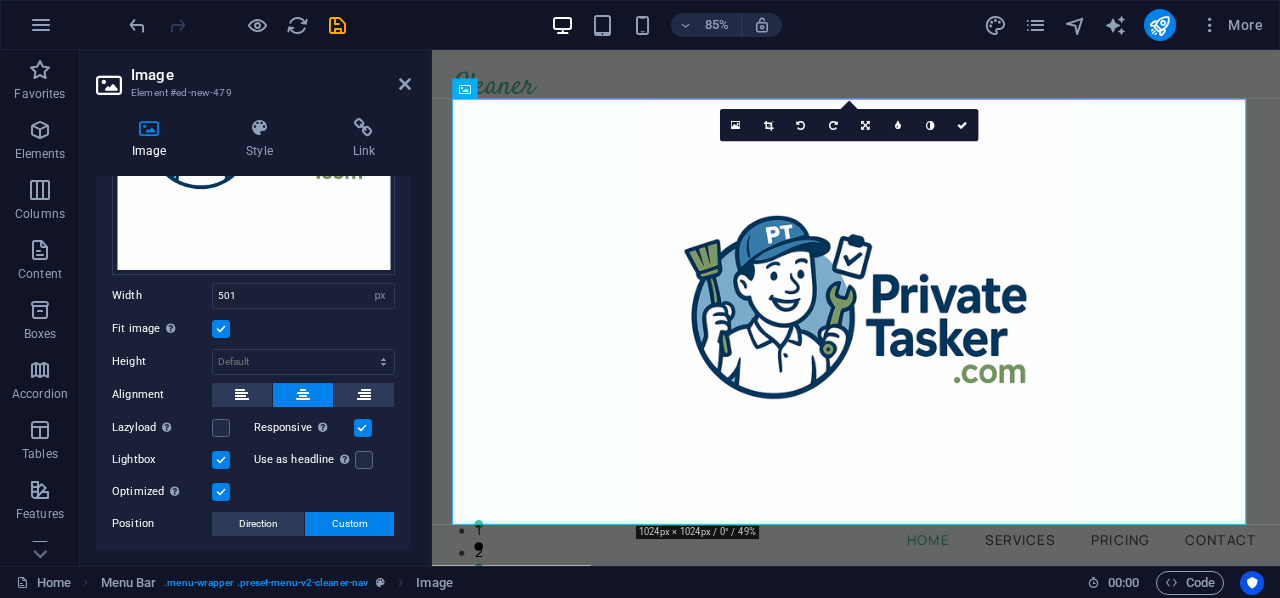 scroll, scrollTop: 324, scrollLeft: 0, axis: vertical 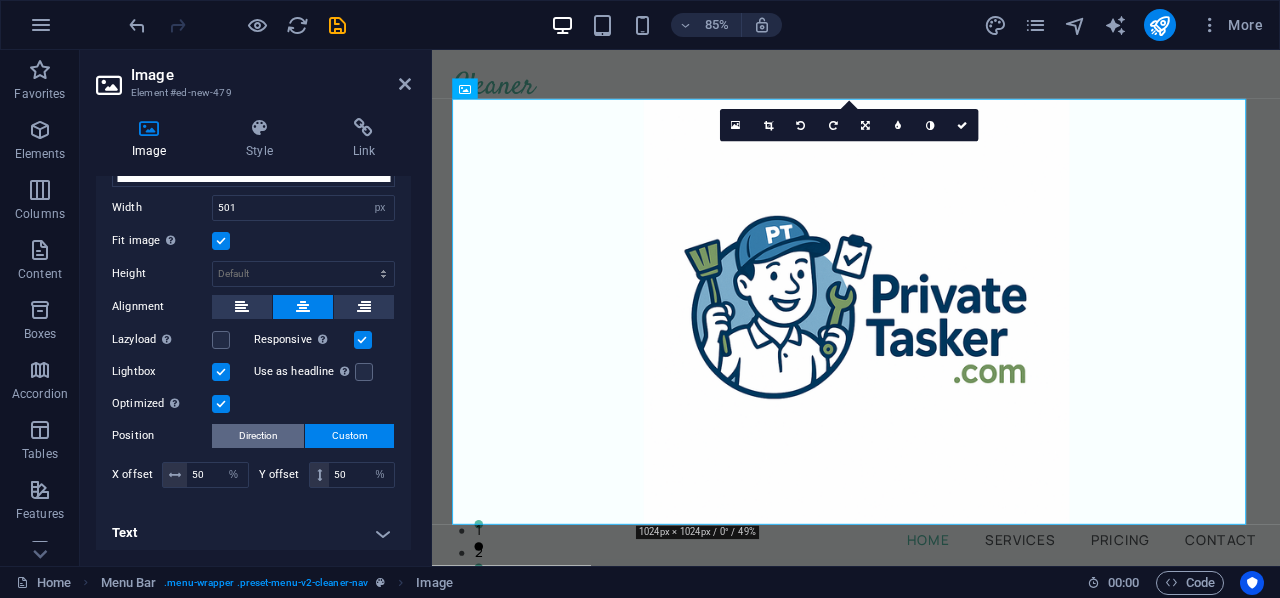 click on "Direction" at bounding box center (258, 436) 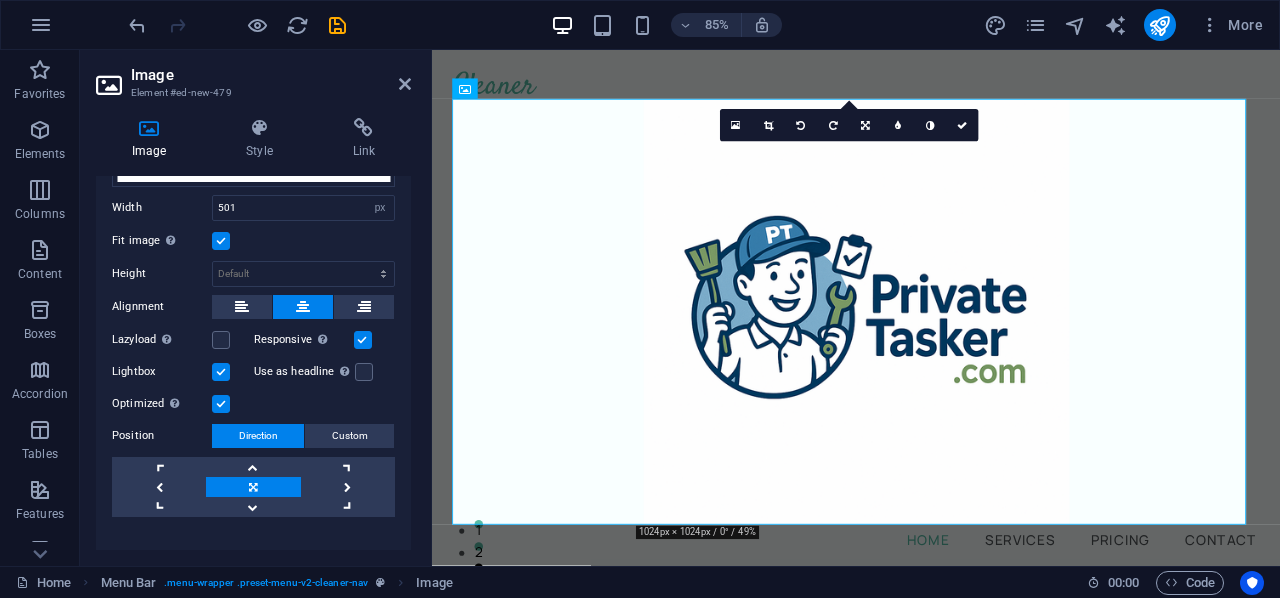 scroll, scrollTop: 349, scrollLeft: 0, axis: vertical 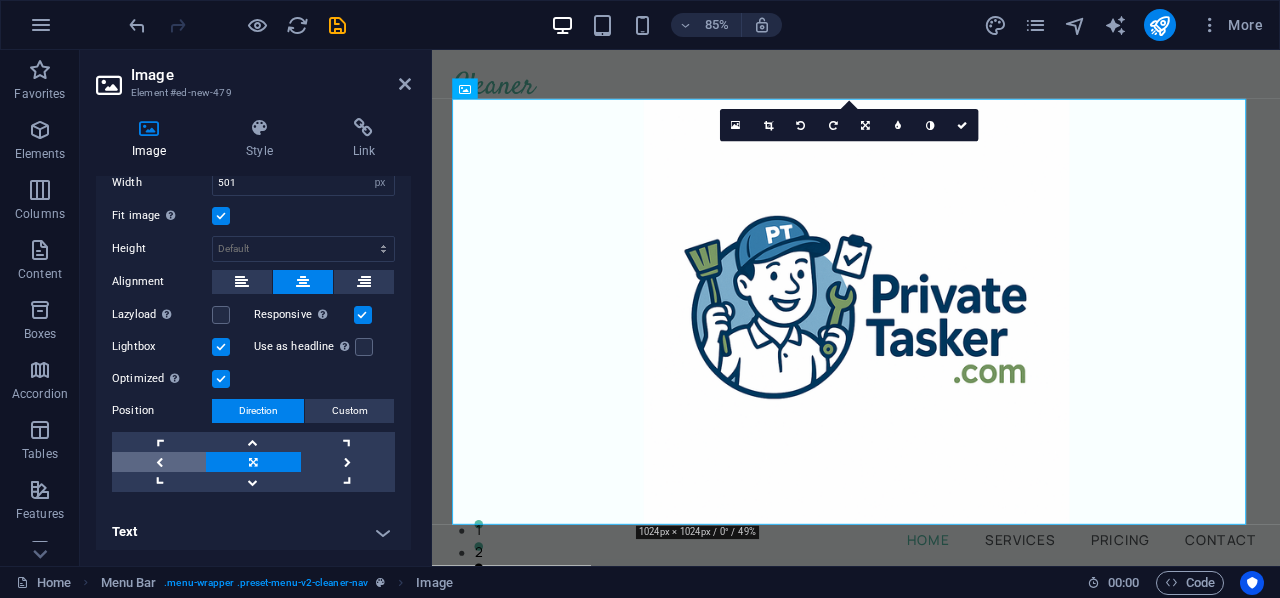 click at bounding box center [159, 462] 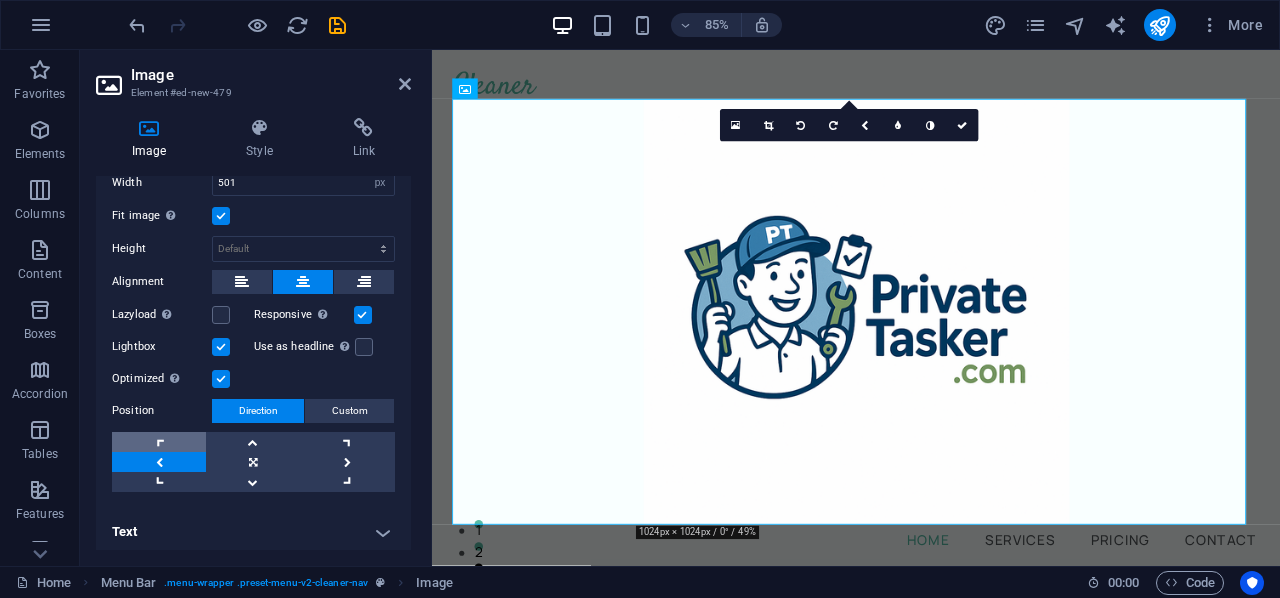click at bounding box center [159, 442] 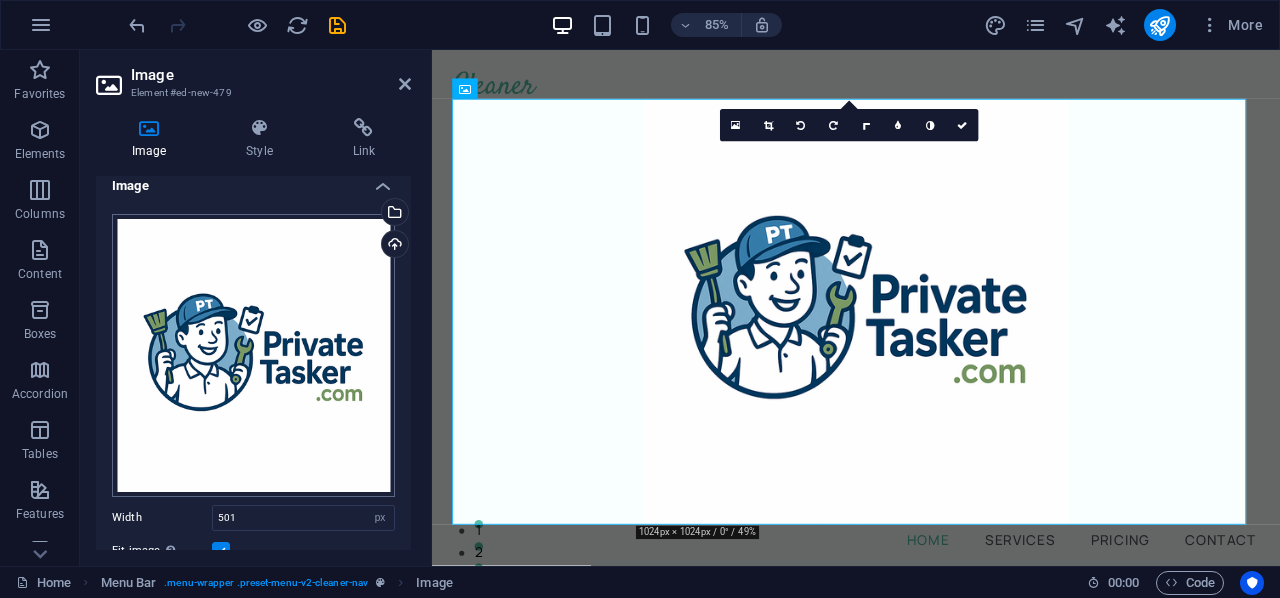 scroll, scrollTop: 0, scrollLeft: 0, axis: both 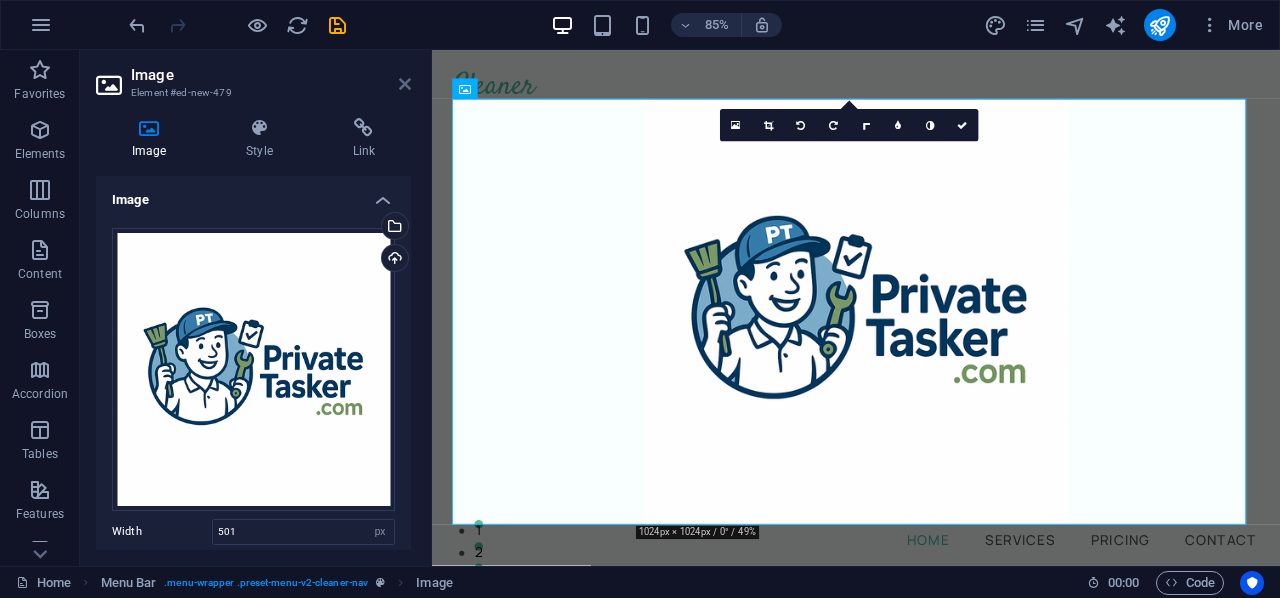 click at bounding box center (405, 84) 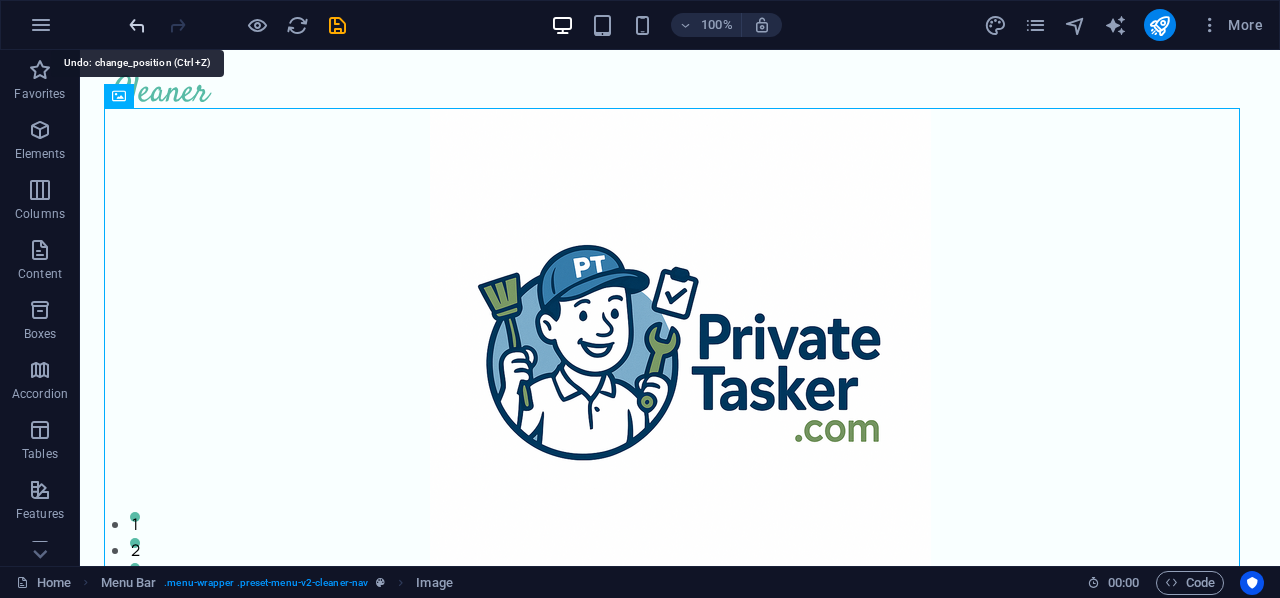 click at bounding box center (137, 25) 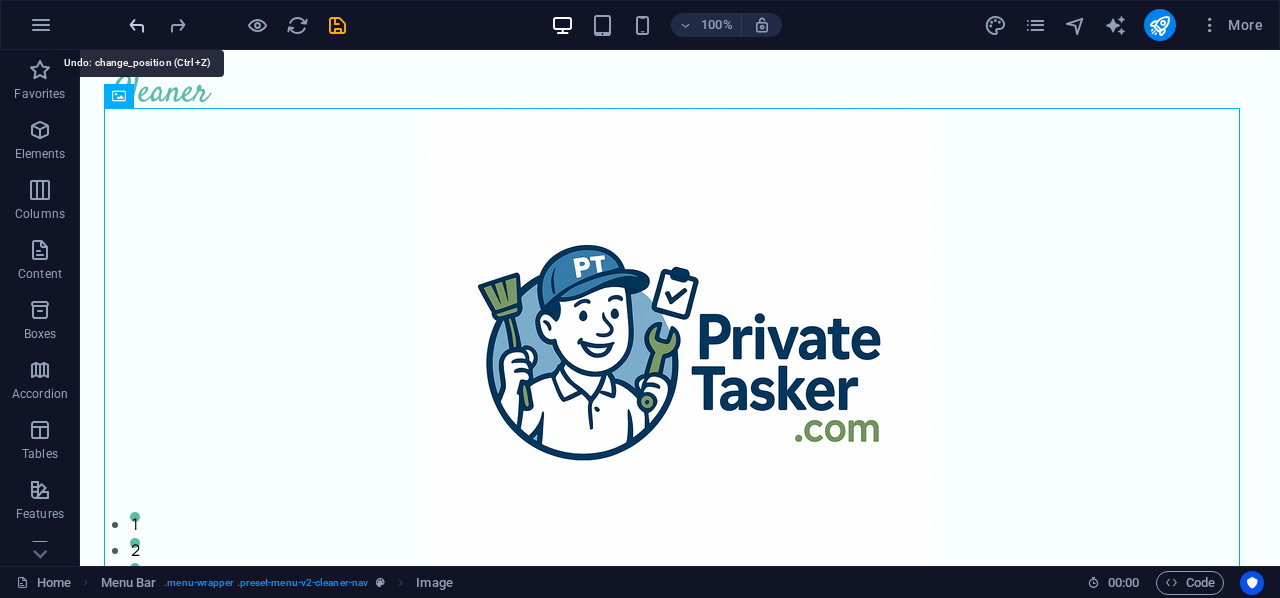 click at bounding box center (137, 25) 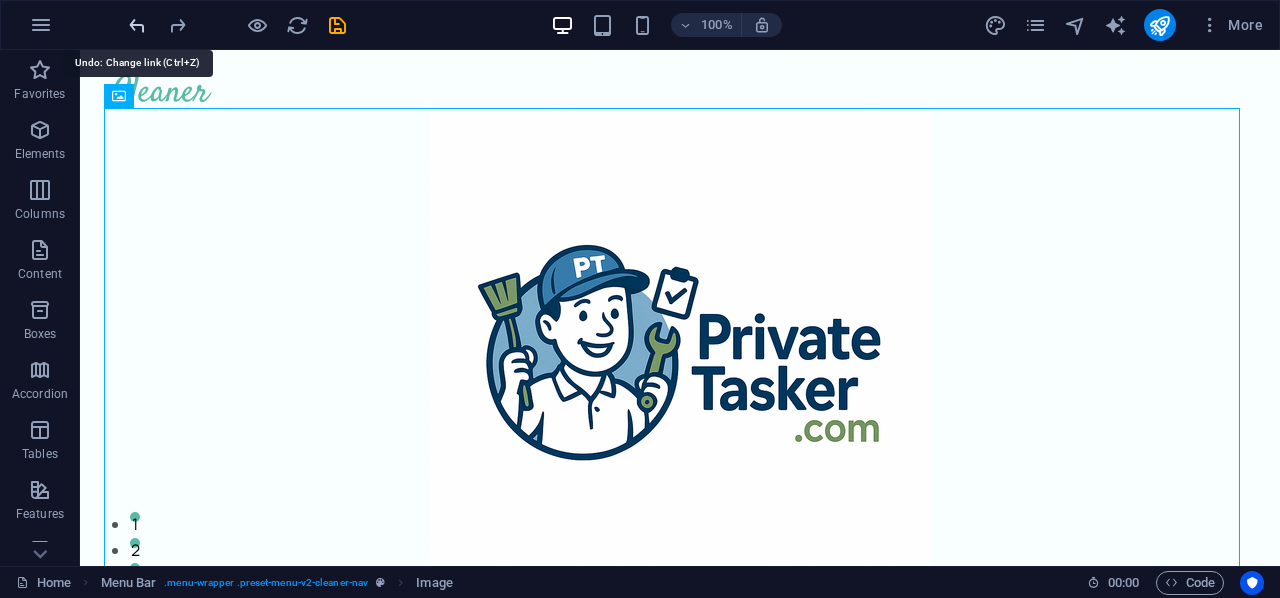 click at bounding box center (137, 25) 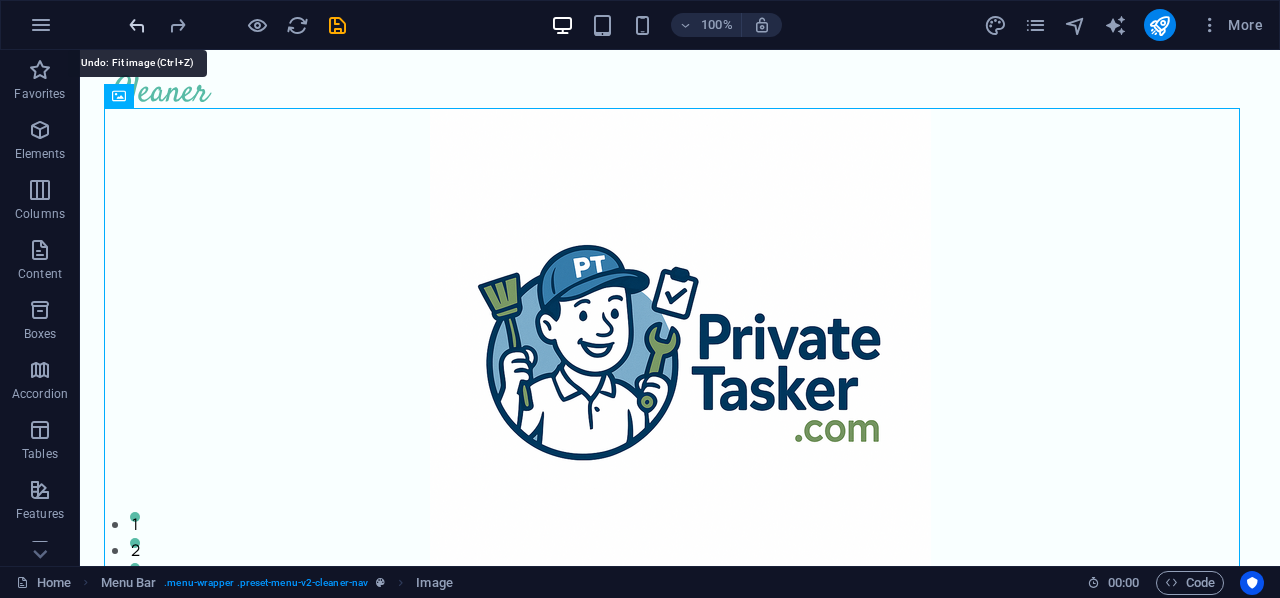 click at bounding box center [137, 25] 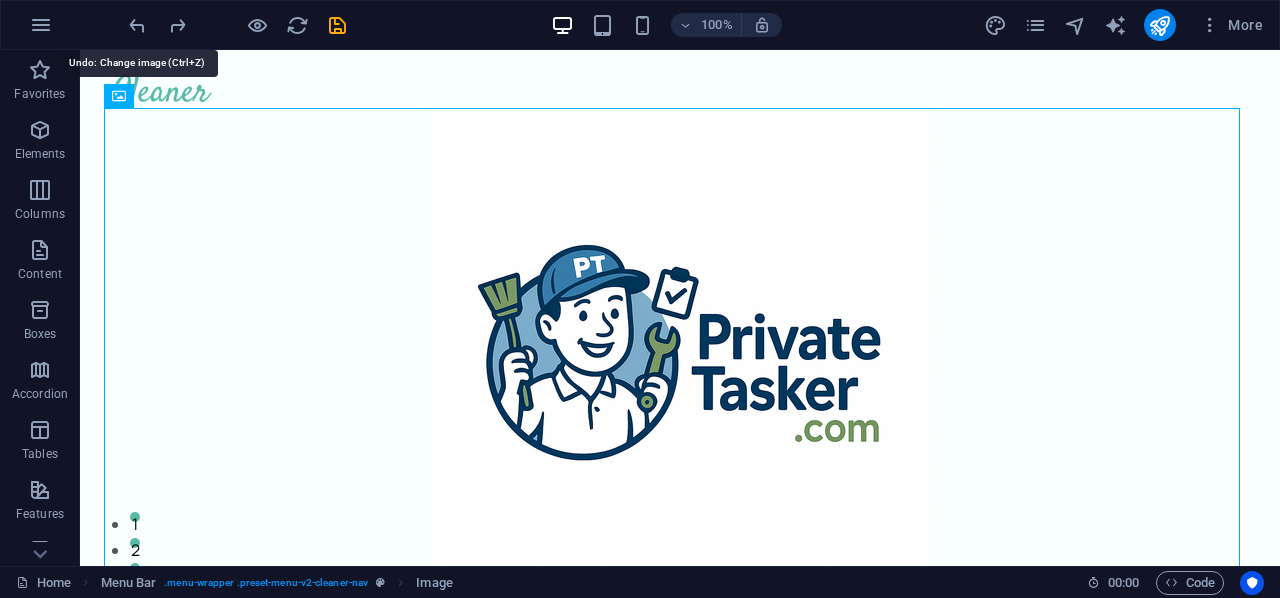 drag, startPoint x: 130, startPoint y: 24, endPoint x: 119, endPoint y: 27, distance: 11.401754 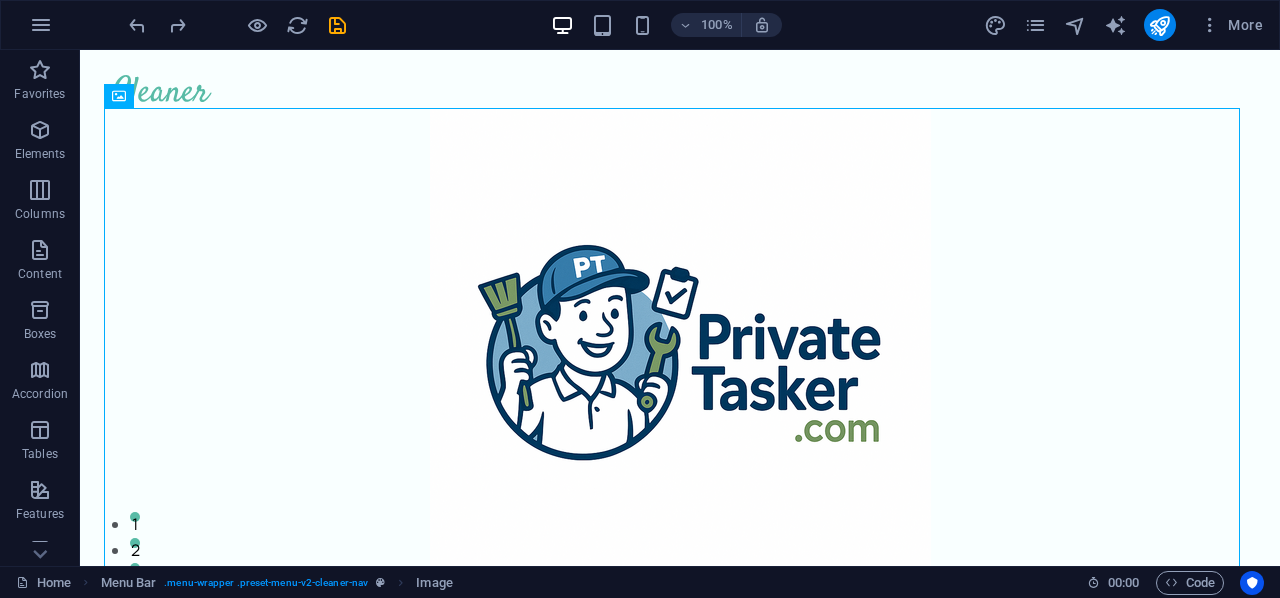 click on "100% More" at bounding box center [640, 25] 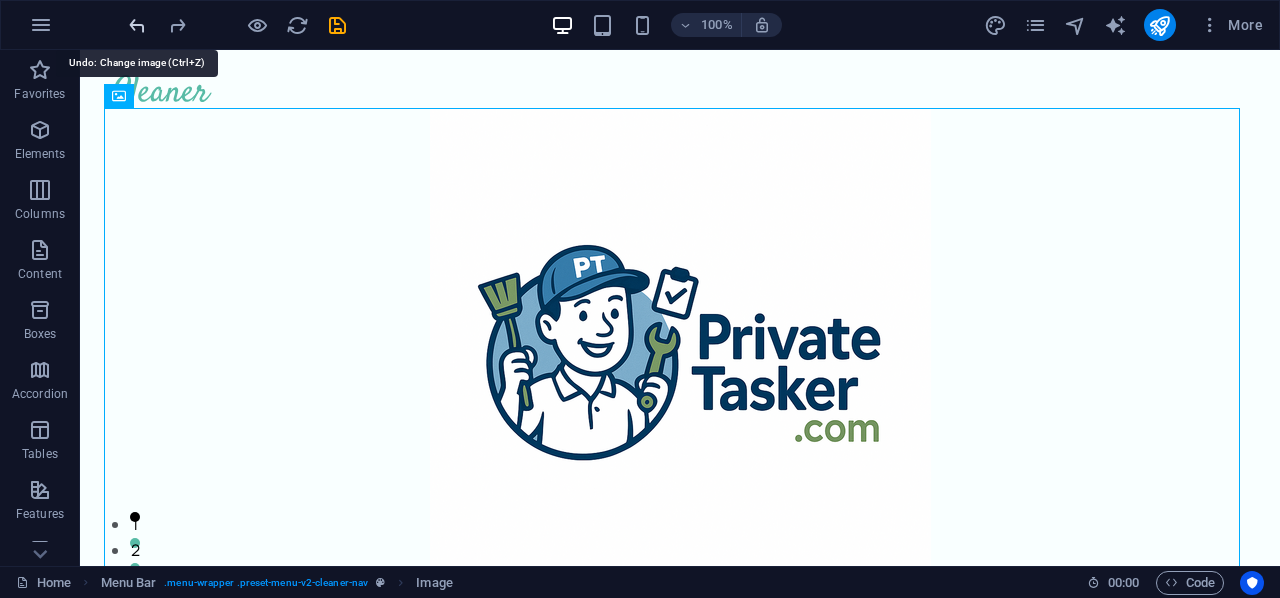 click at bounding box center (137, 25) 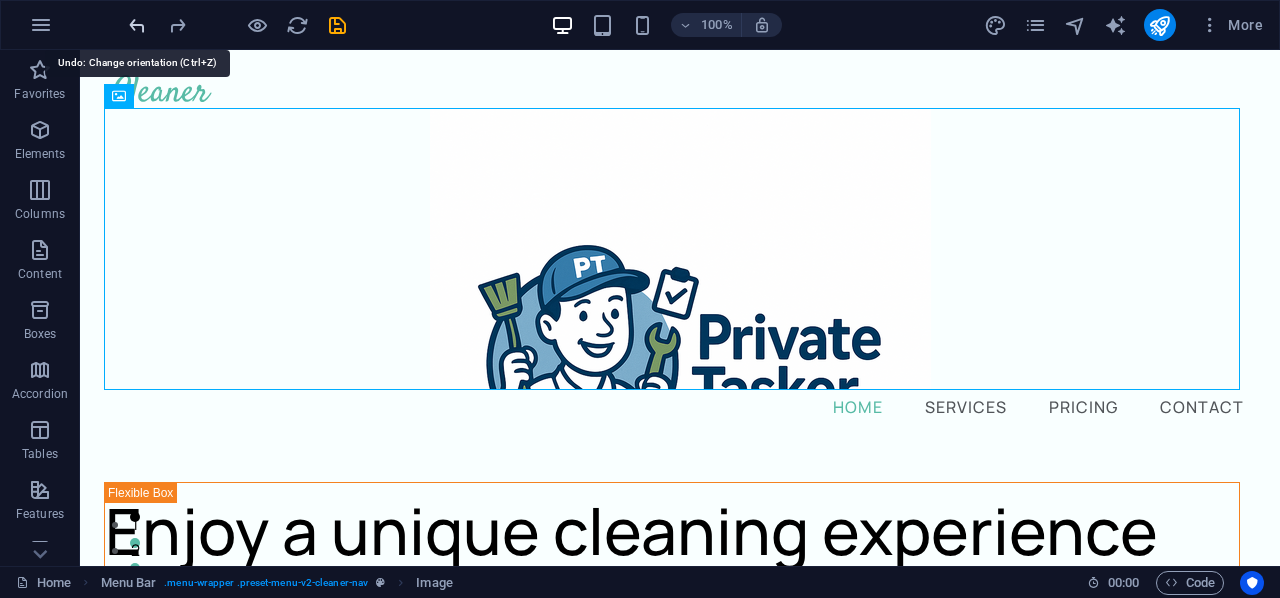 click at bounding box center [137, 25] 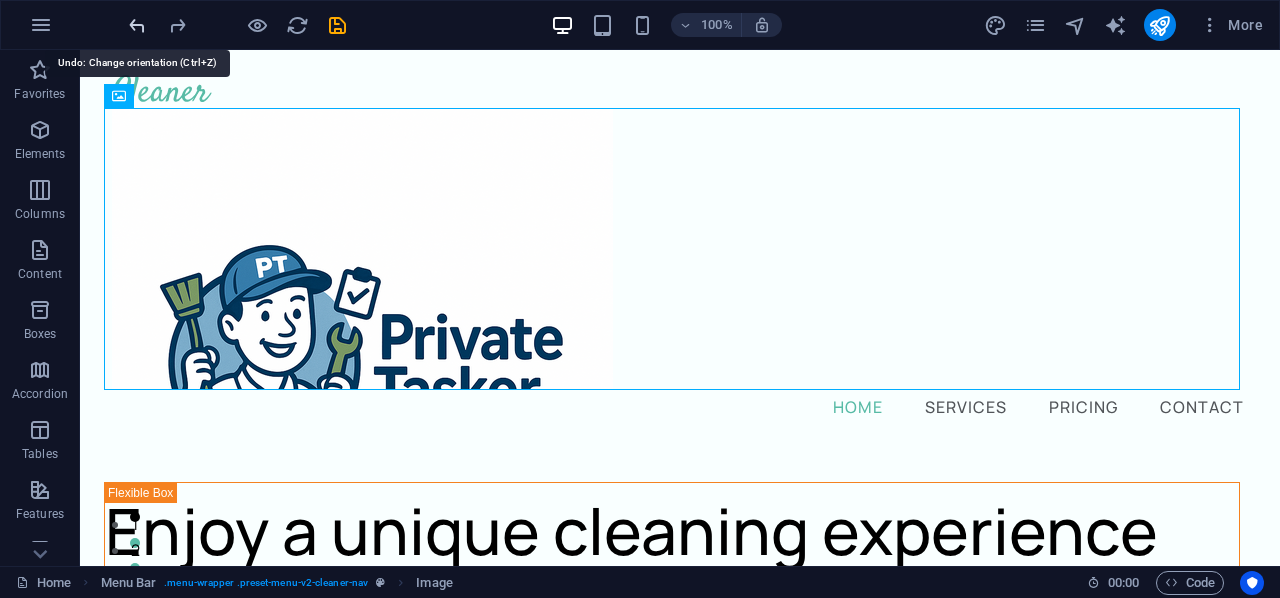 click at bounding box center (137, 25) 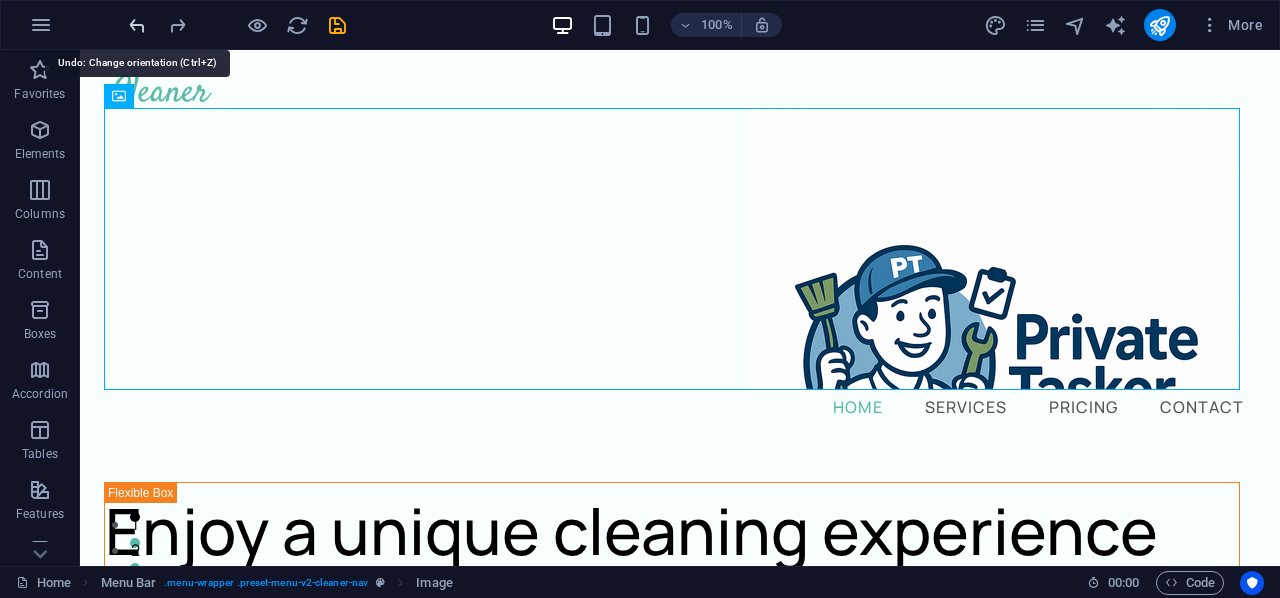 click at bounding box center [137, 25] 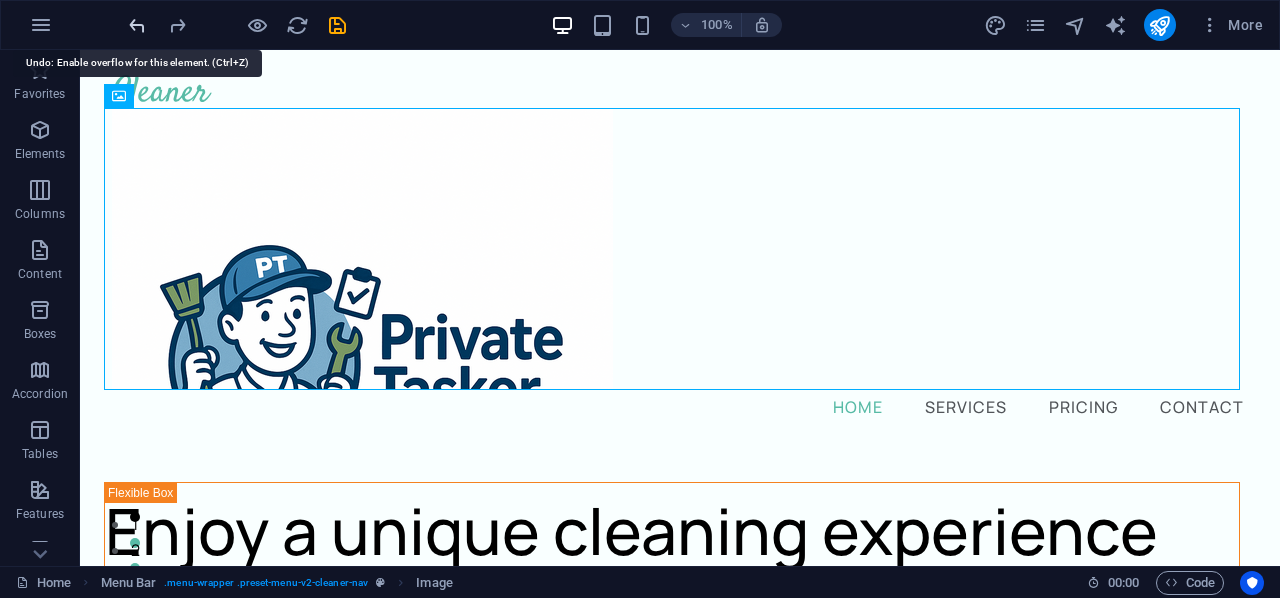 click at bounding box center [137, 25] 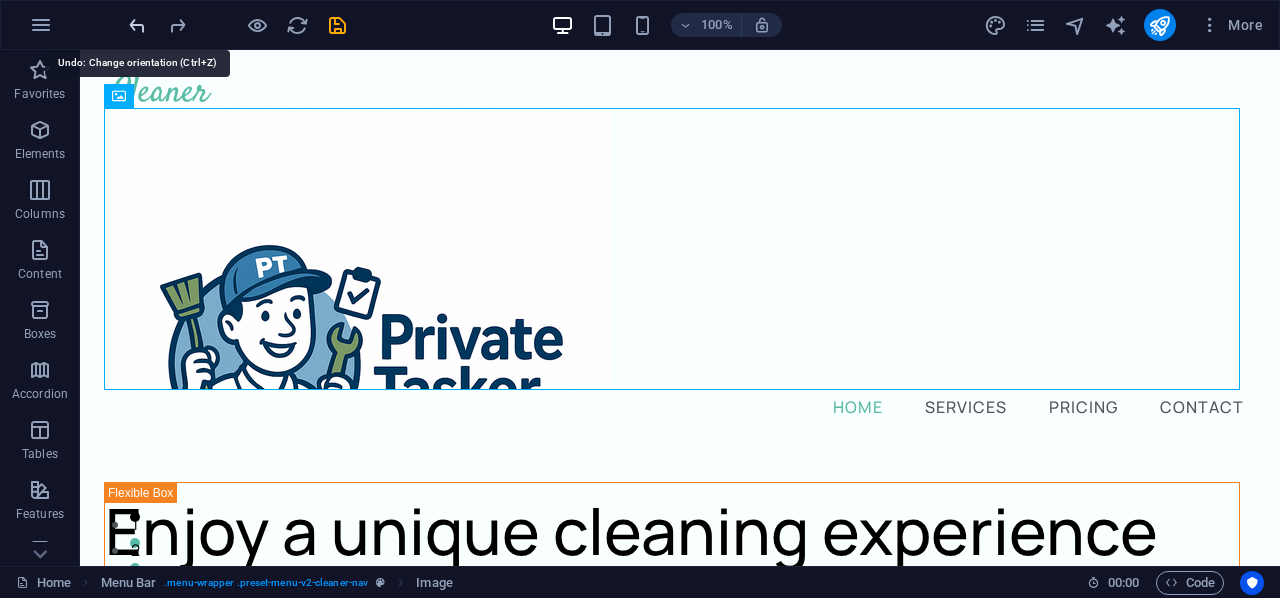 click at bounding box center (137, 25) 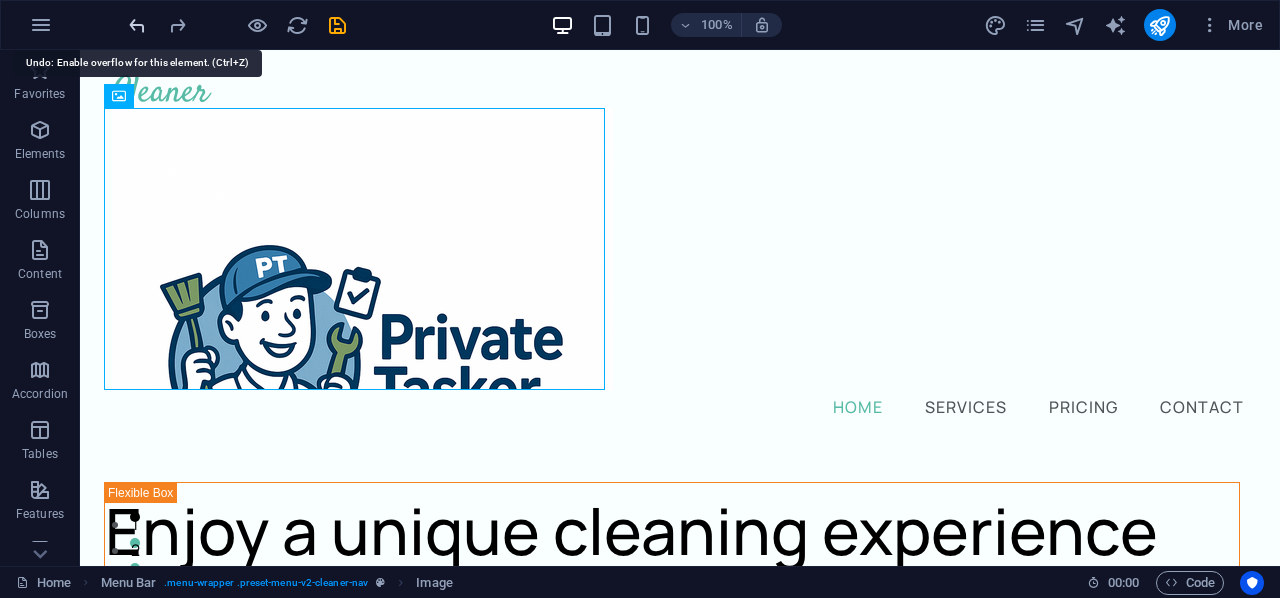 click at bounding box center [137, 25] 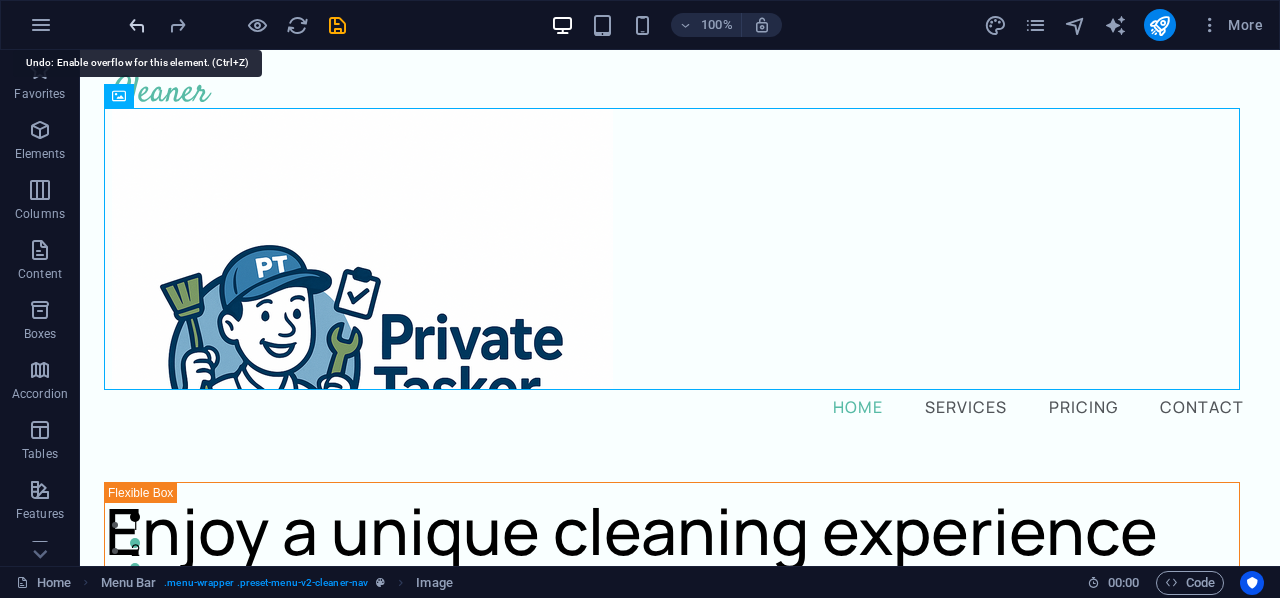 click at bounding box center (137, 25) 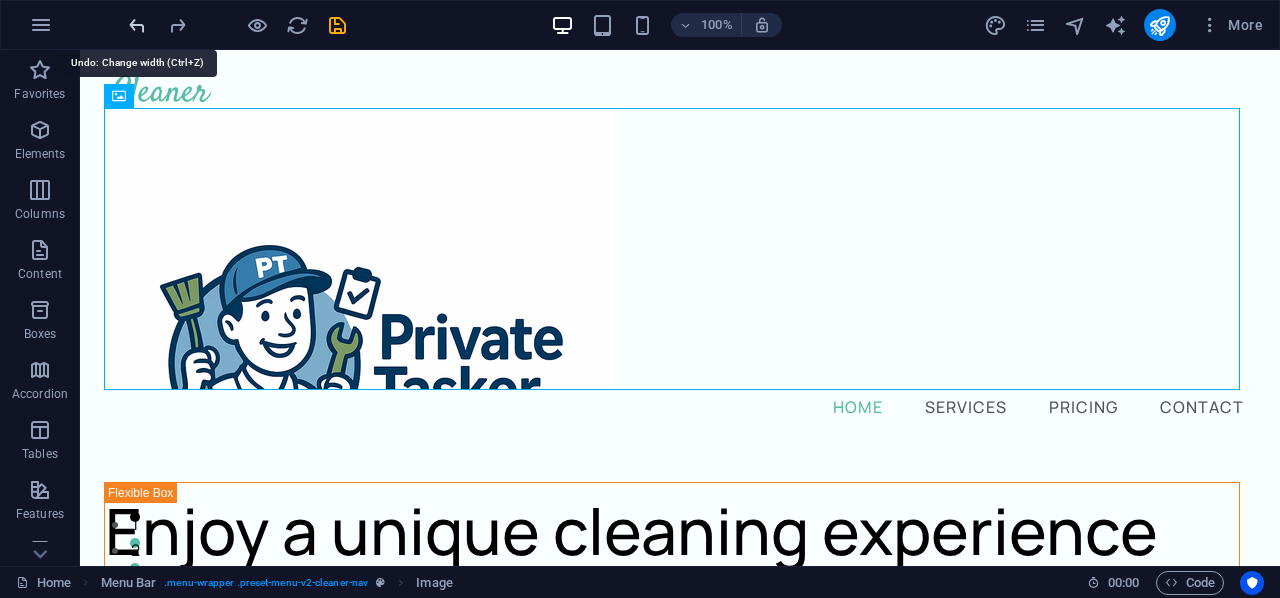 click at bounding box center [137, 25] 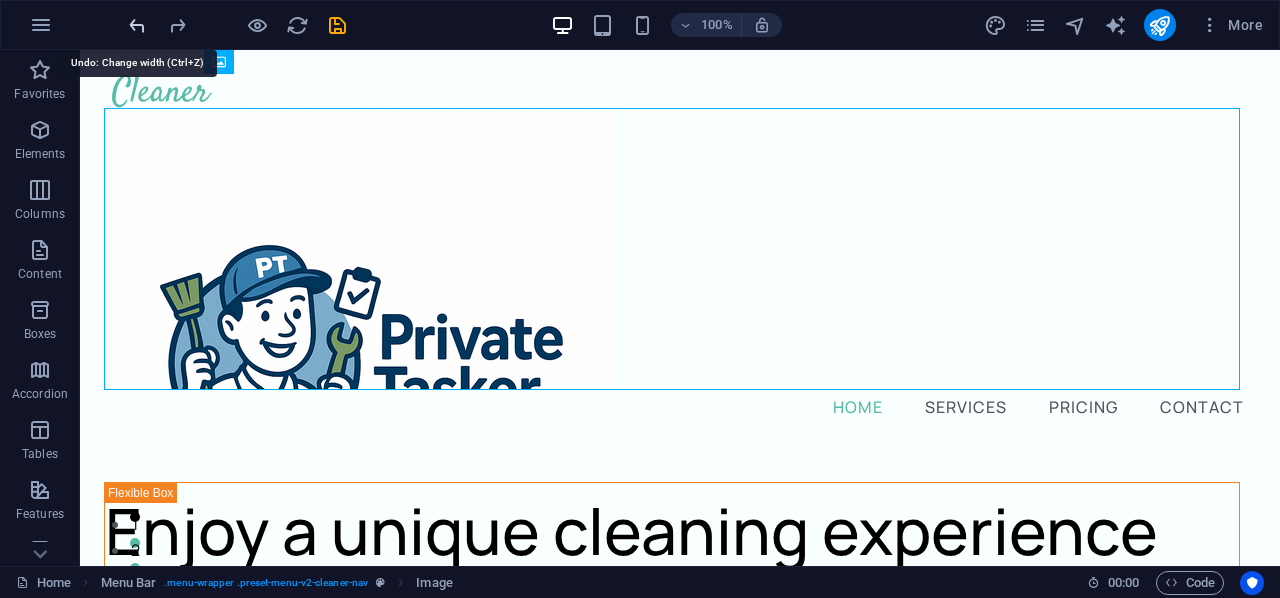 click at bounding box center [137, 25] 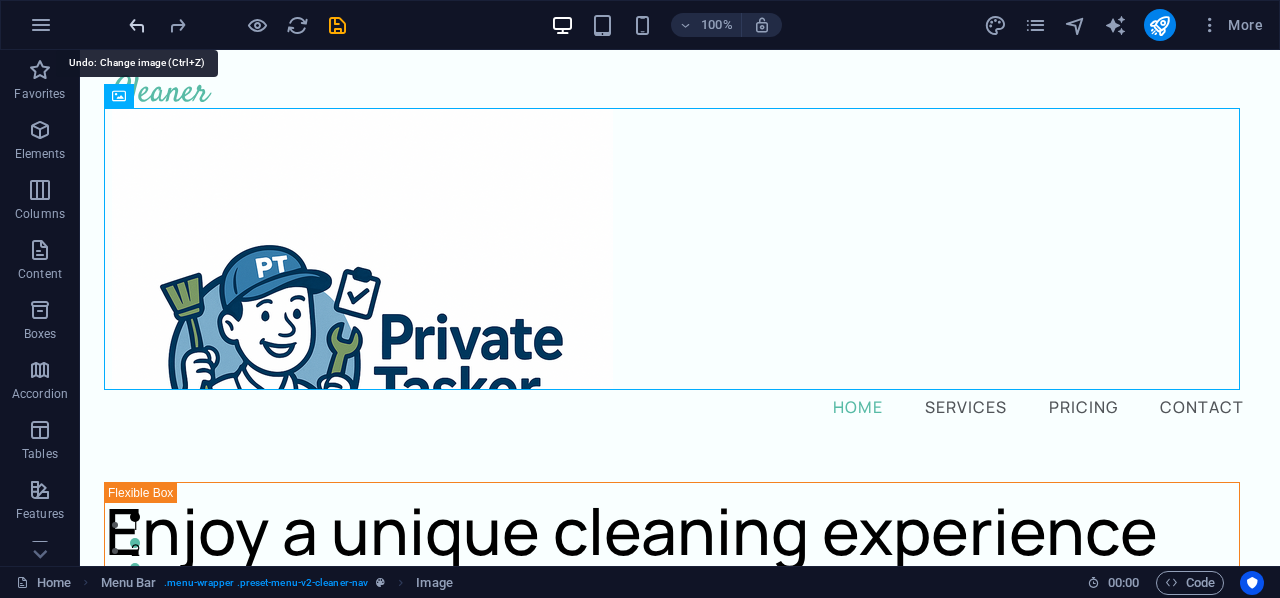 click at bounding box center (137, 25) 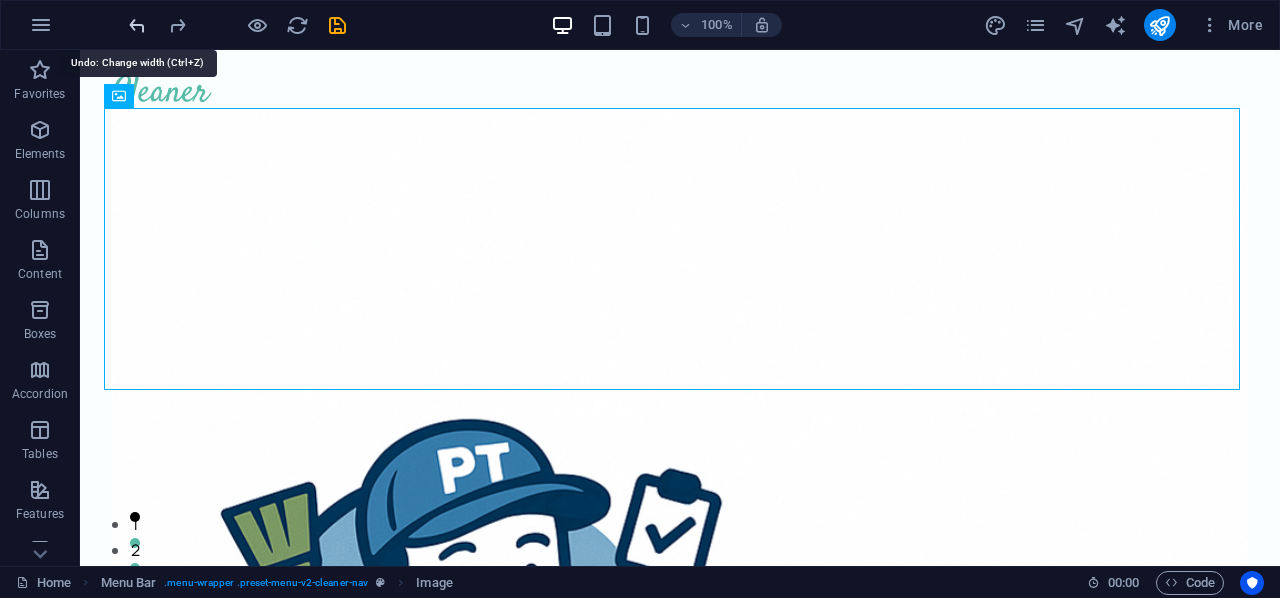 click at bounding box center [137, 25] 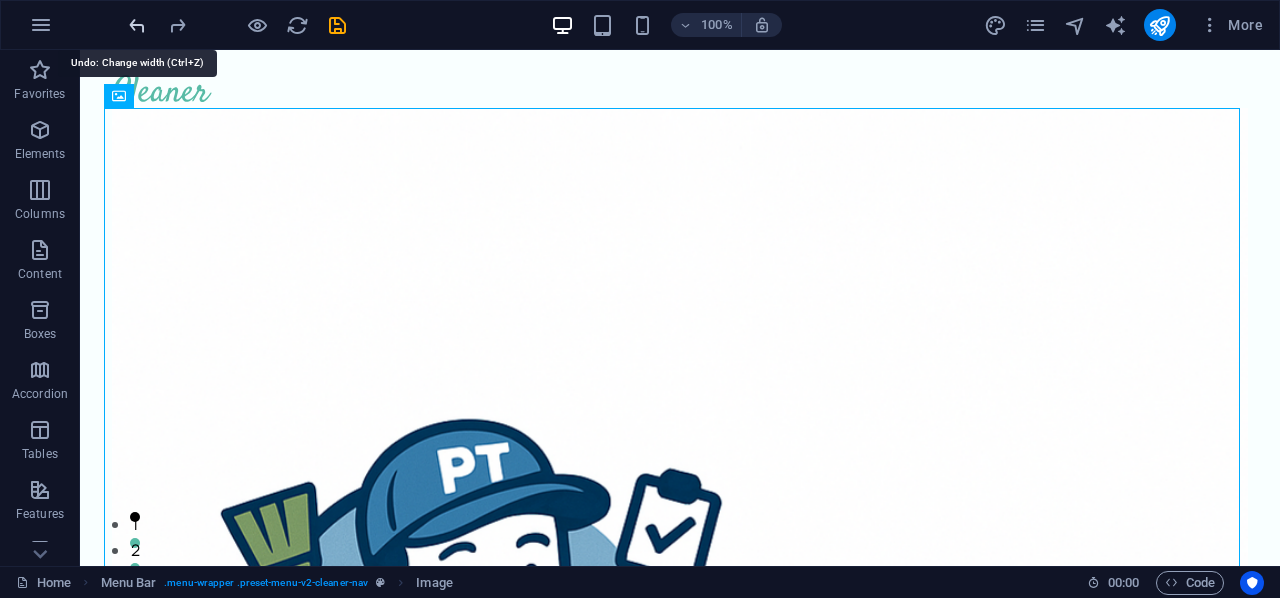 click at bounding box center [137, 25] 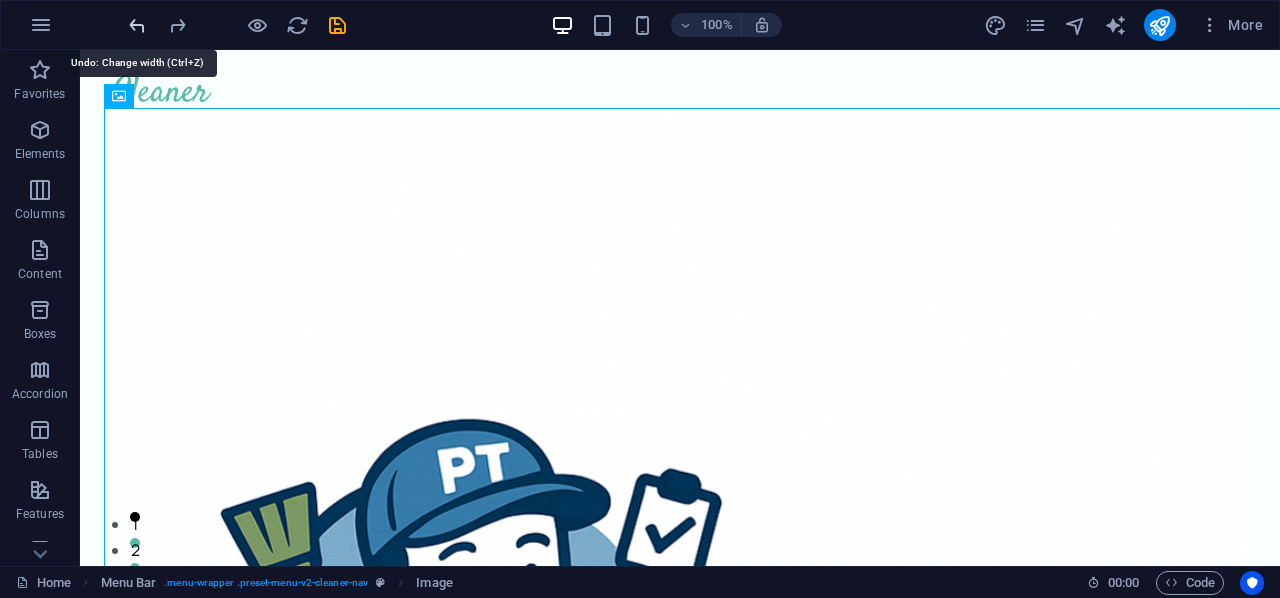 click at bounding box center (137, 25) 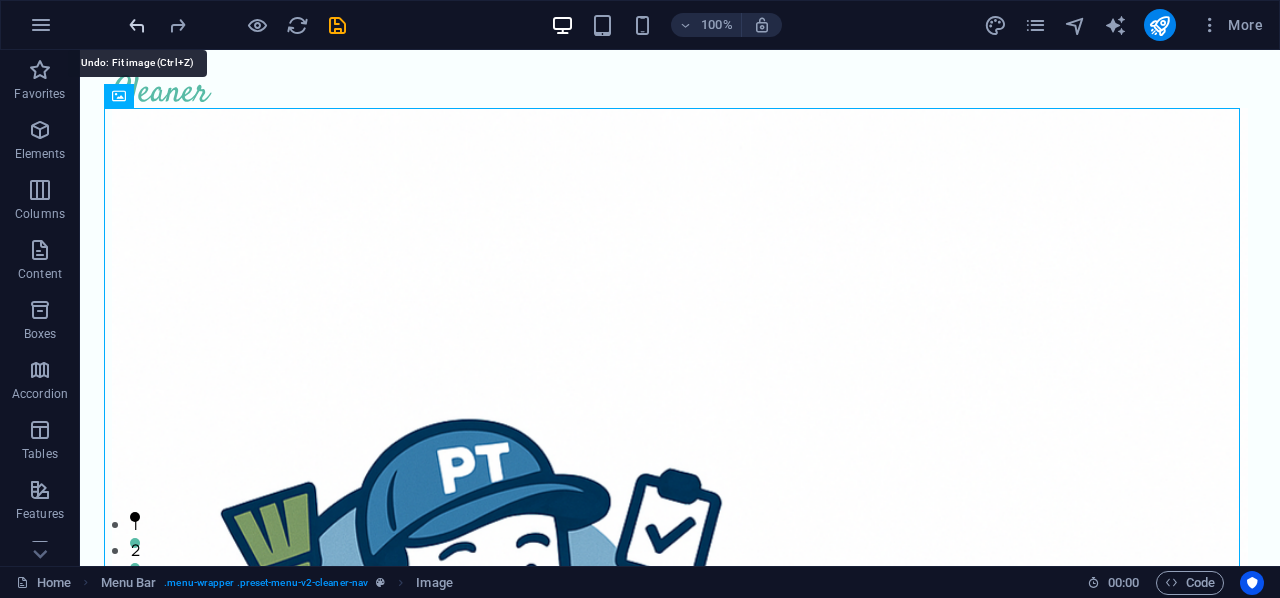 click at bounding box center [137, 25] 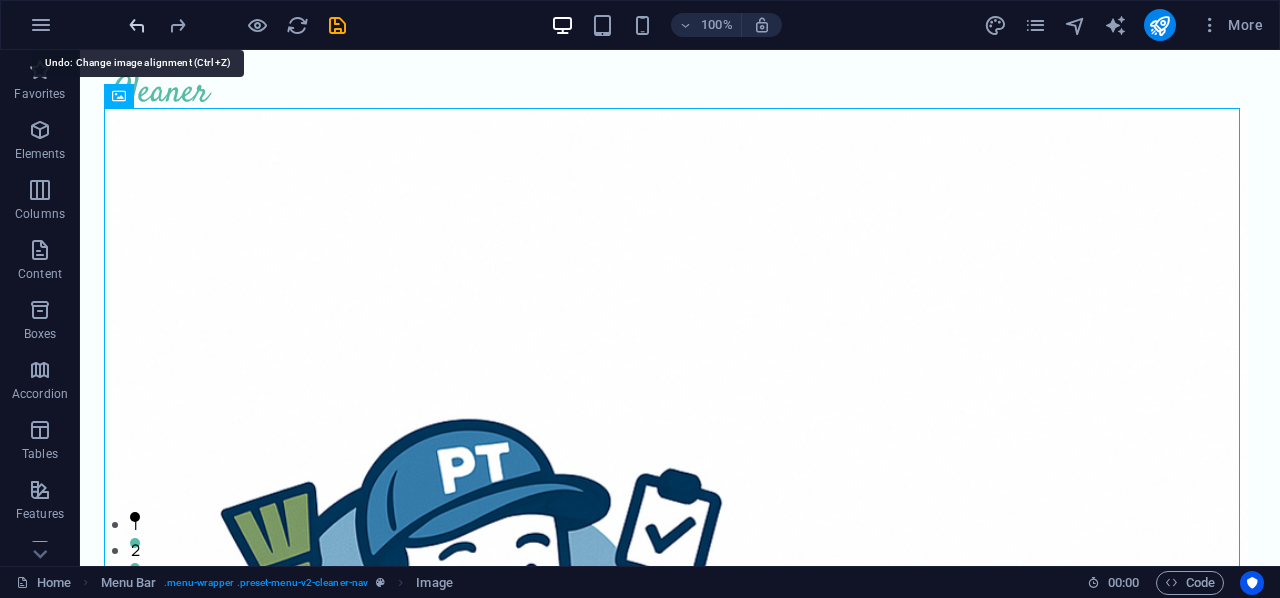 click at bounding box center (137, 25) 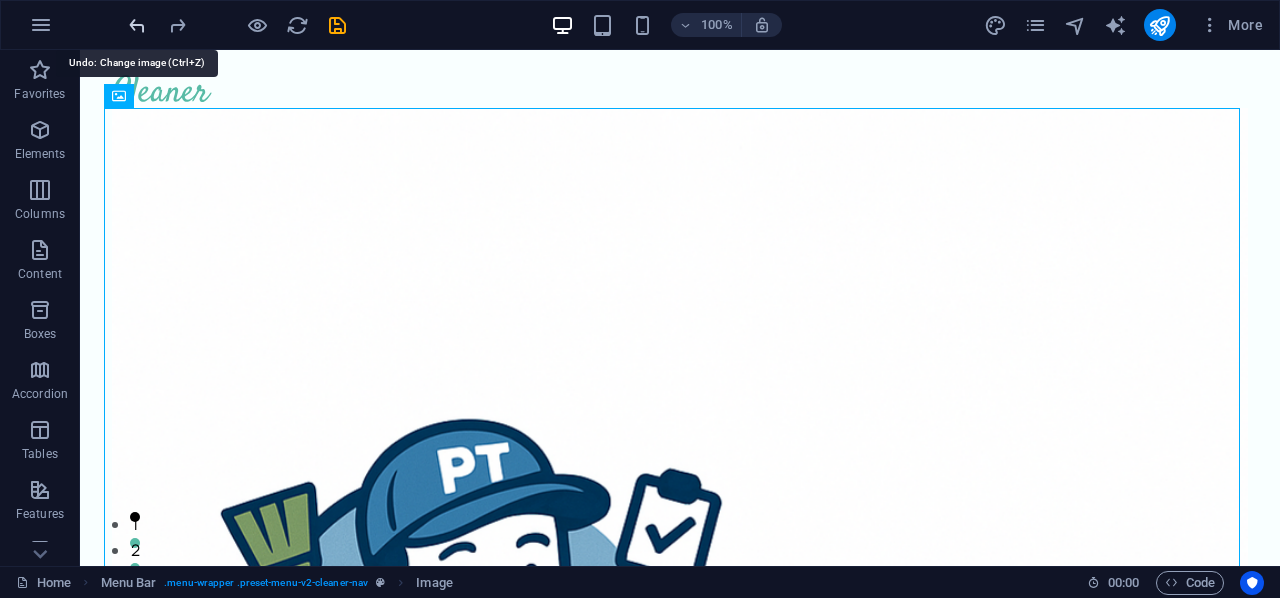 click at bounding box center (137, 25) 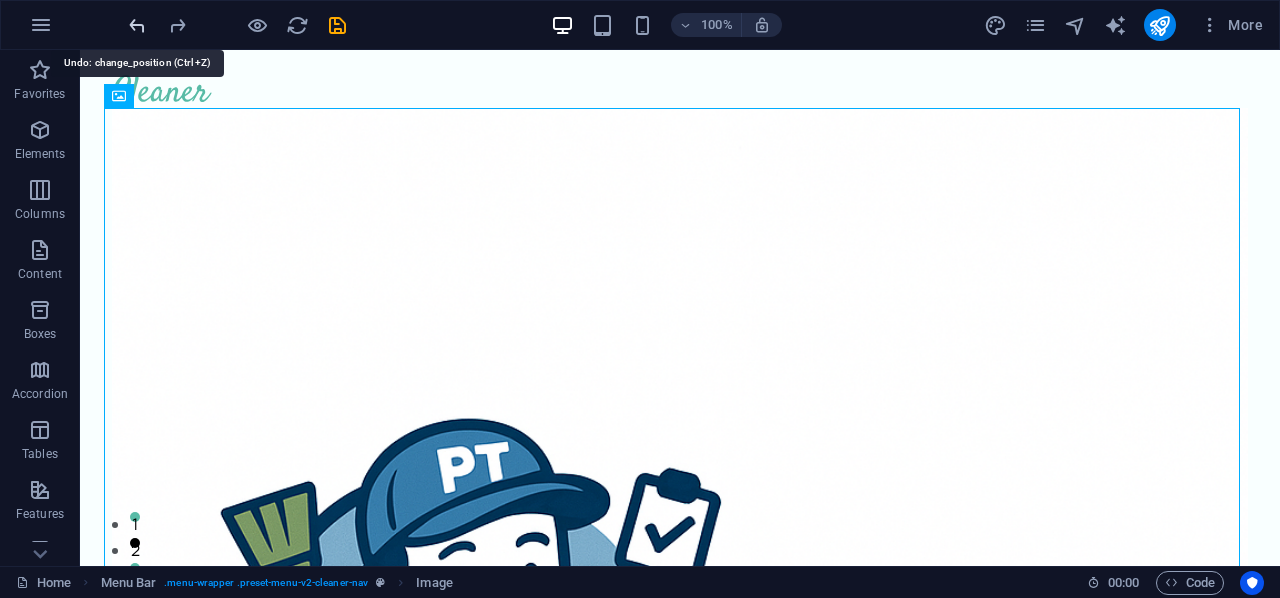 click at bounding box center [137, 25] 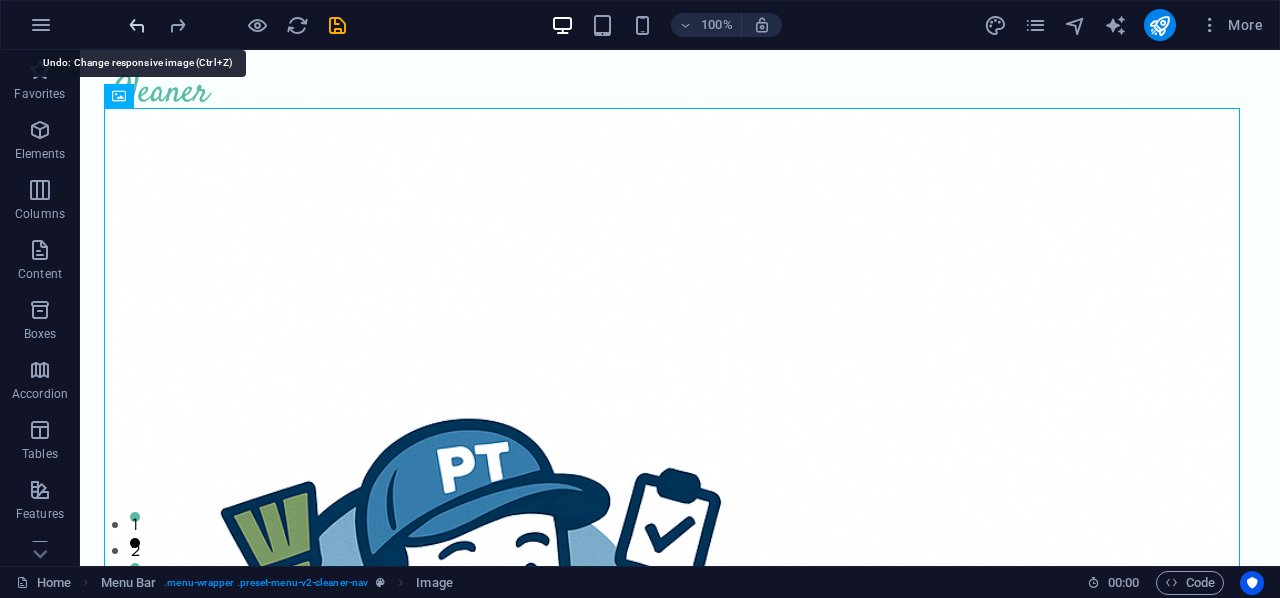 click at bounding box center [137, 25] 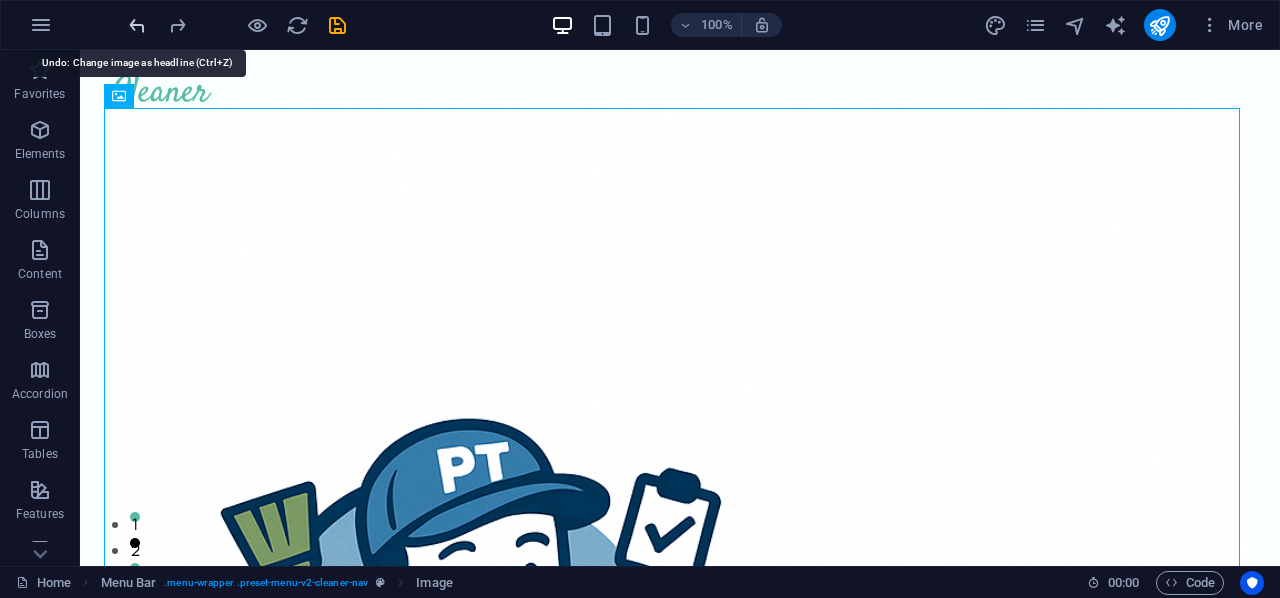 click at bounding box center [137, 25] 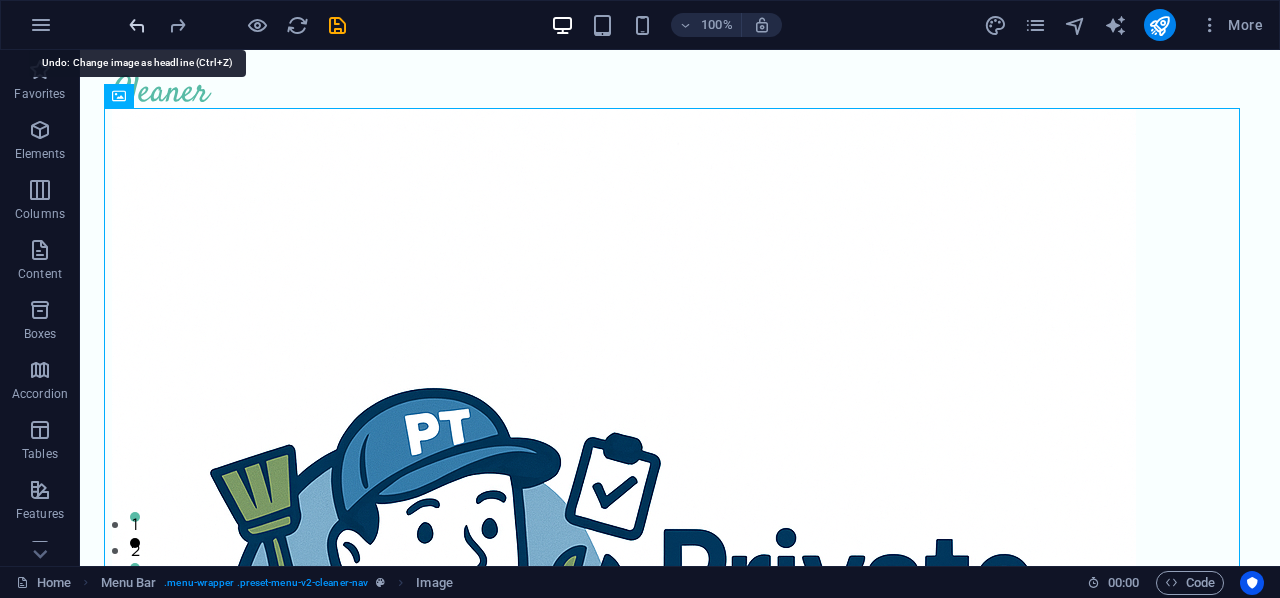 click at bounding box center (137, 25) 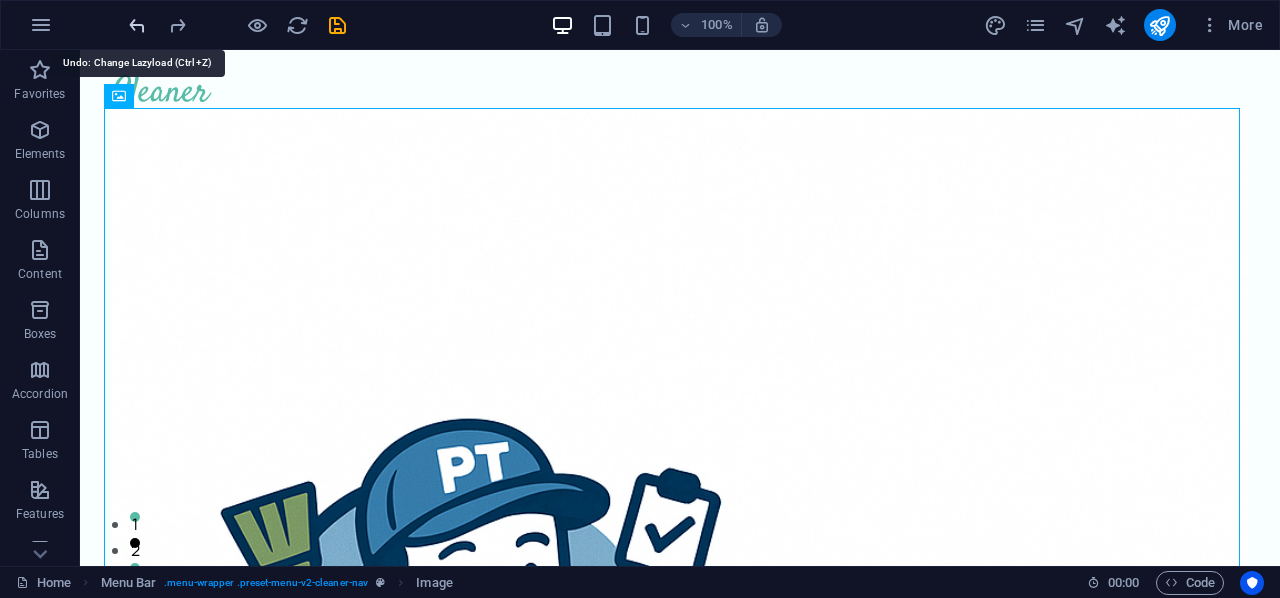 click at bounding box center [137, 25] 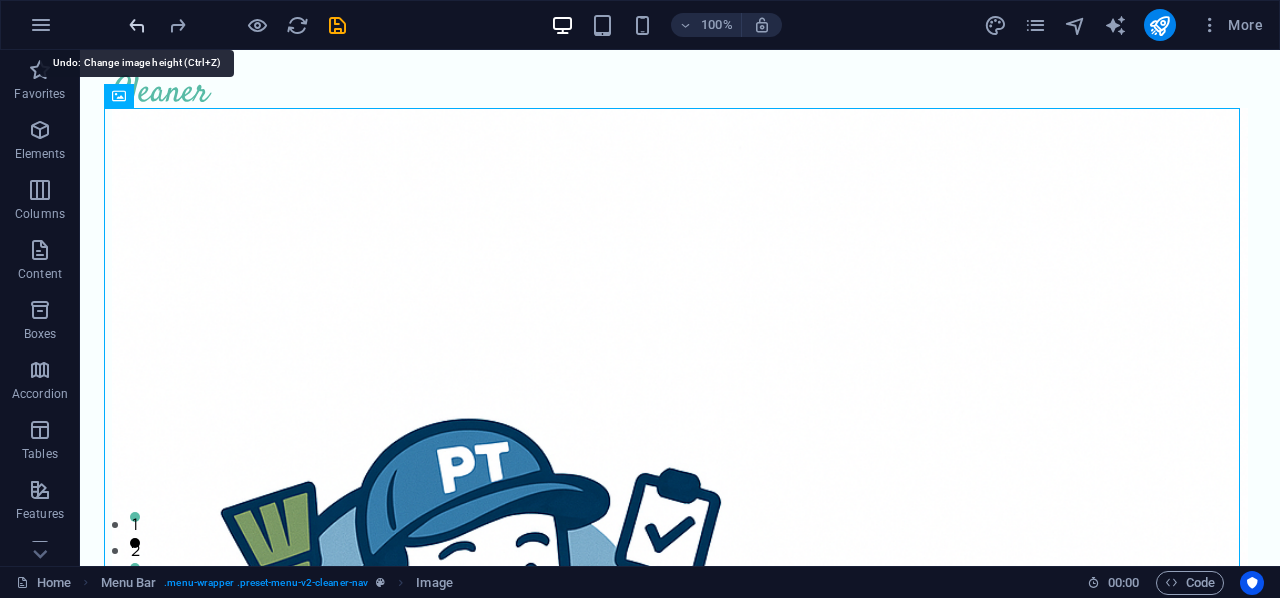 click at bounding box center (137, 25) 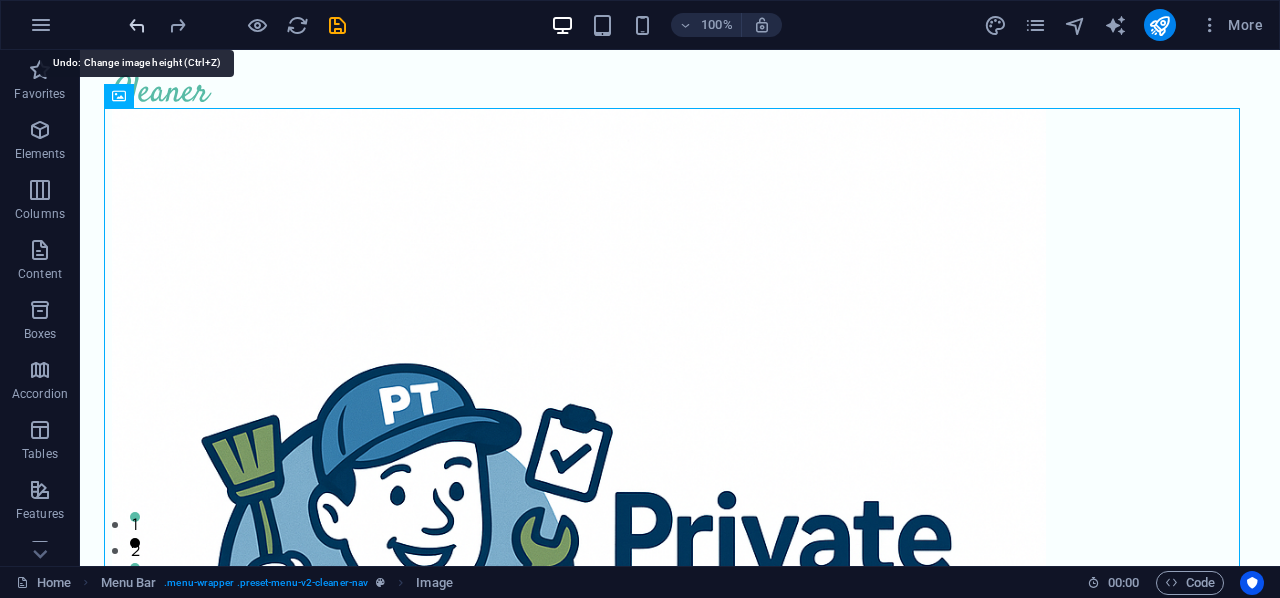 click at bounding box center (137, 25) 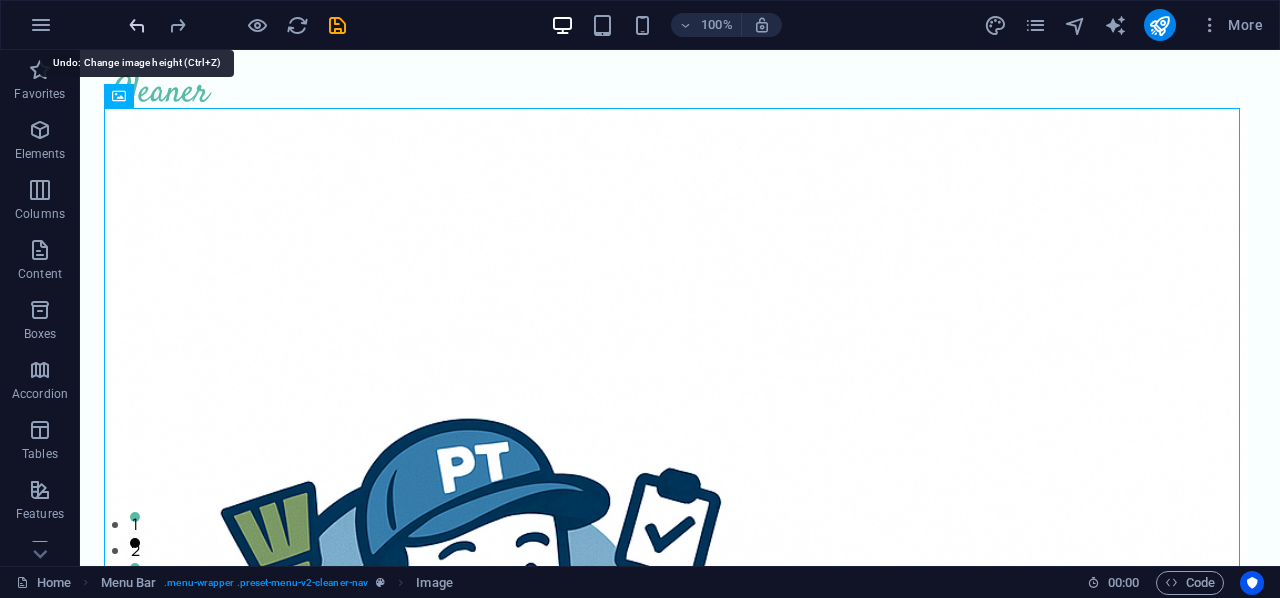 click at bounding box center (137, 25) 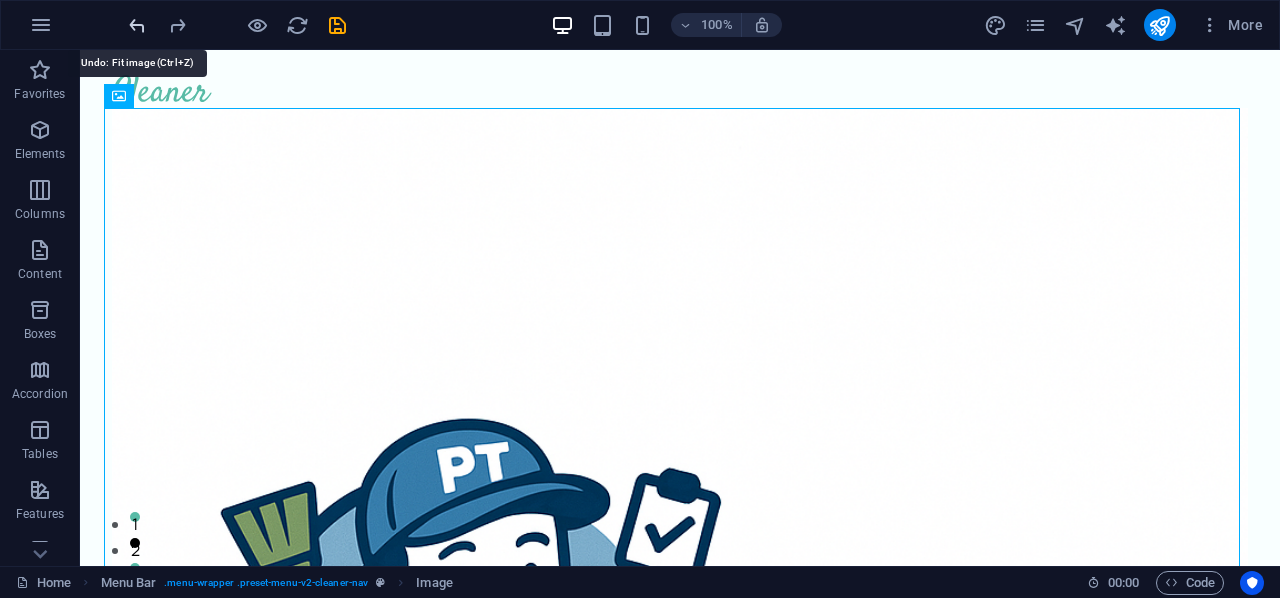 click at bounding box center [137, 25] 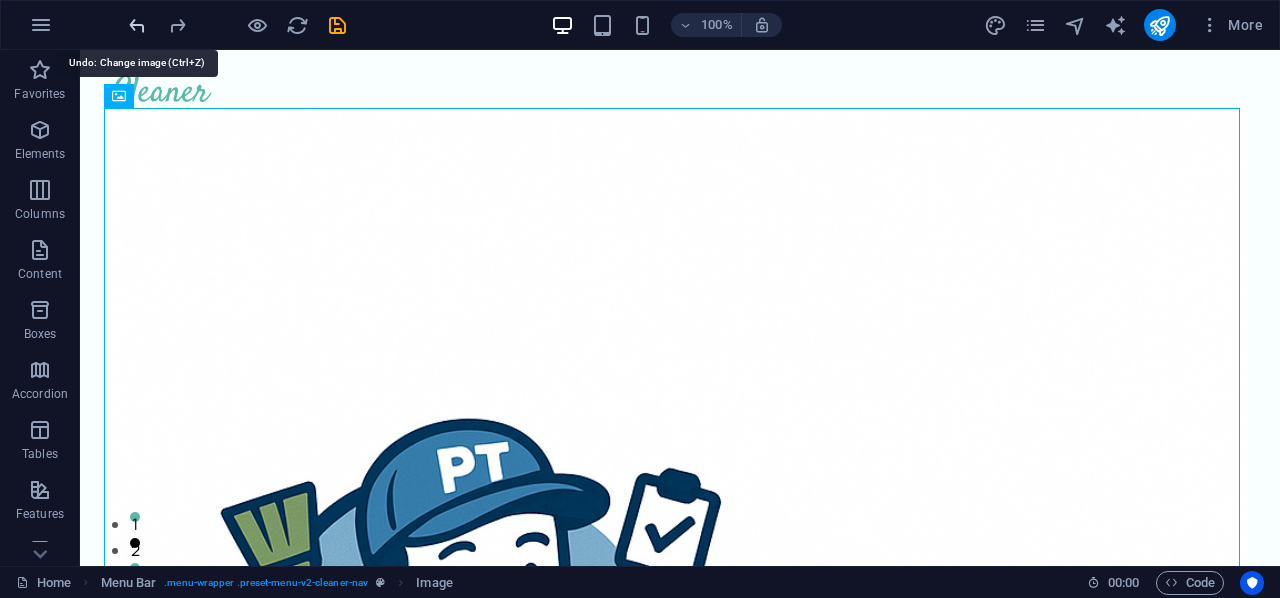 click at bounding box center (137, 25) 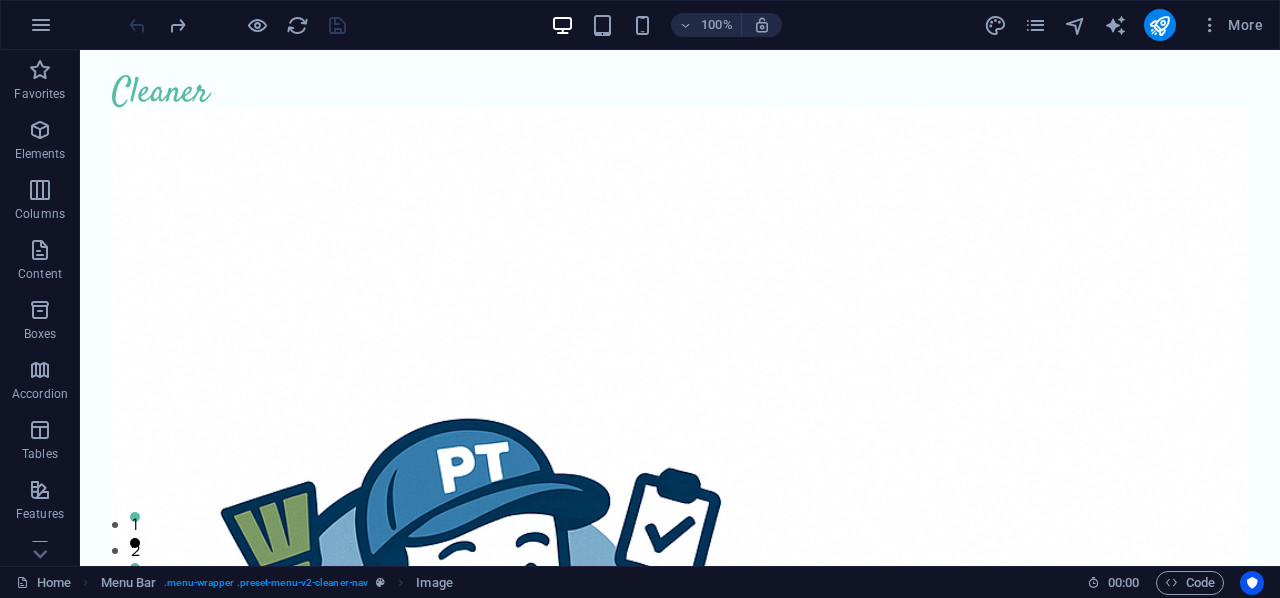 click at bounding box center (237, 25) 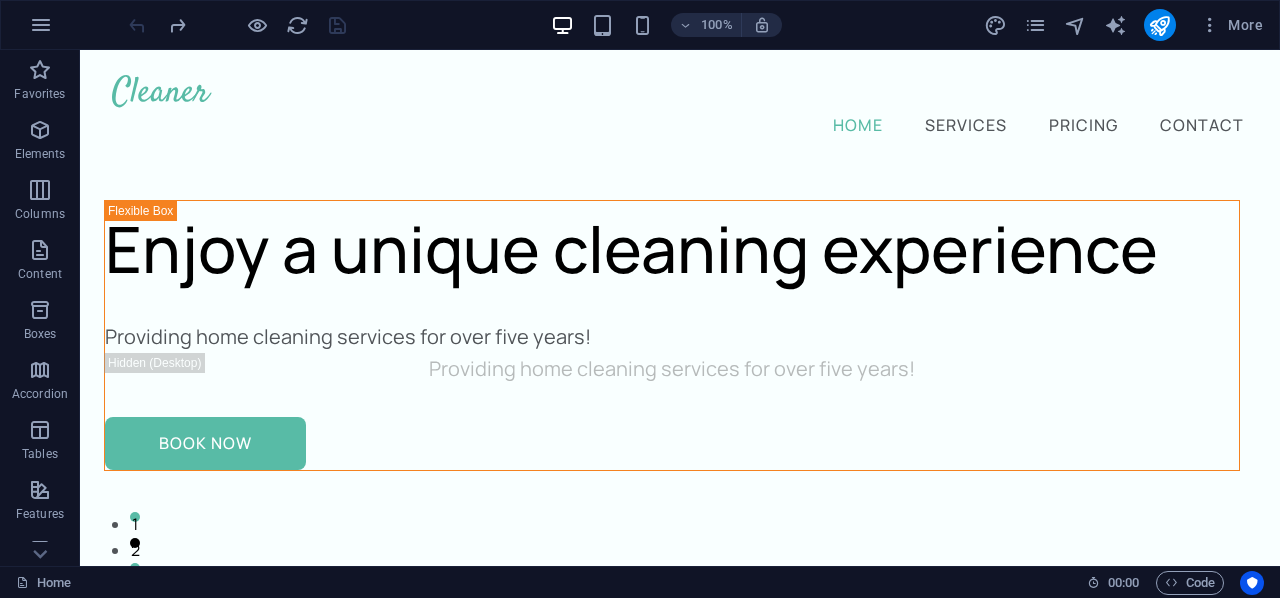 click at bounding box center (237, 25) 